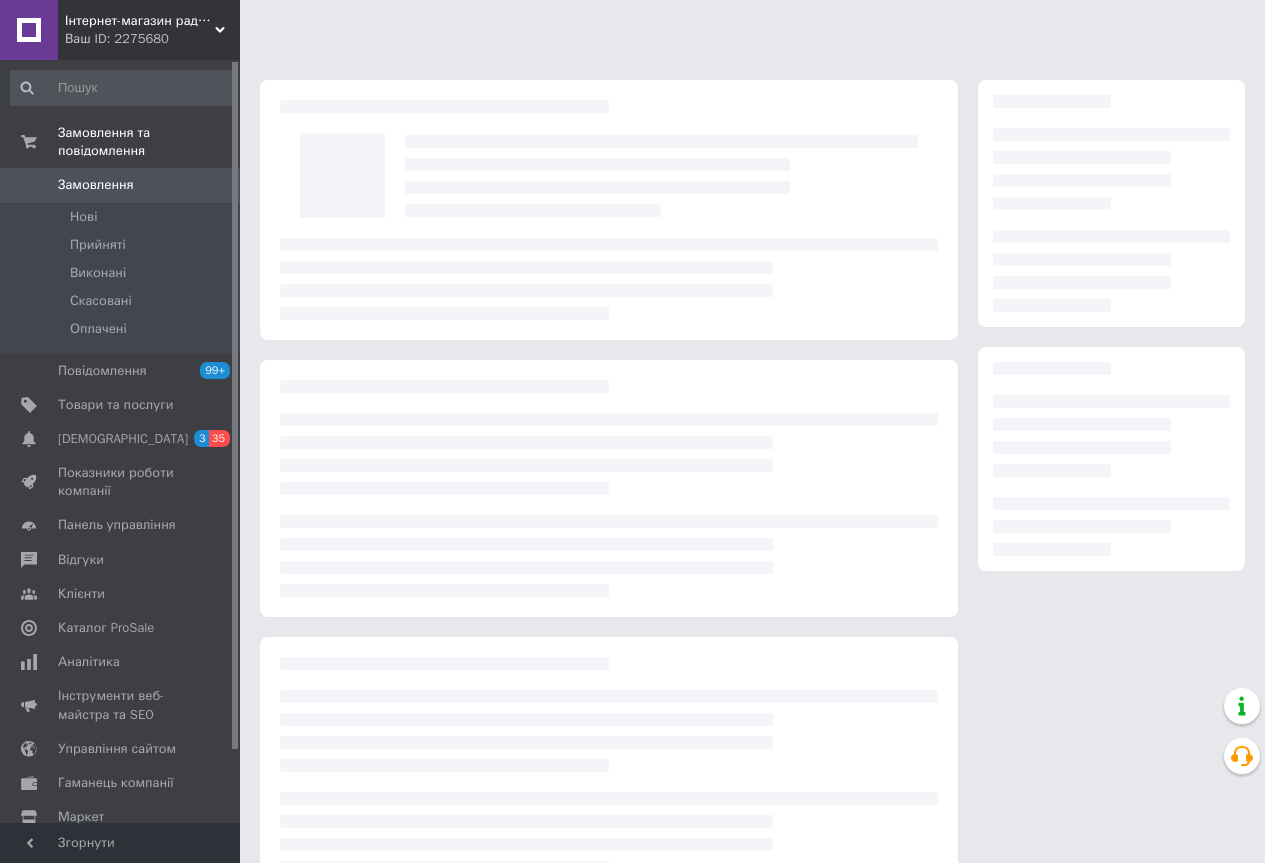 scroll, scrollTop: 0, scrollLeft: 0, axis: both 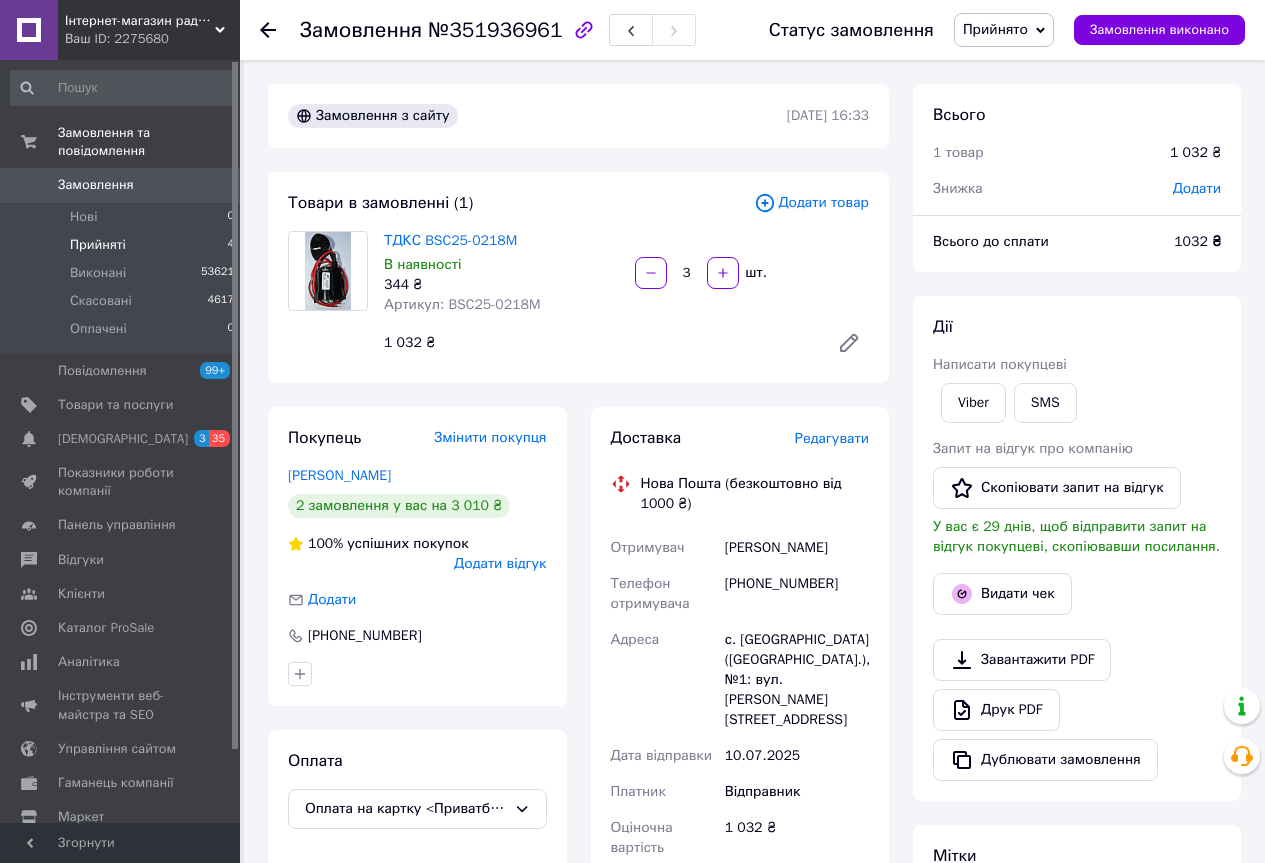 click on "Прийняті" at bounding box center [98, 245] 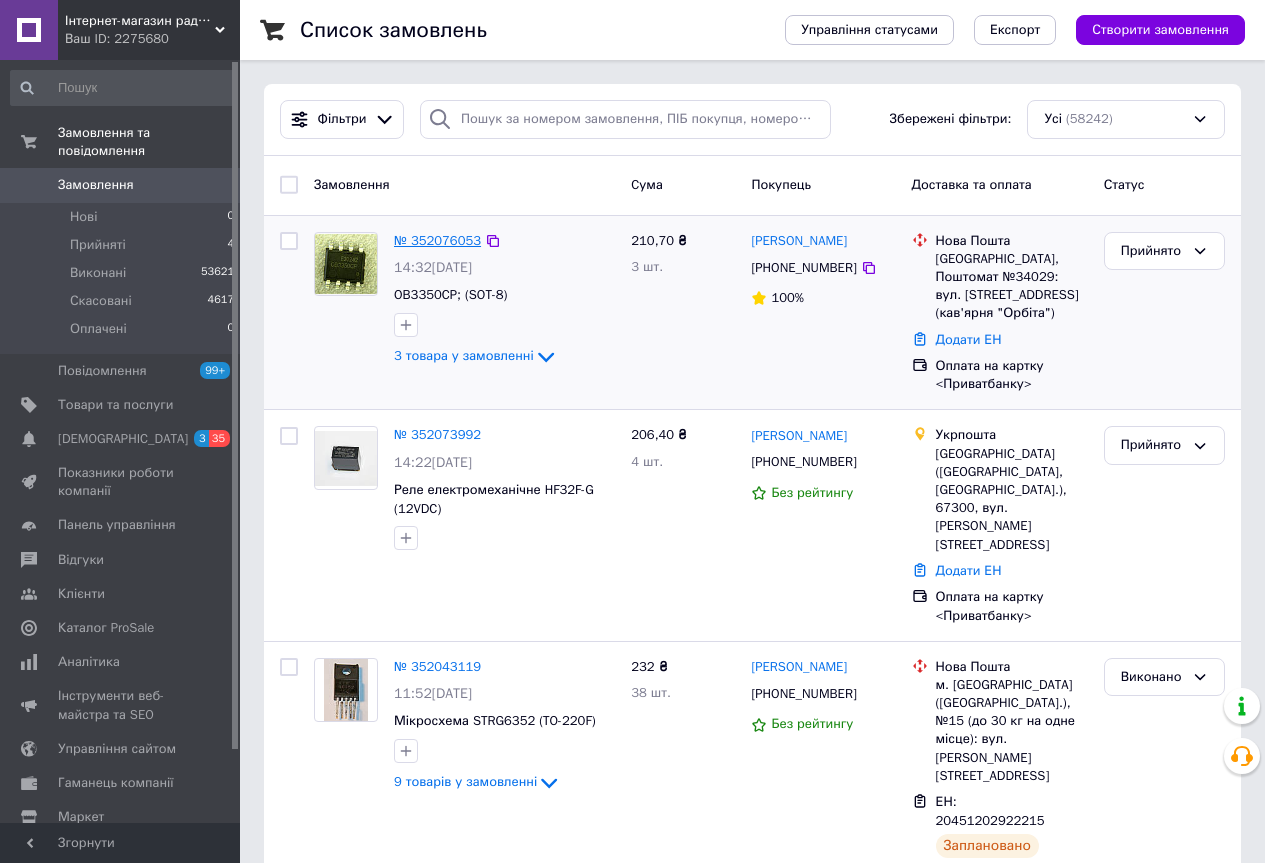 click on "№ 352076053" at bounding box center (437, 240) 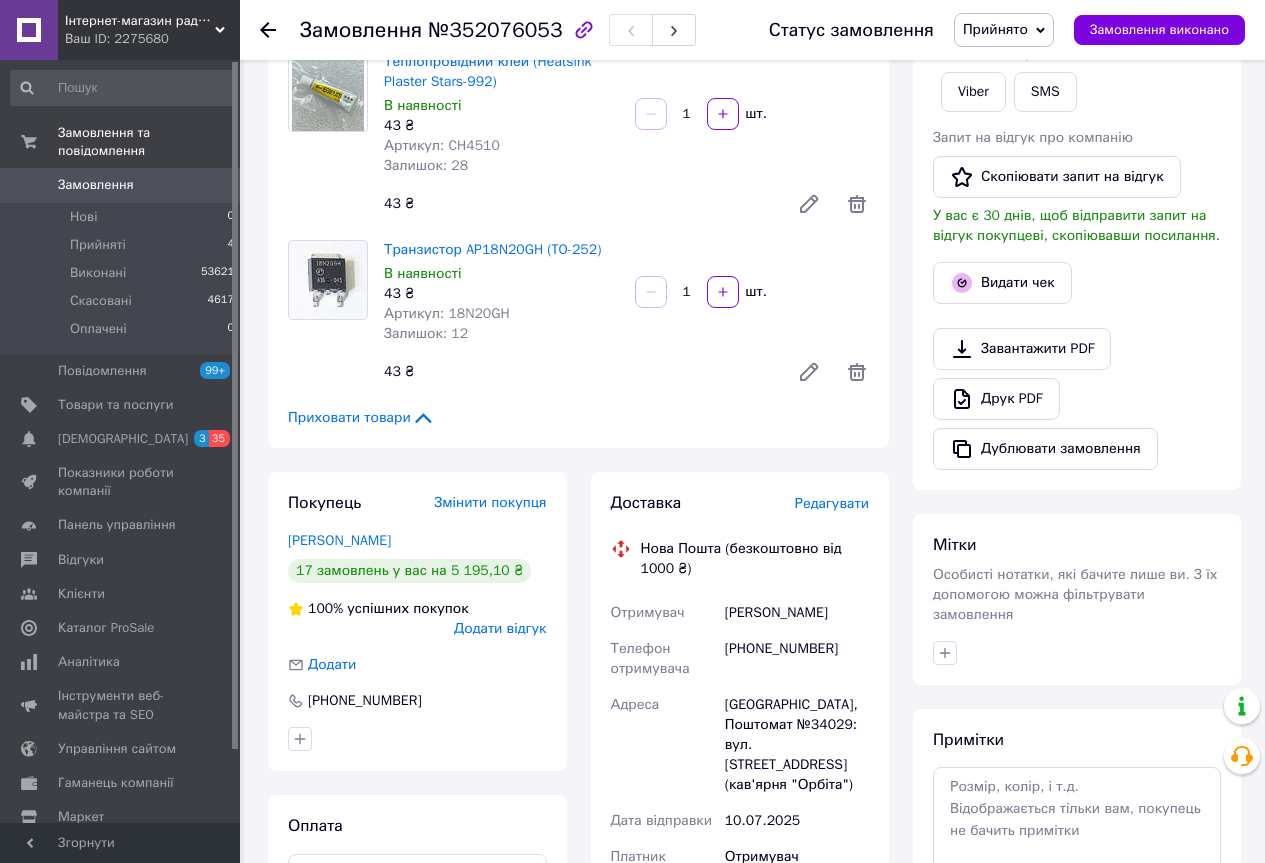 scroll, scrollTop: 391, scrollLeft: 0, axis: vertical 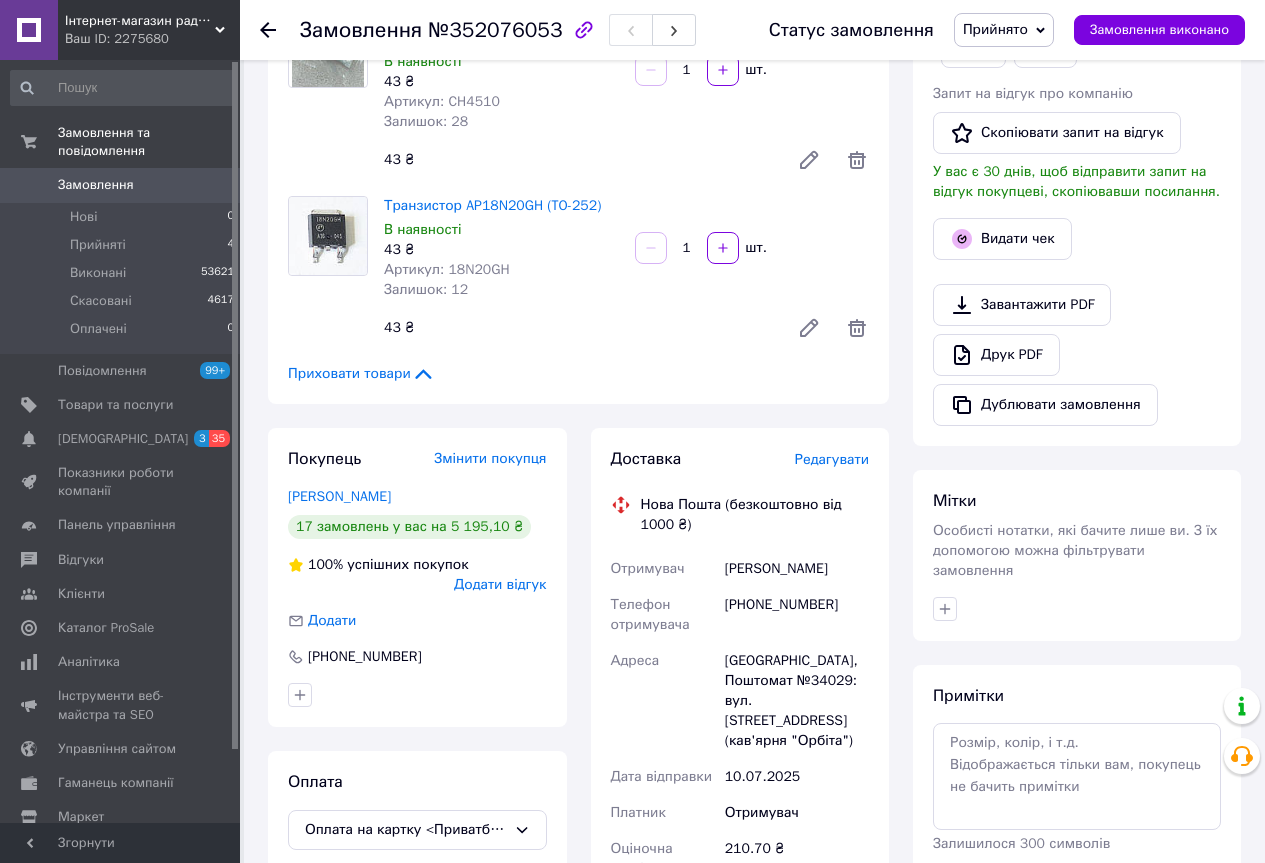 click on "Артикул: 18N20GH" at bounding box center [447, 269] 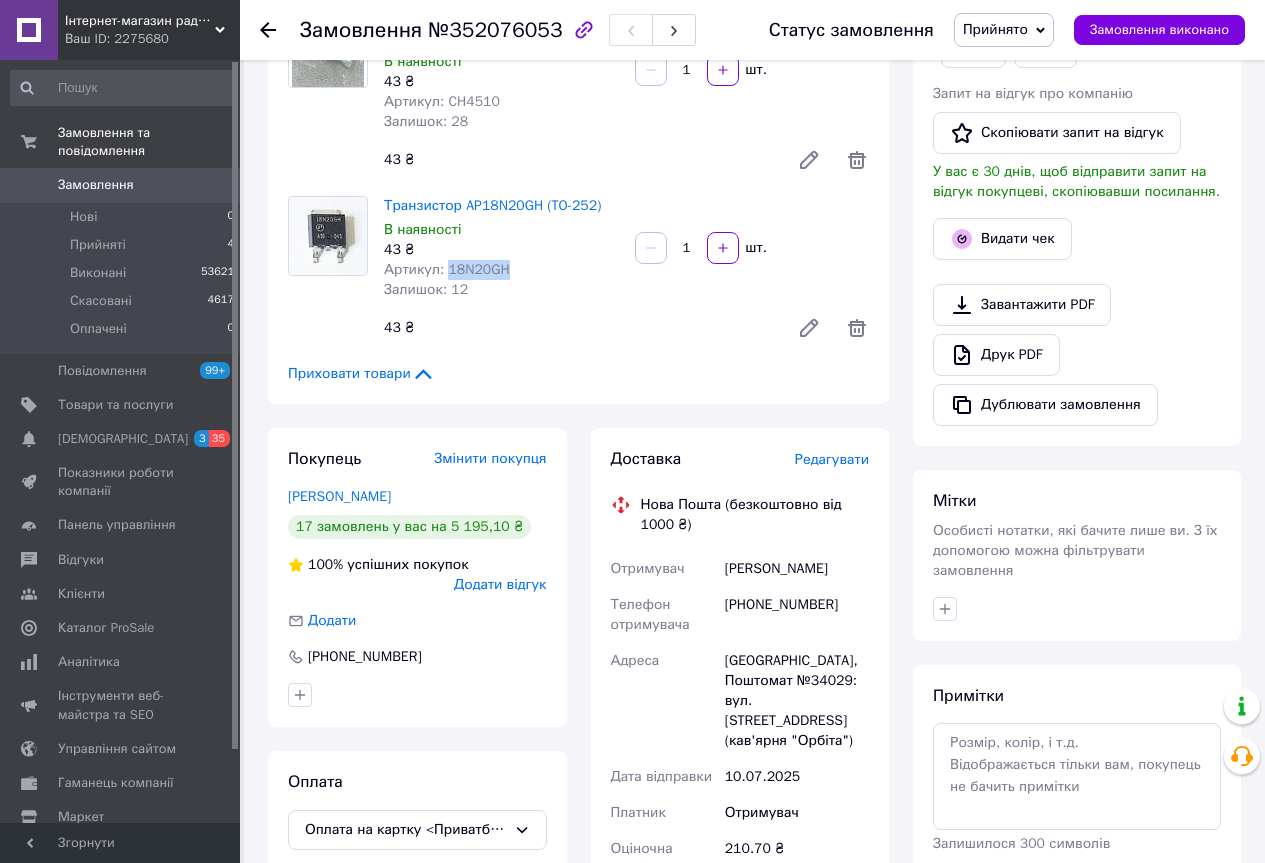 click on "Артикул: 18N20GH" at bounding box center (447, 269) 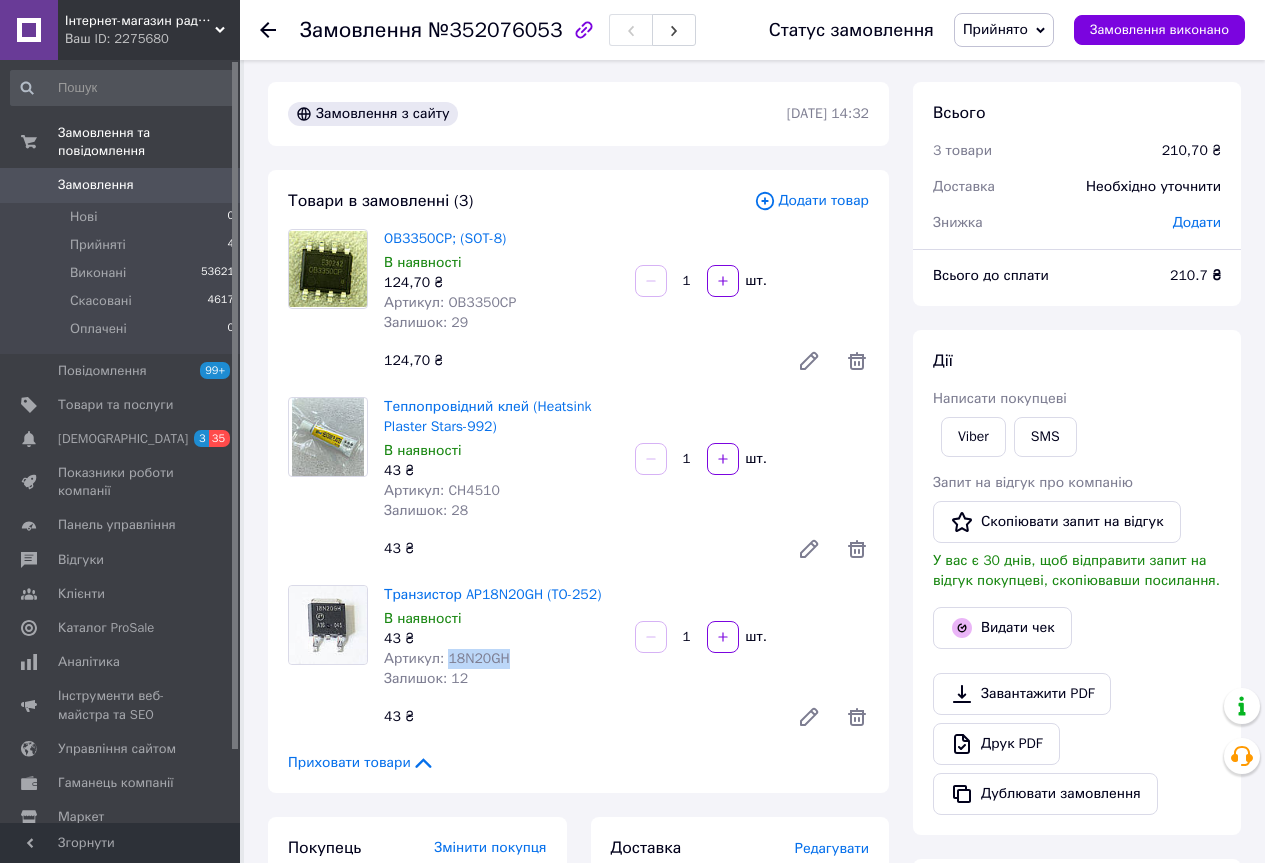 scroll, scrollTop: 0, scrollLeft: 0, axis: both 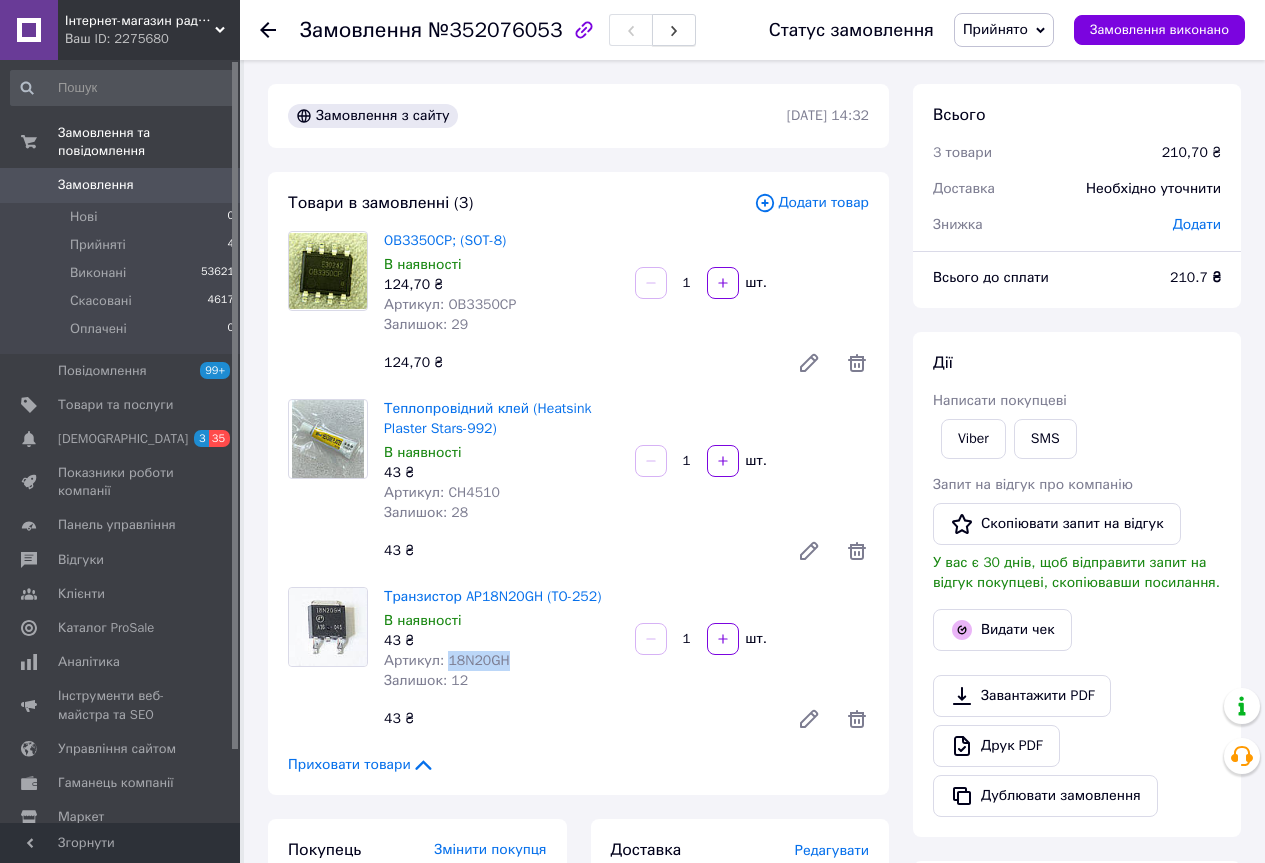 click 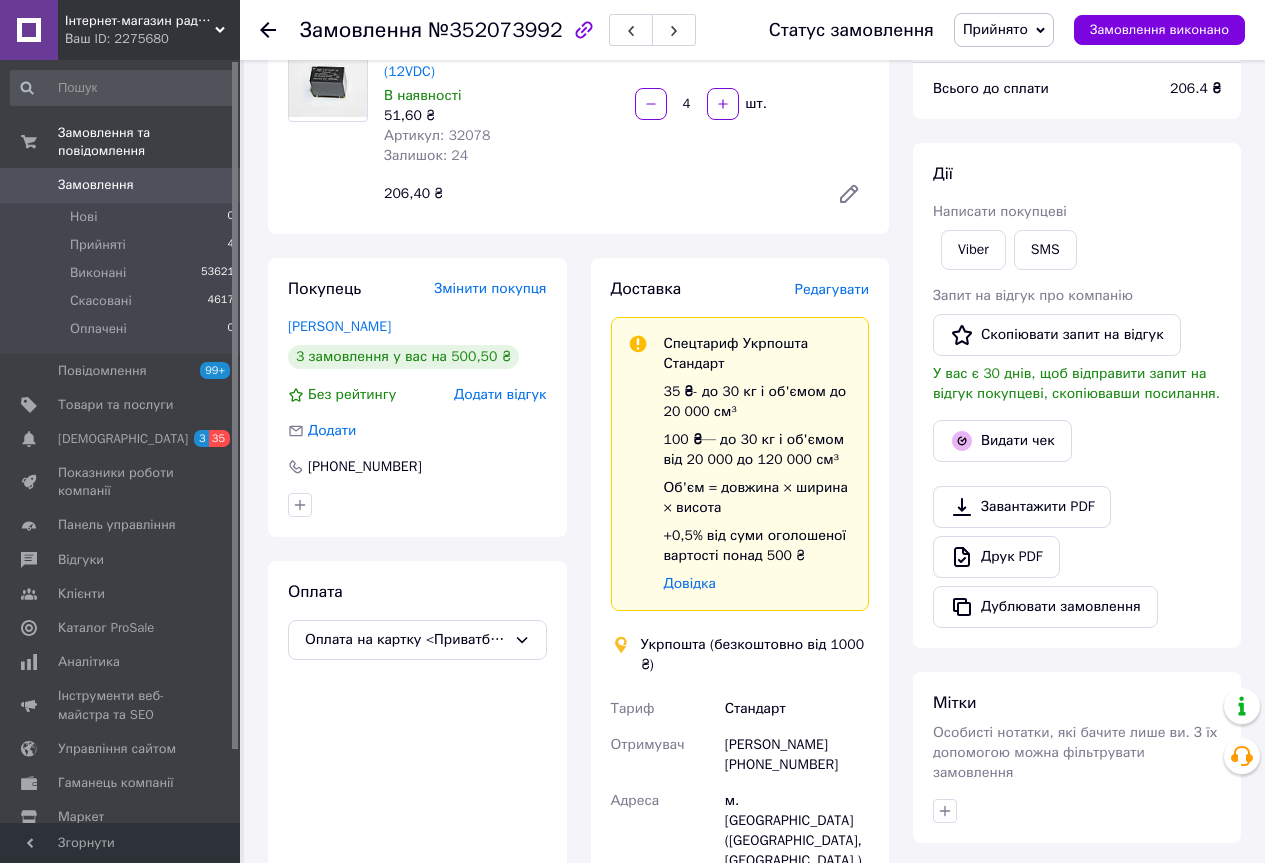 scroll, scrollTop: 200, scrollLeft: 0, axis: vertical 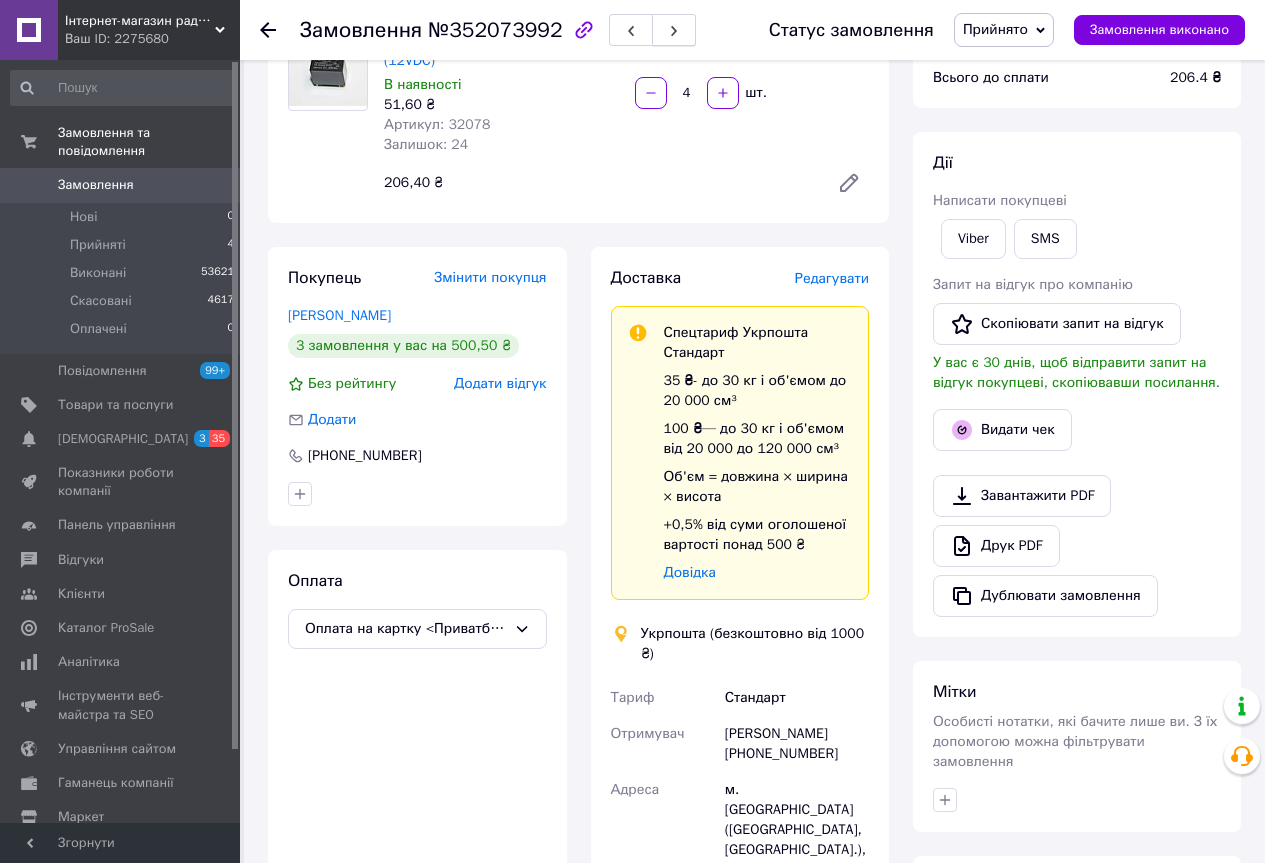 click 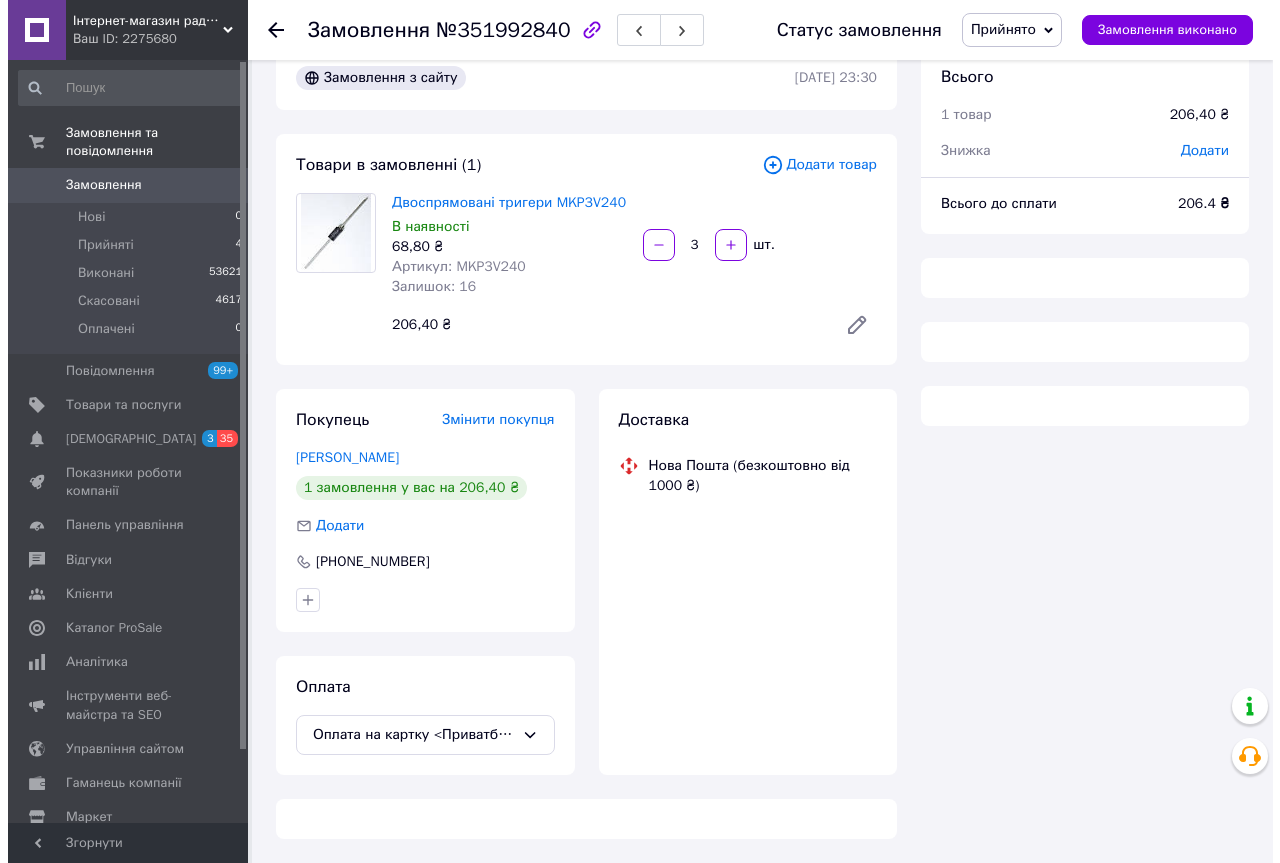 scroll, scrollTop: 200, scrollLeft: 0, axis: vertical 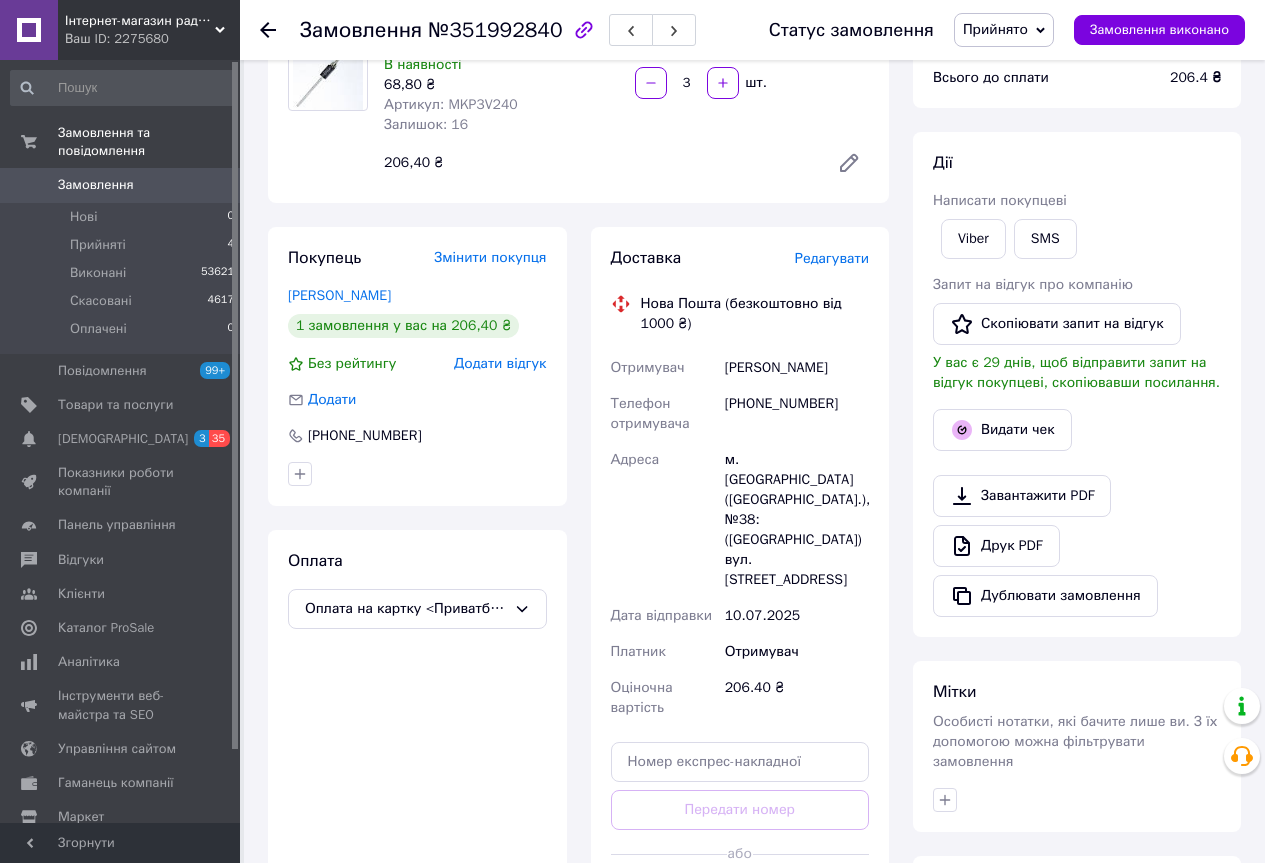 click on "Редагувати" at bounding box center [832, 258] 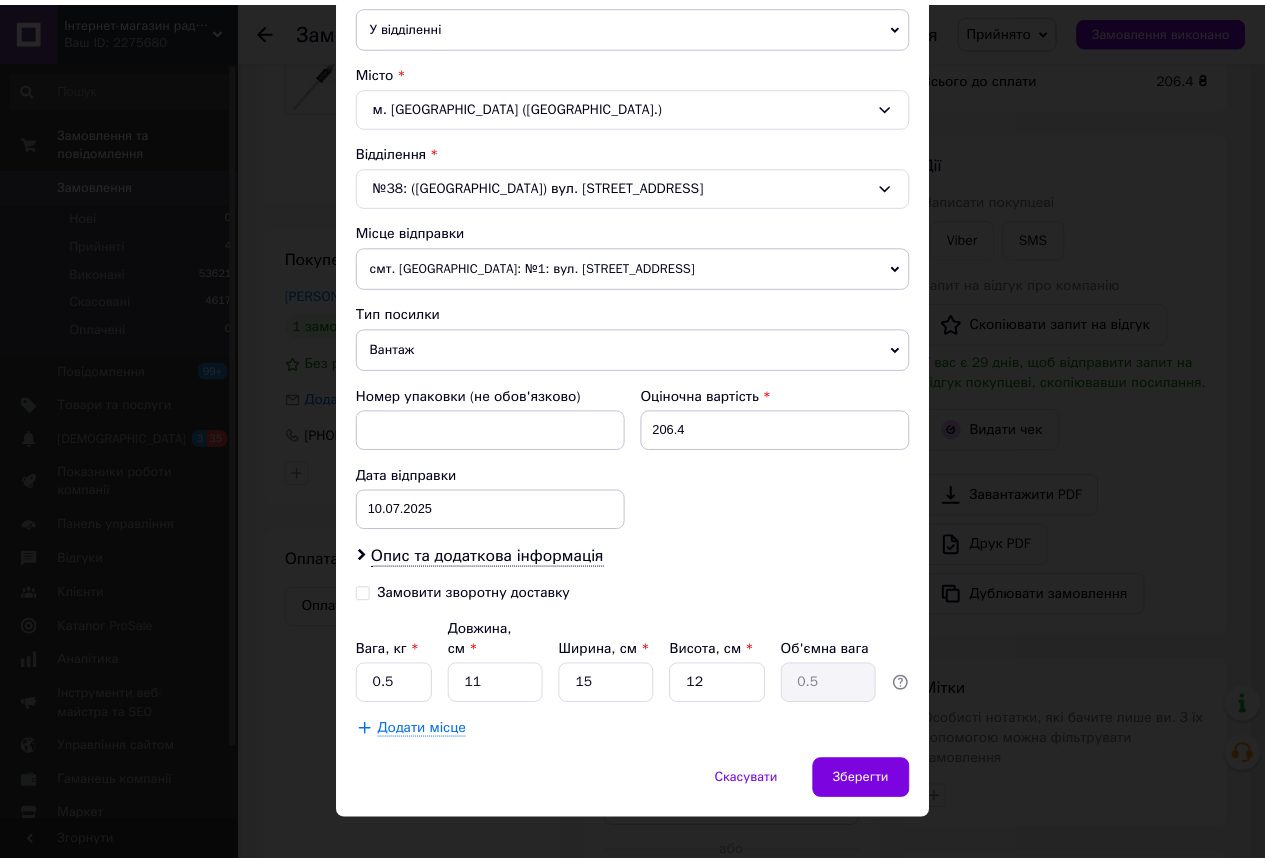 scroll, scrollTop: 500, scrollLeft: 0, axis: vertical 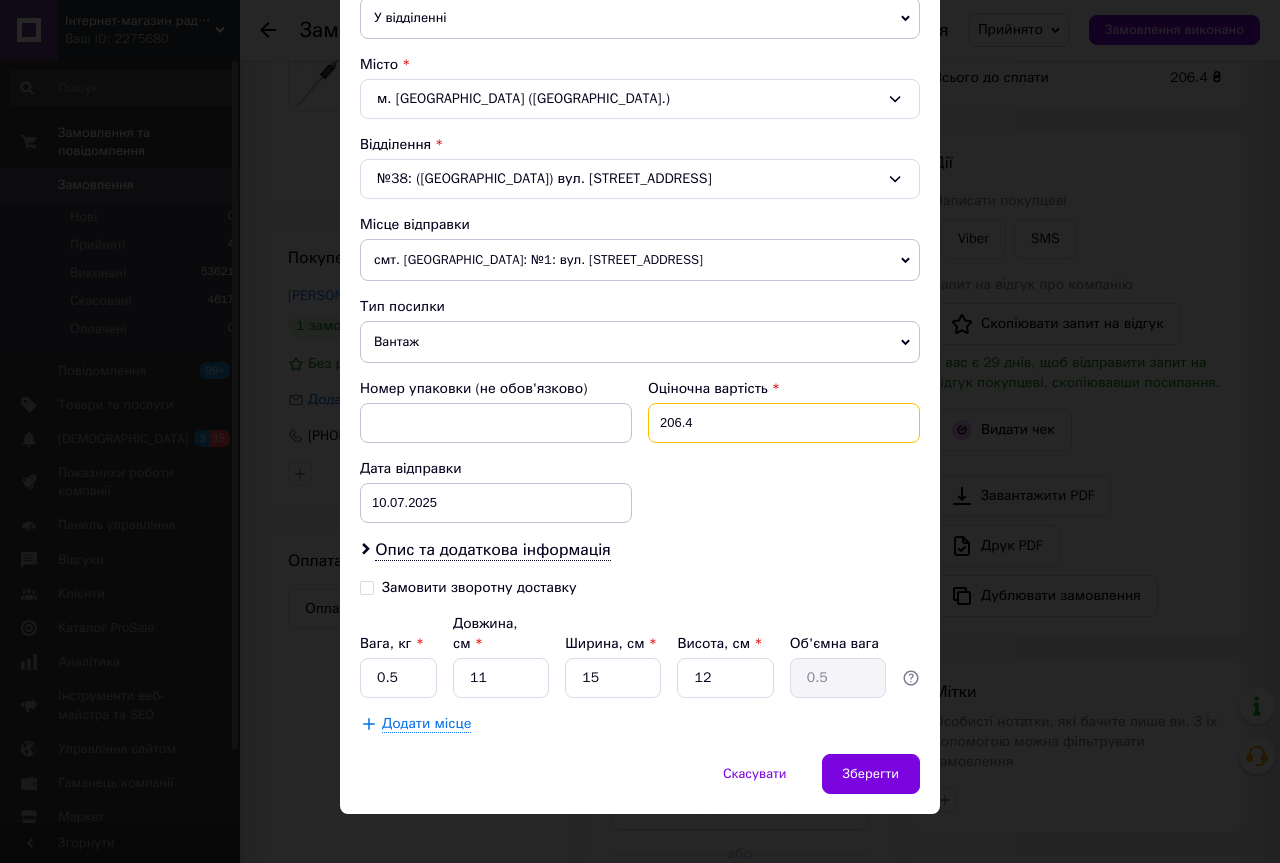 click on "206.4" at bounding box center (784, 423) 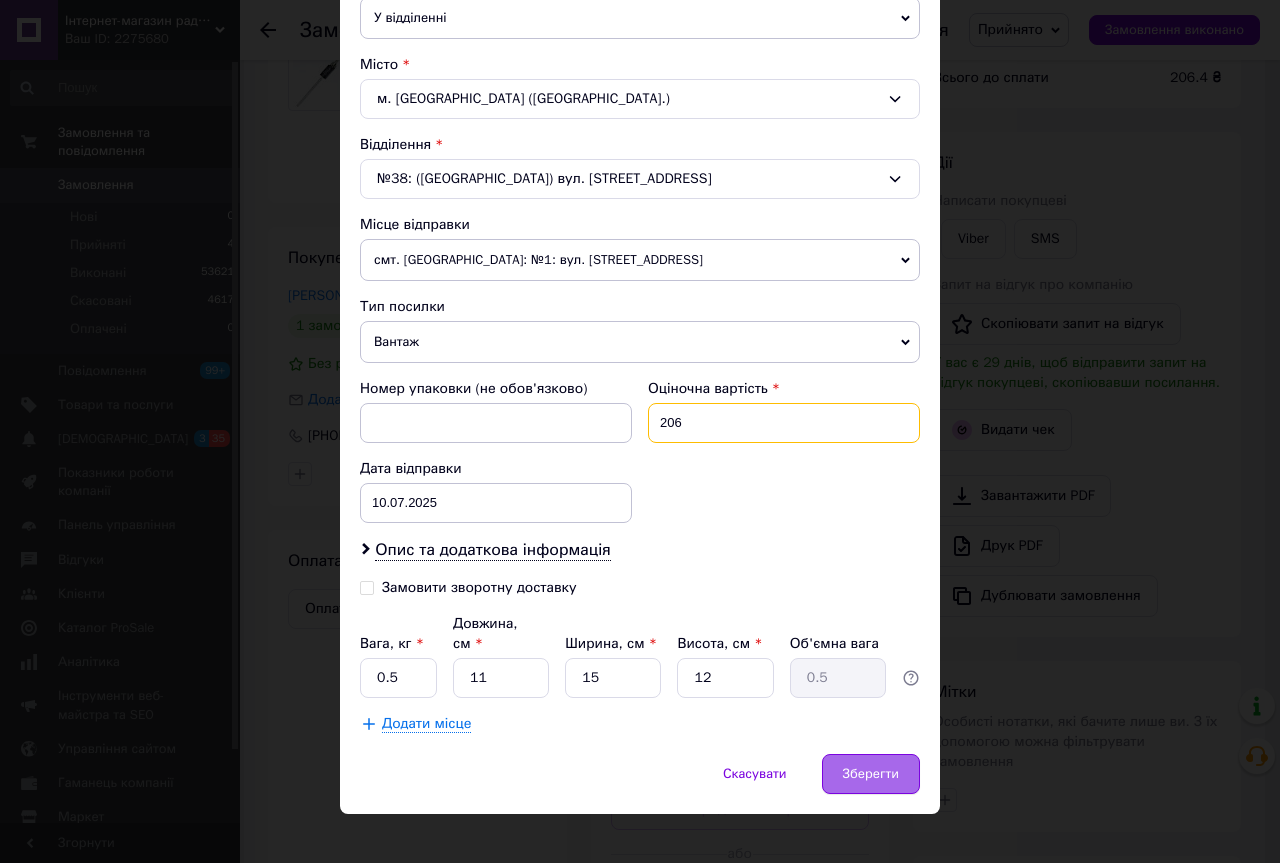 type on "206" 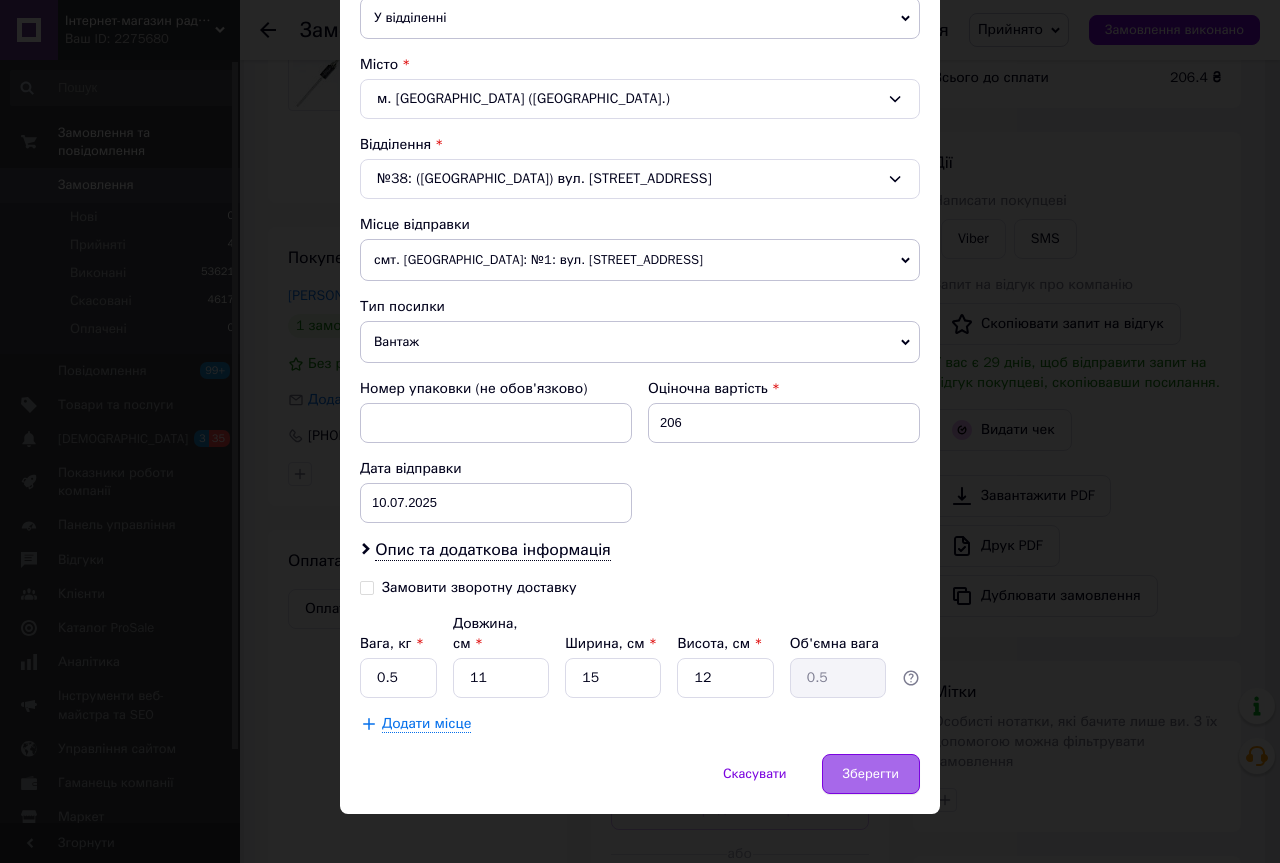 click on "Зберегти" at bounding box center [871, 774] 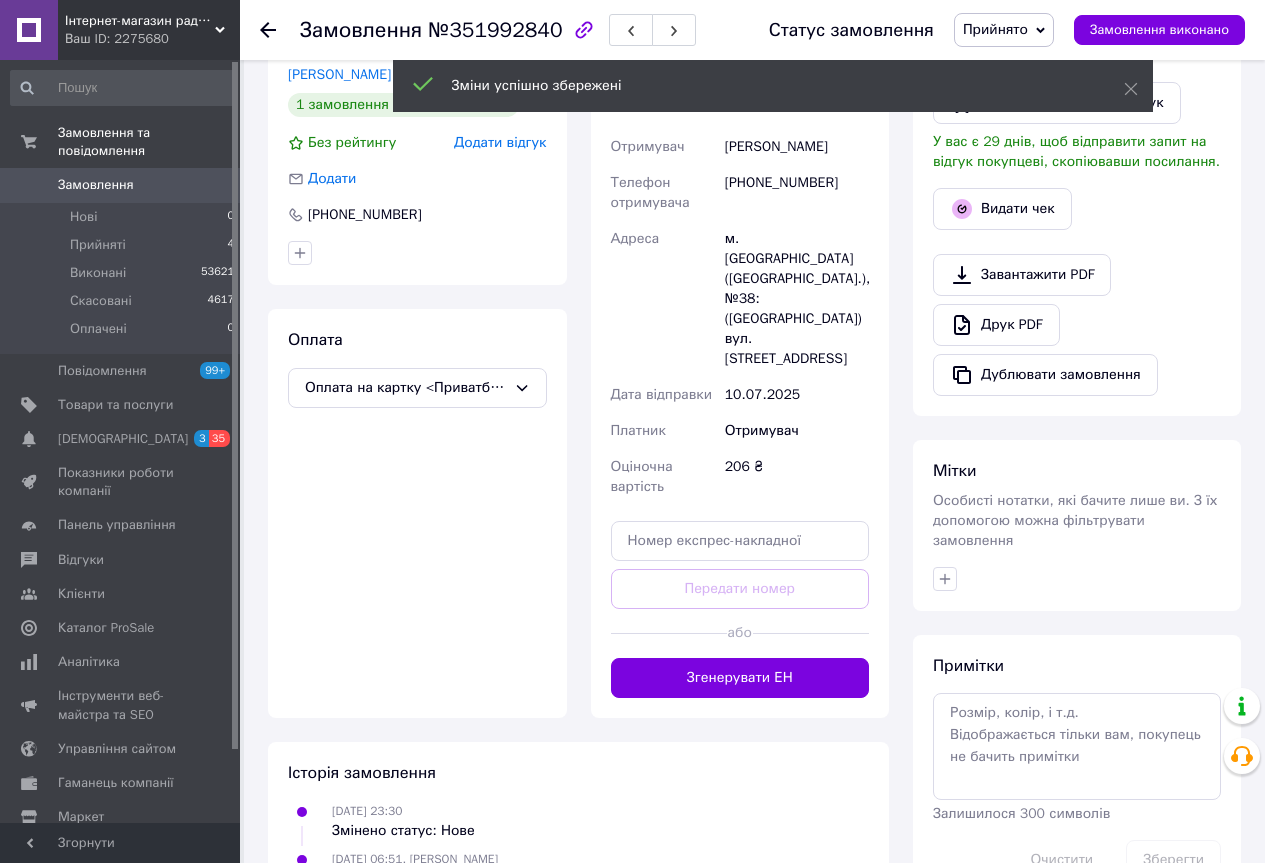 scroll, scrollTop: 500, scrollLeft: 0, axis: vertical 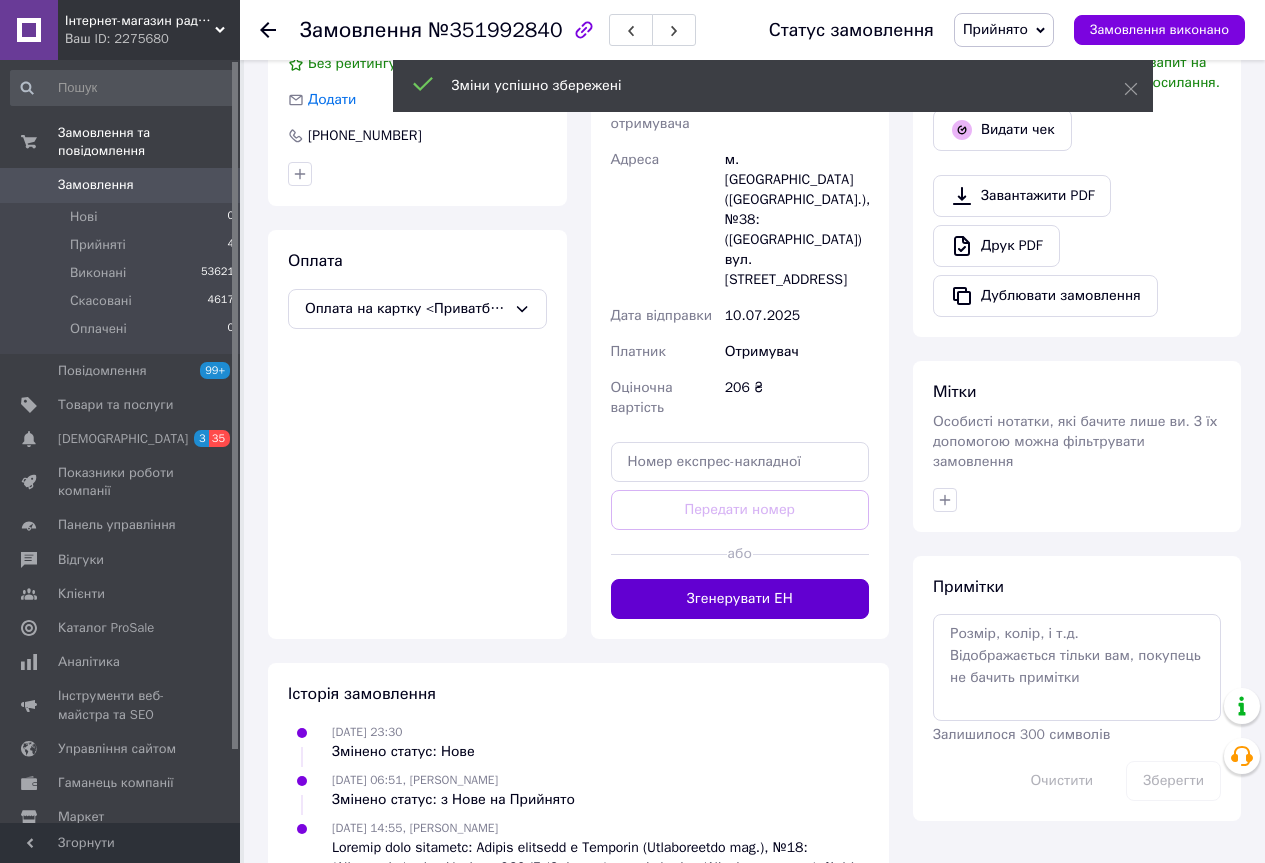 click on "Згенерувати ЕН" at bounding box center (740, 599) 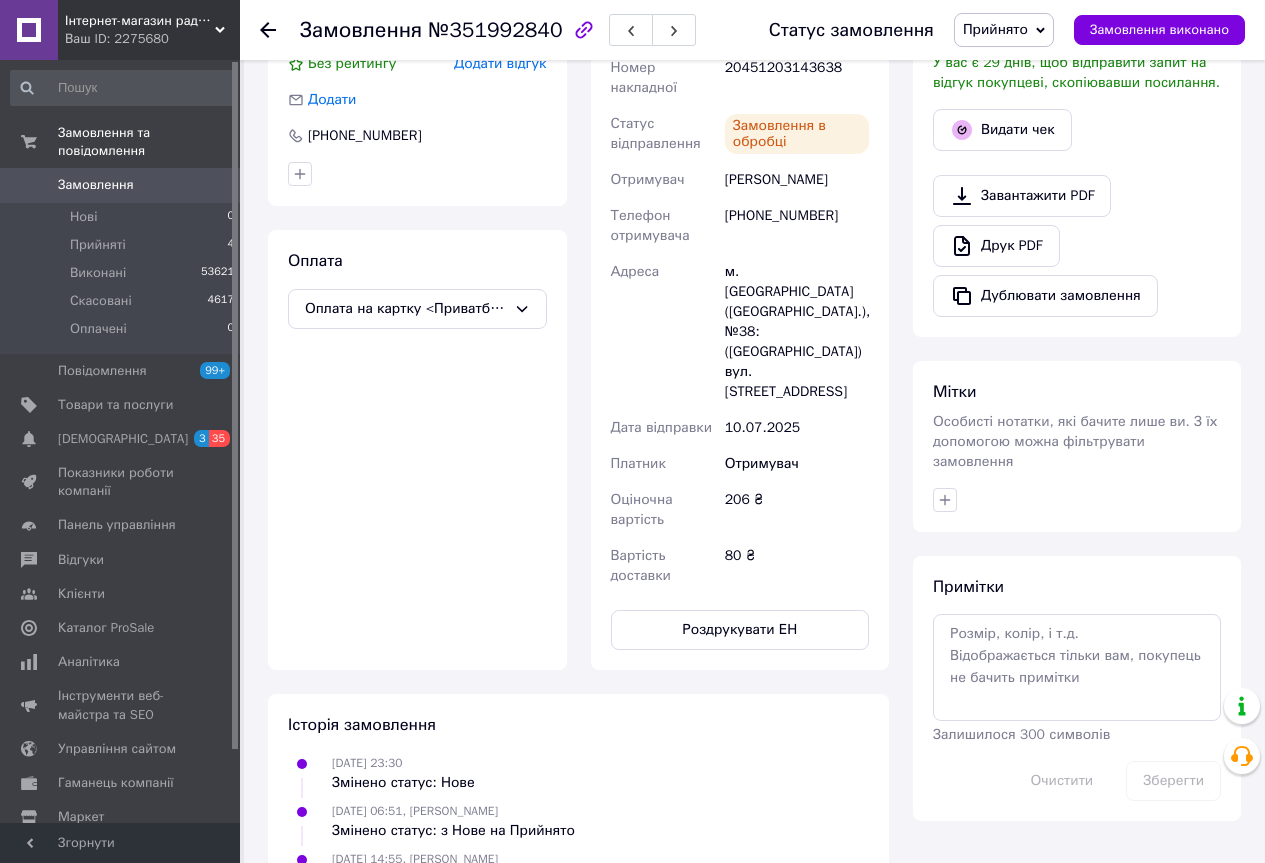 scroll, scrollTop: 400, scrollLeft: 0, axis: vertical 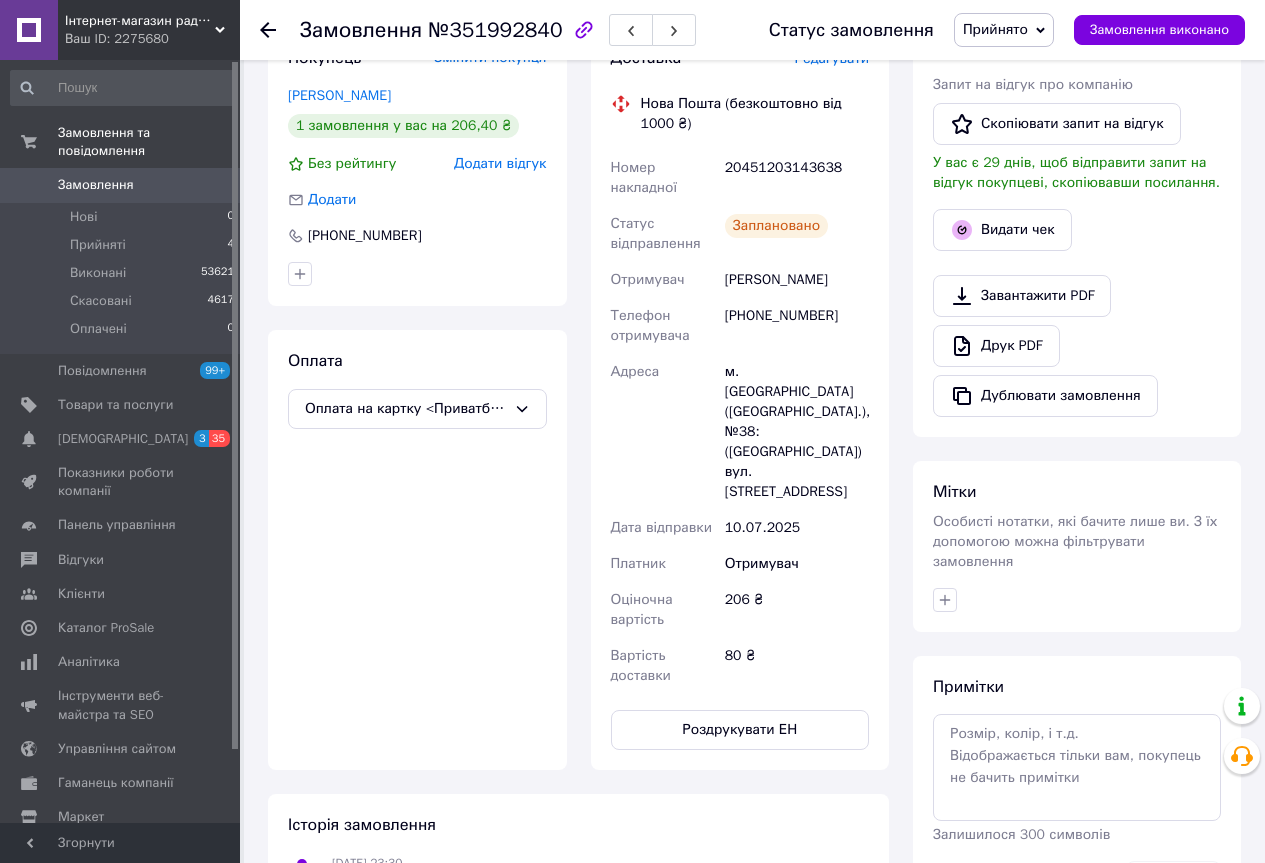 click on "20451203143638" at bounding box center (797, 178) 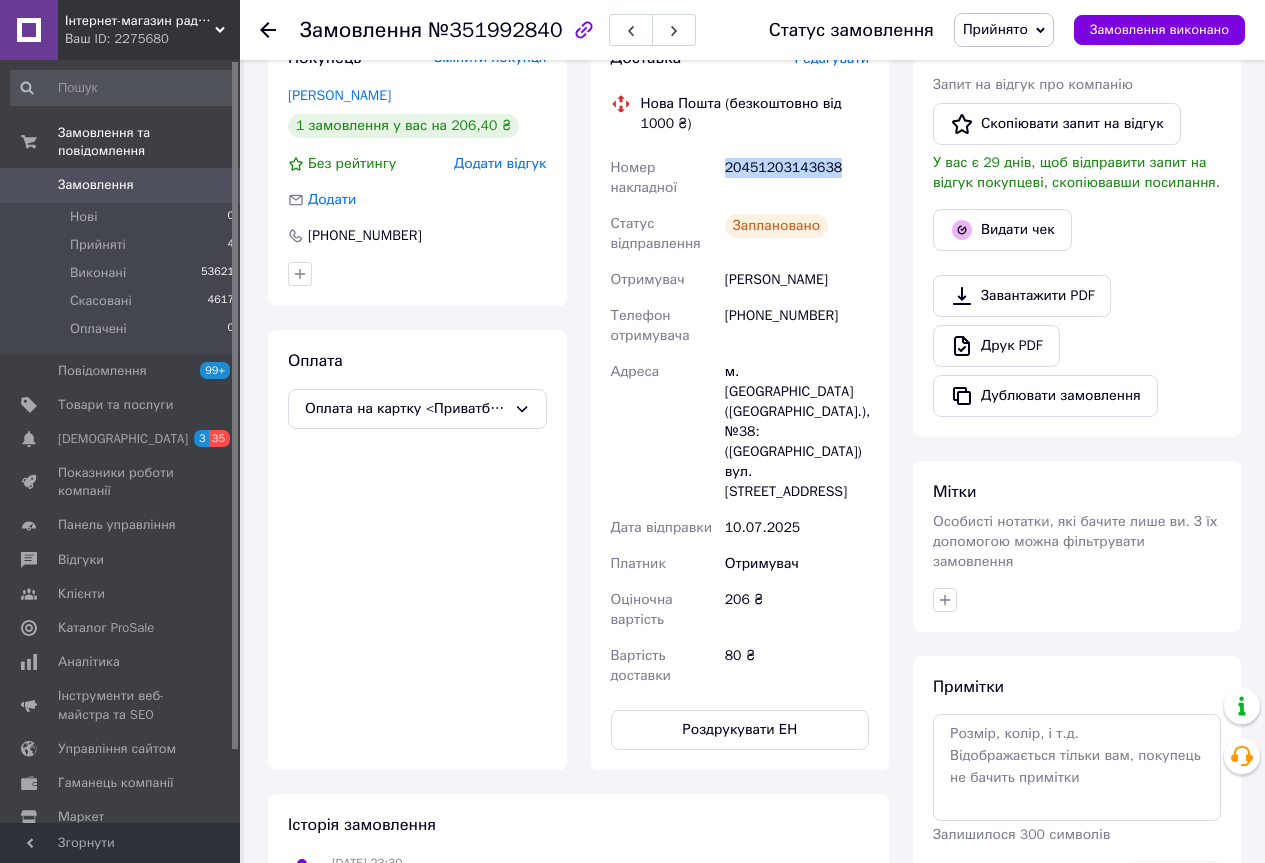 click on "20451203143638" at bounding box center [797, 178] 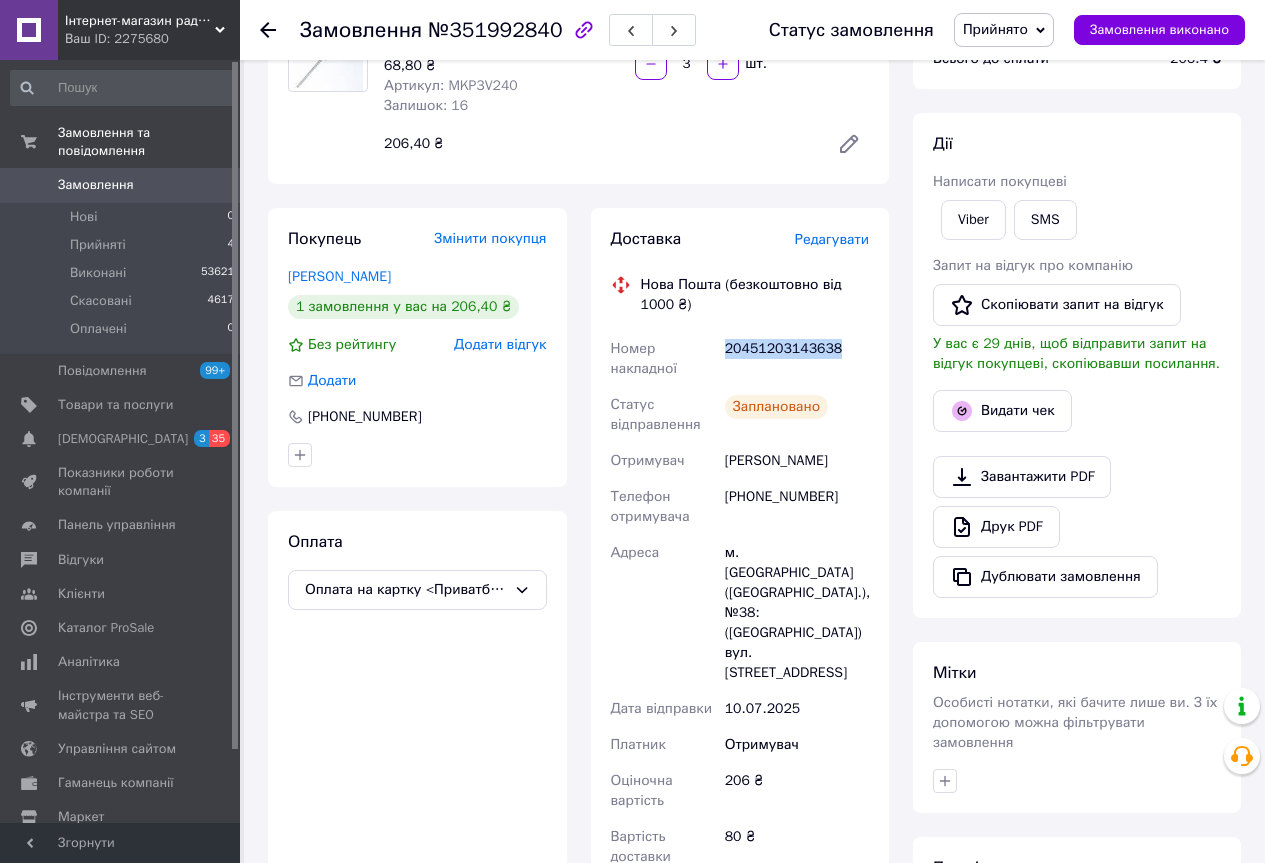 scroll, scrollTop: 0, scrollLeft: 0, axis: both 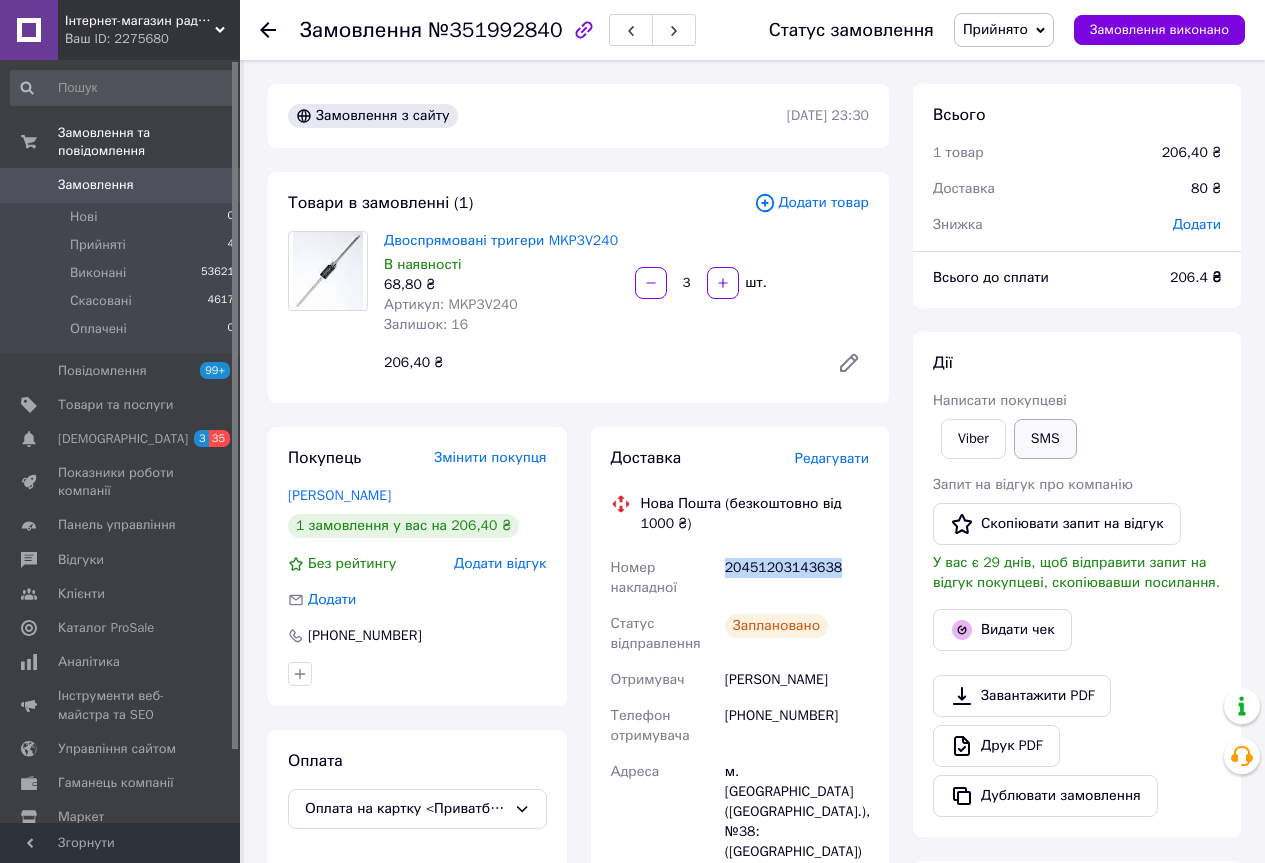 click on "SMS" at bounding box center (1045, 439) 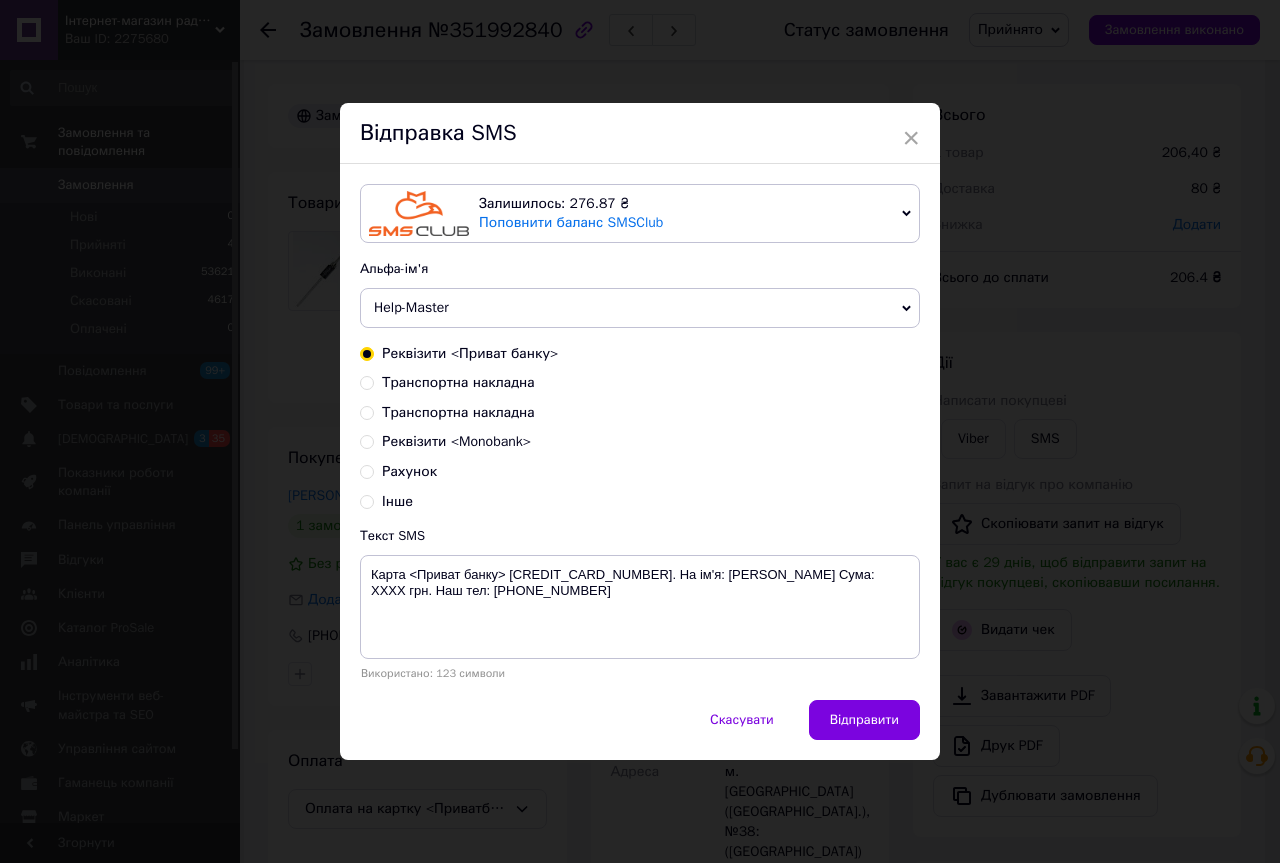 click on "Транспортна накладна" at bounding box center [458, 382] 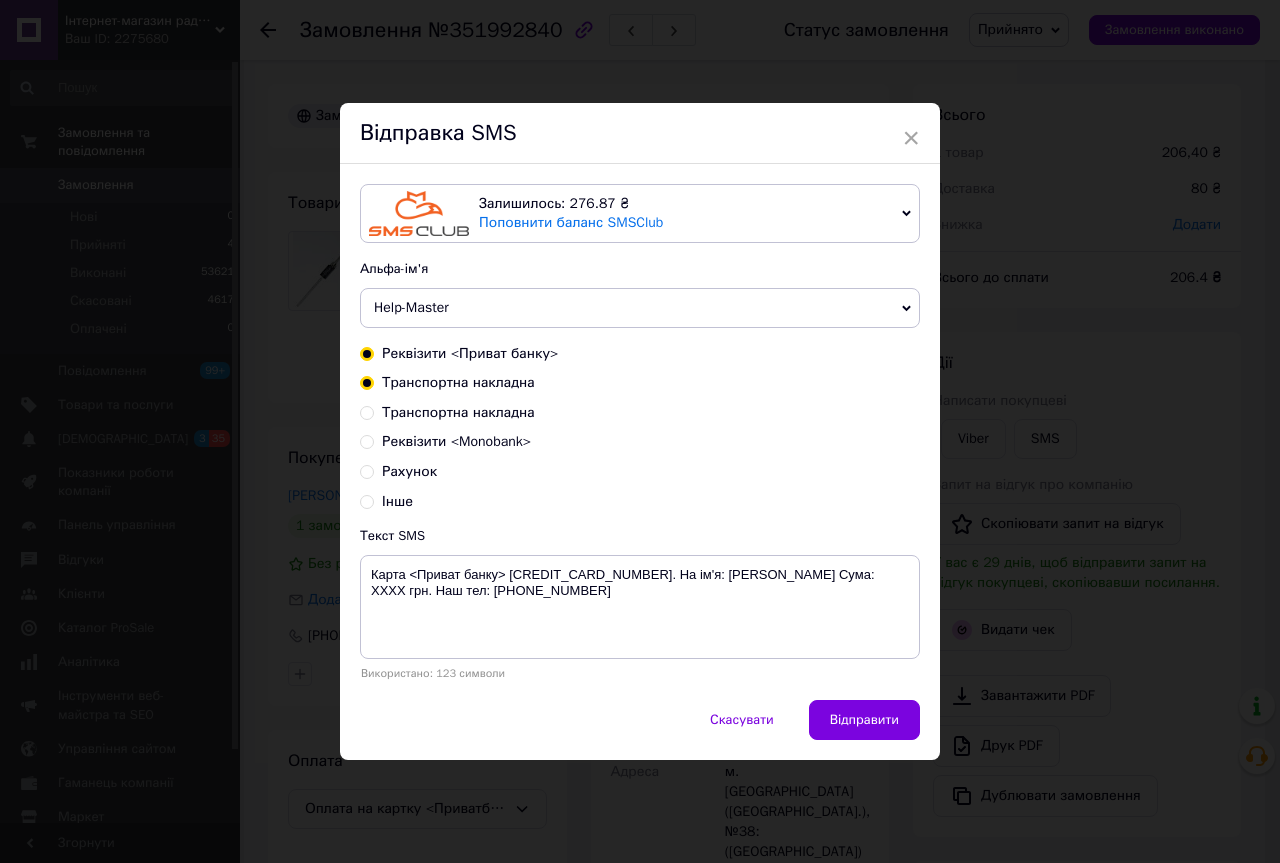 radio on "false" 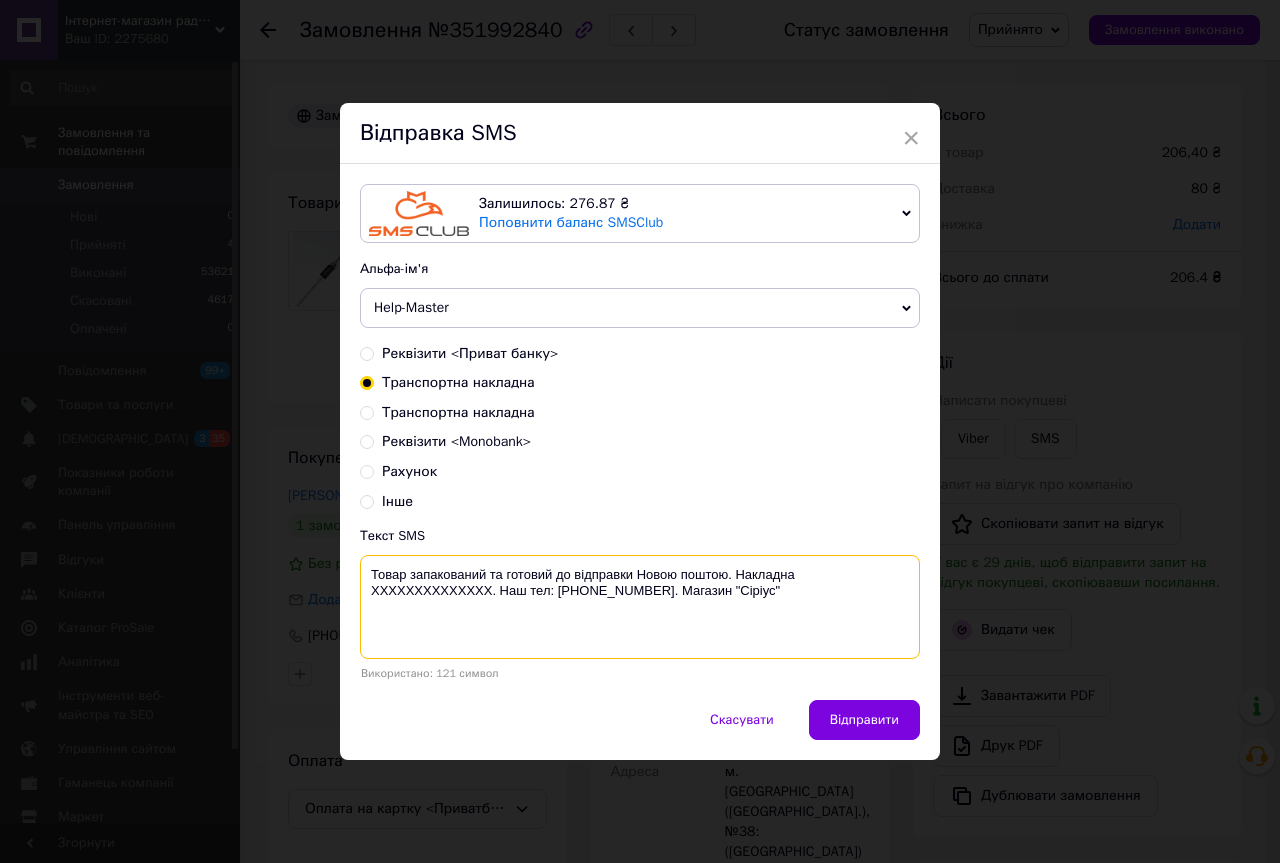 click on "Товар запакований та готовий до відправки Новою поштою. Накладна XXXXXXXXXXXXXX. Наш тел: [PHONE_NUMBER]. Магазин "Сіріус"" at bounding box center [640, 607] 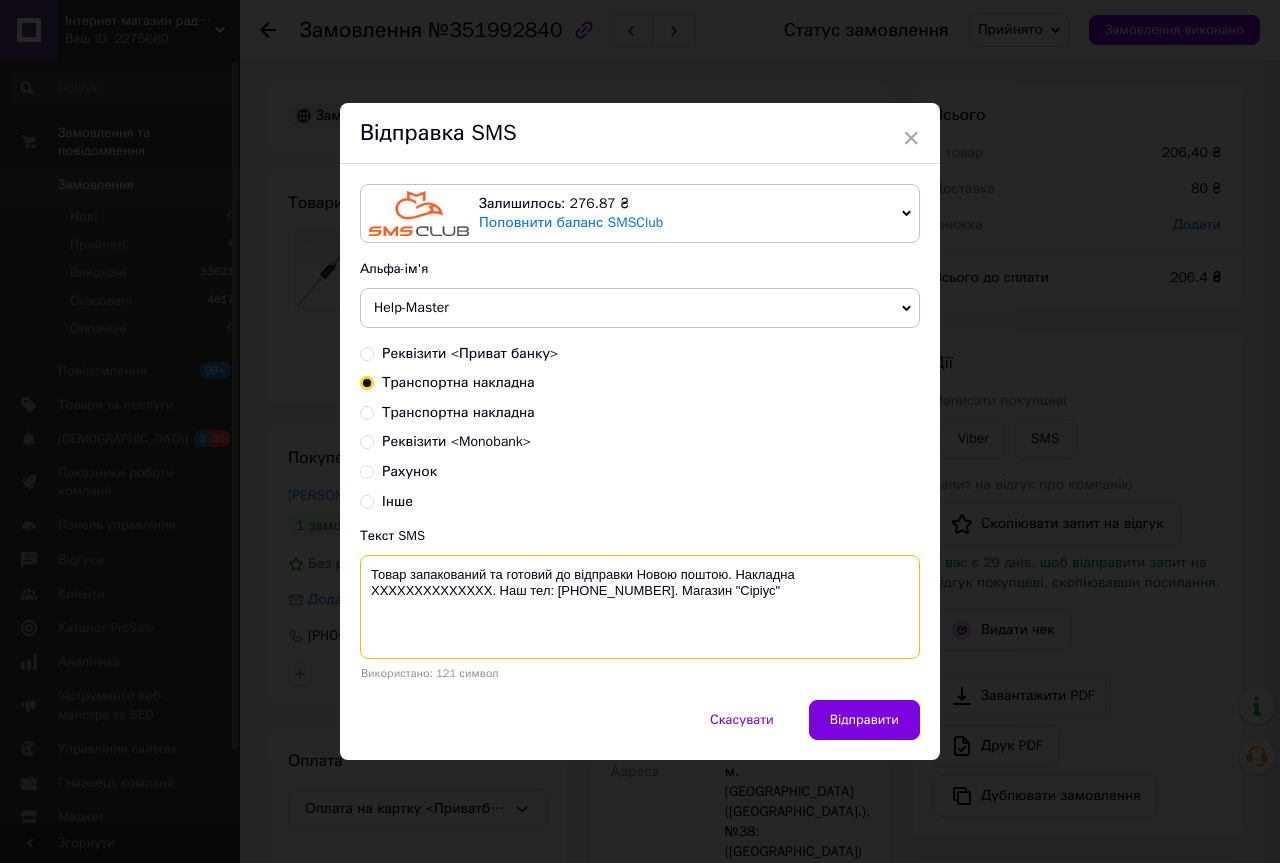 paste on "20451203143638" 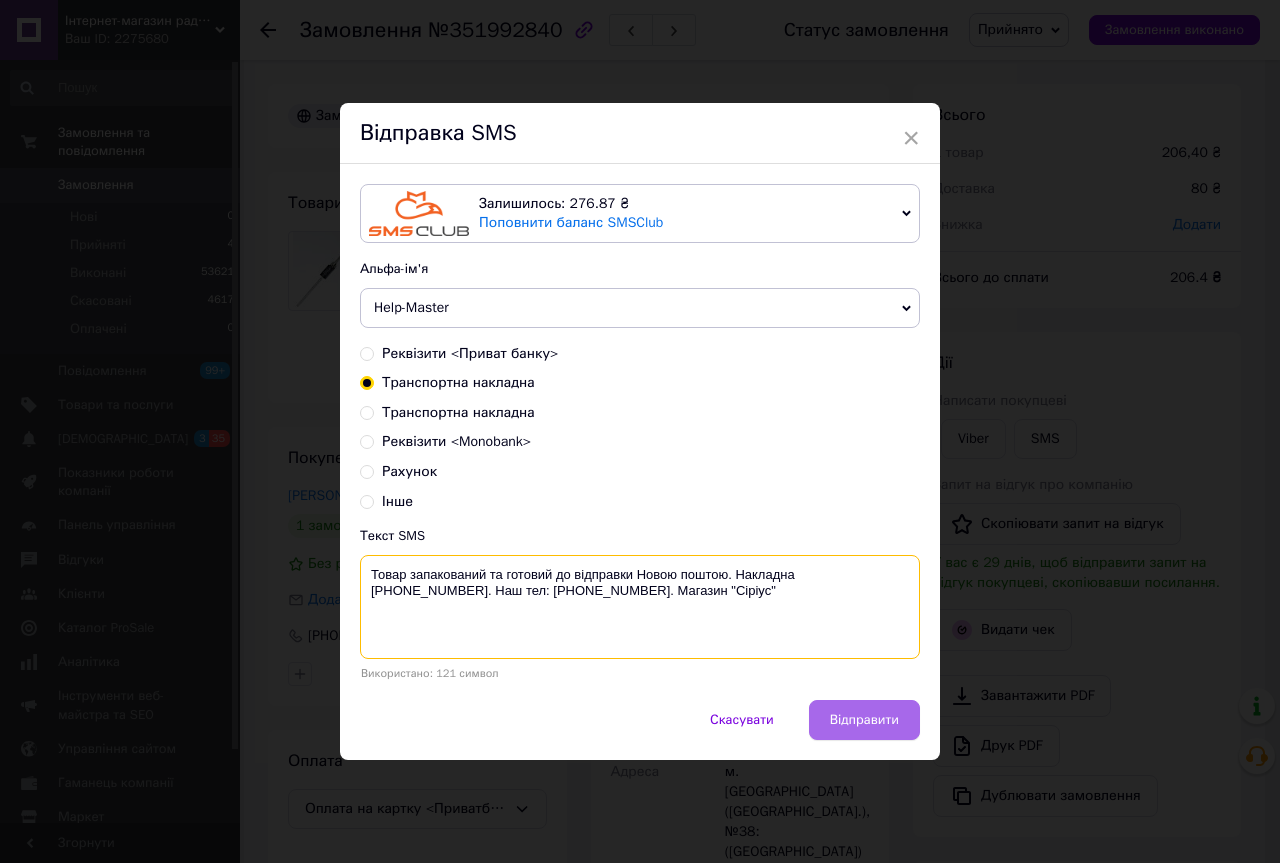 type on "Товар запакований та готовий до відправки Новою поштою. Накладна [PHONE_NUMBER]. Наш тел: [PHONE_NUMBER]. Магазин "Сіріус"" 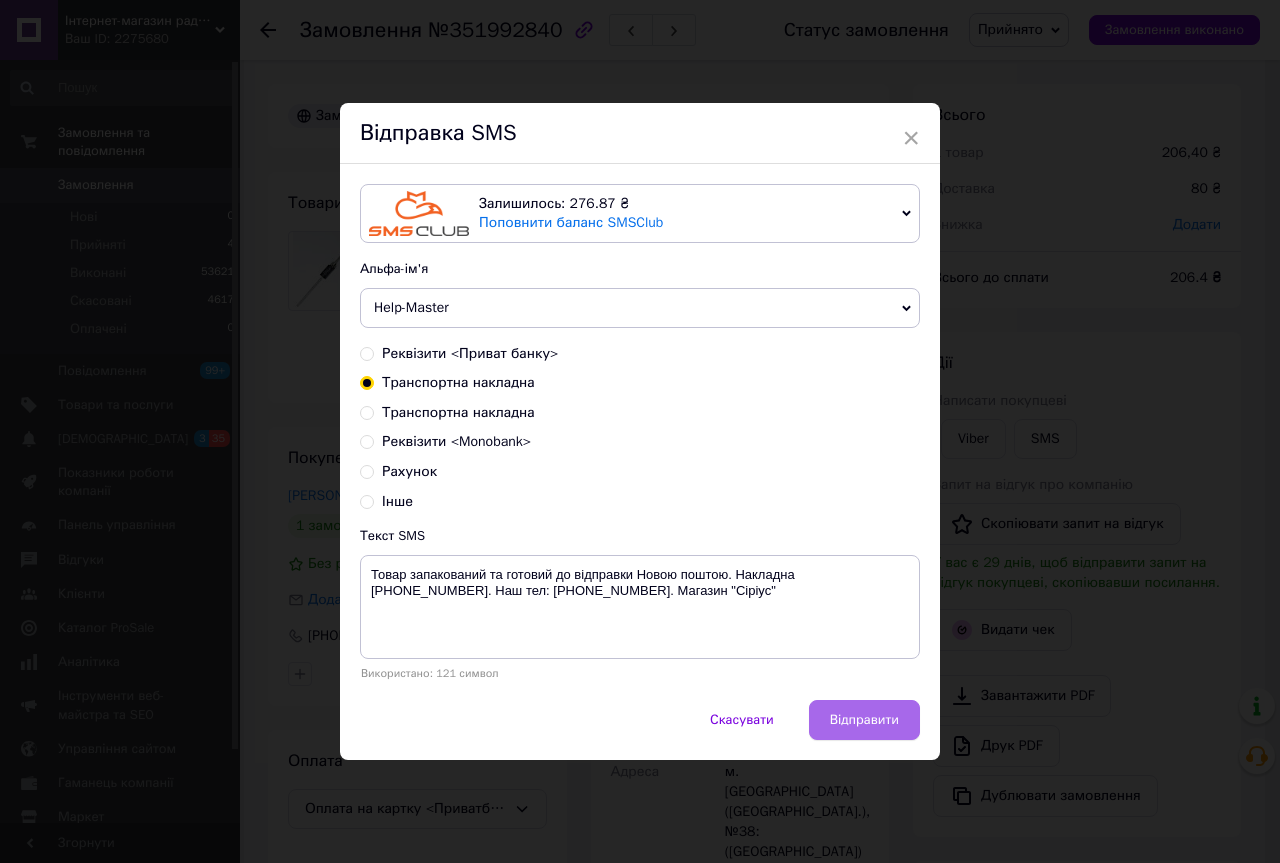 click on "Відправити" at bounding box center (864, 720) 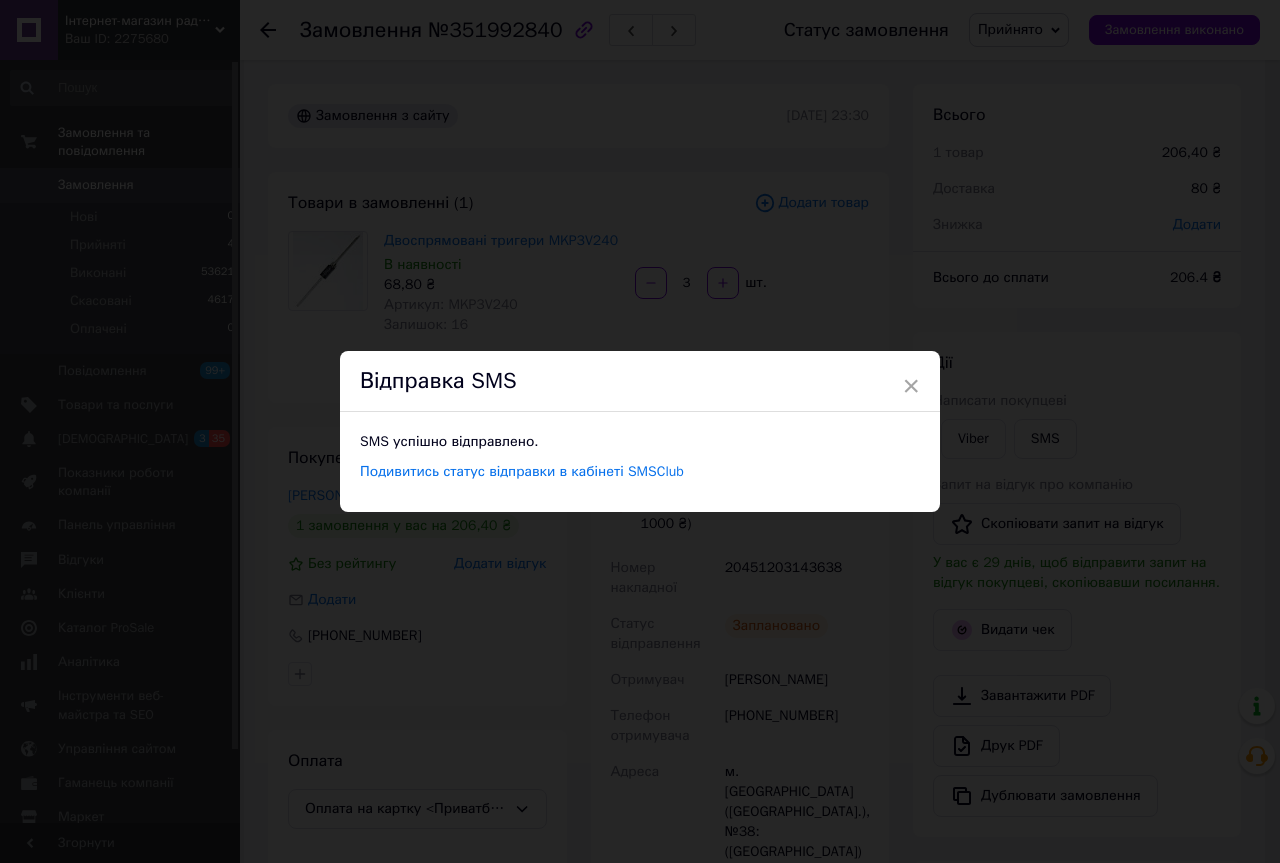 click on "× Відправка SMS SMS успішно відправлено. Подивитись статус відправки в кабінеті SMSClub" at bounding box center (640, 431) 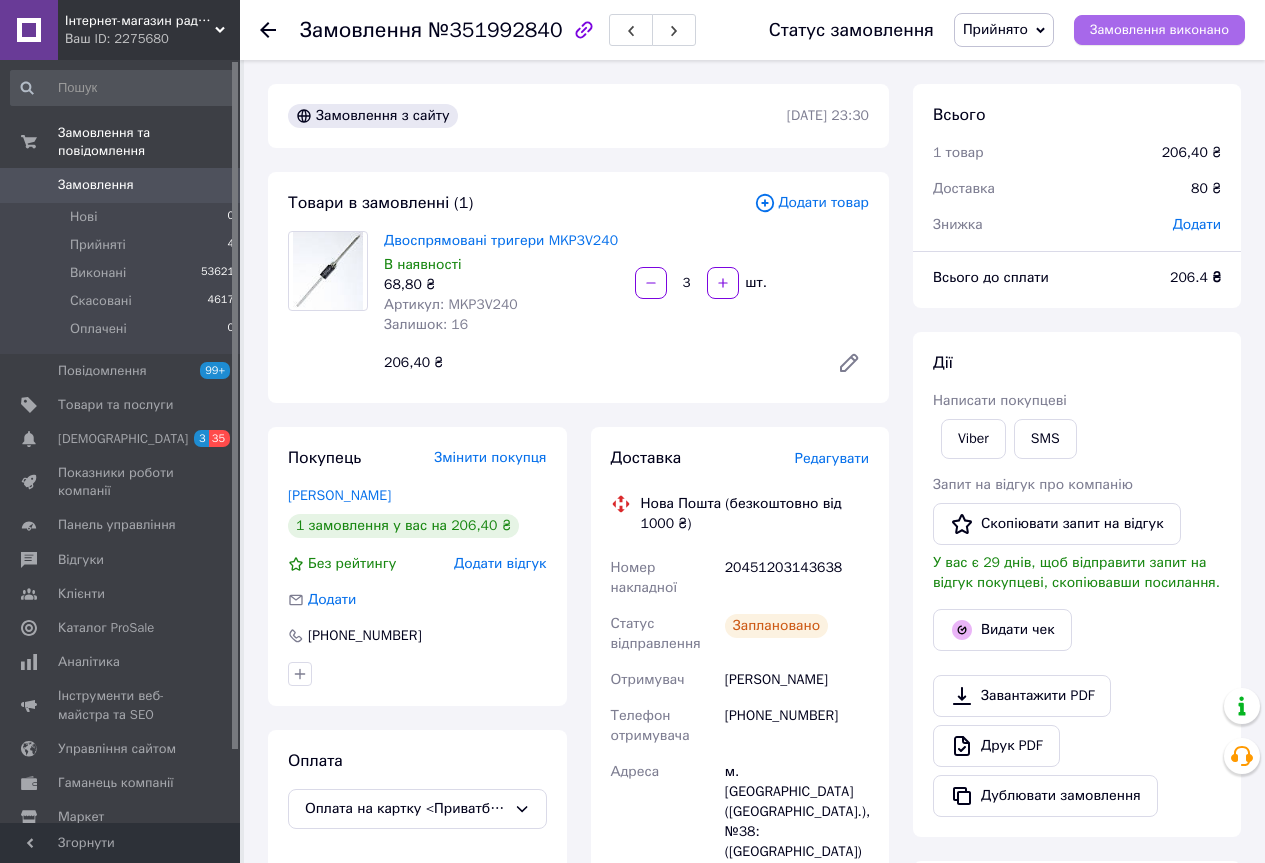 click on "Замовлення виконано" at bounding box center [1159, 30] 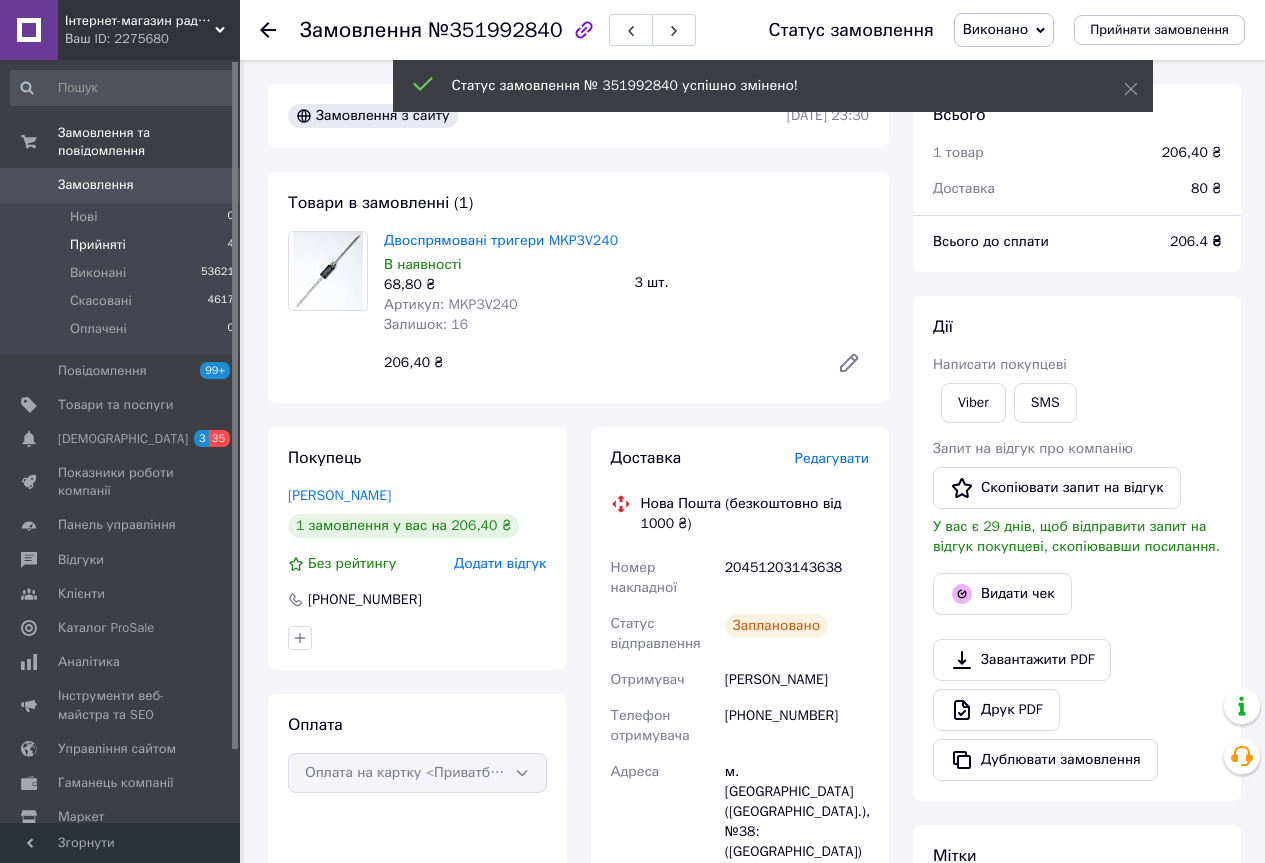 click on "Прийняті" at bounding box center (98, 245) 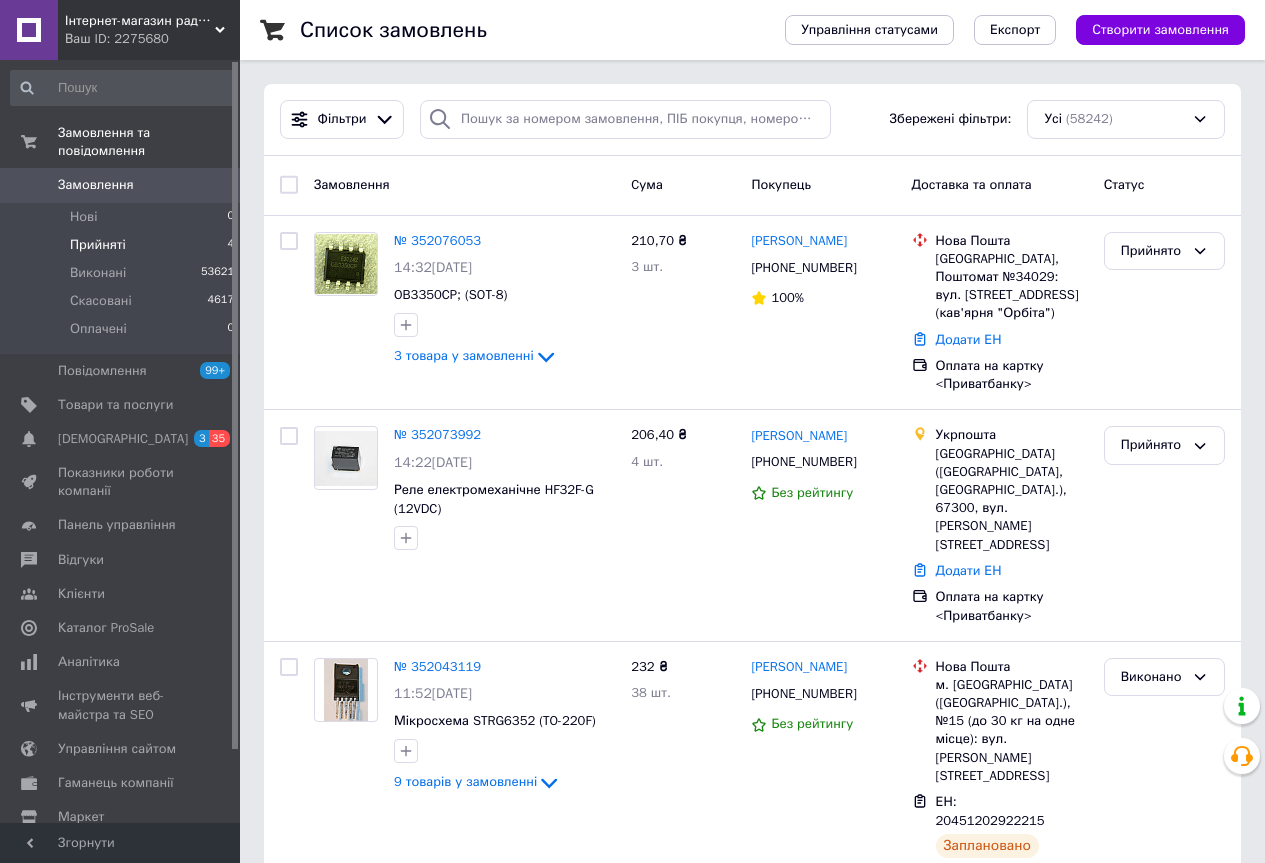 click on "Прийняті" at bounding box center [98, 245] 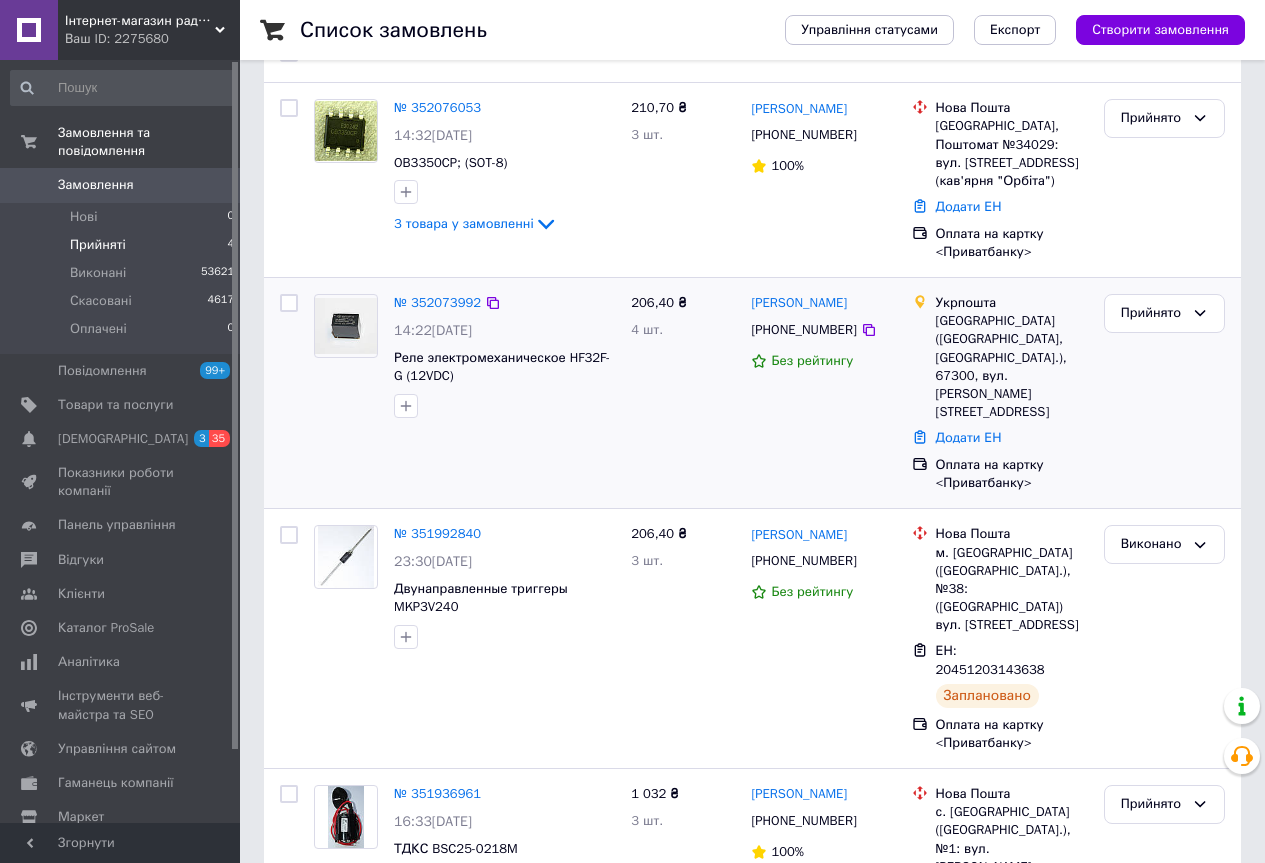 scroll, scrollTop: 237, scrollLeft: 0, axis: vertical 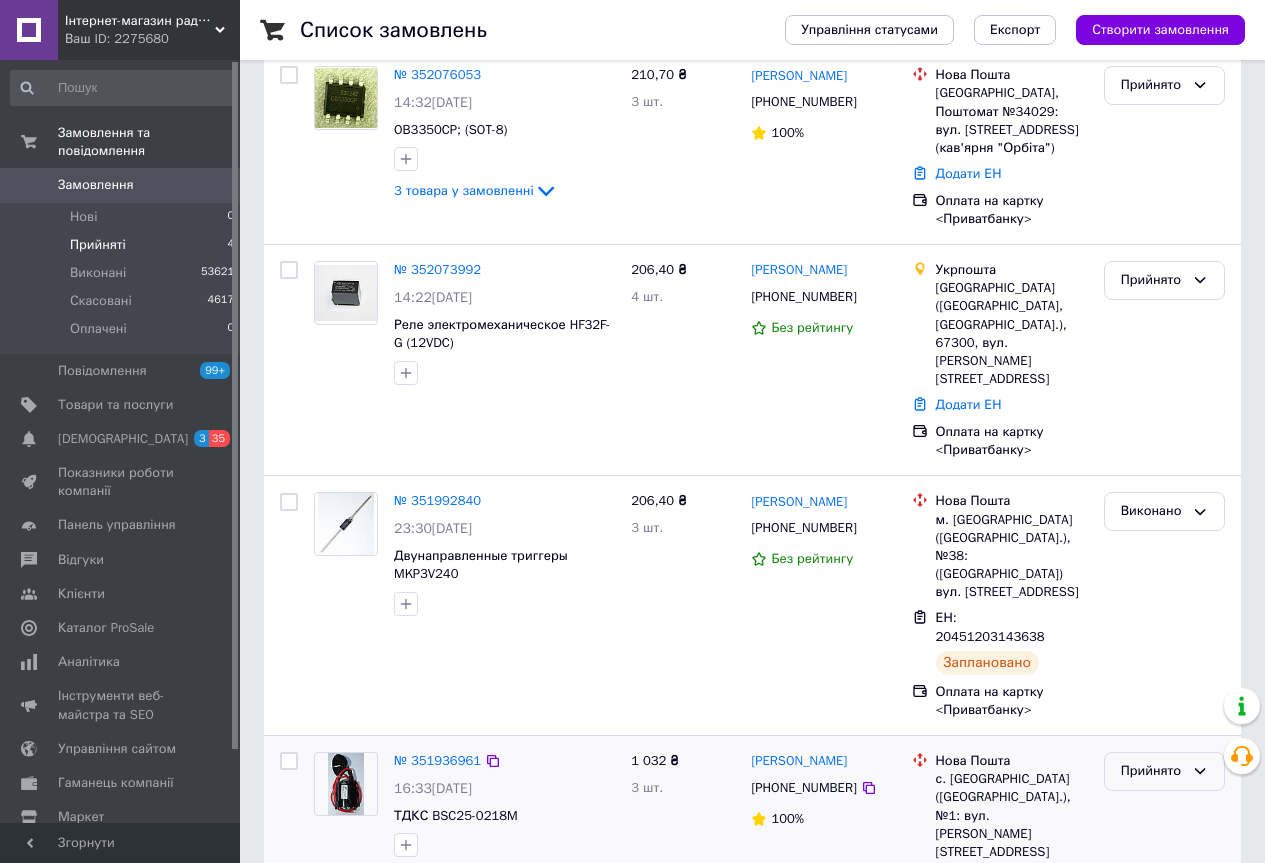click on "Прийнято" at bounding box center (1152, 771) 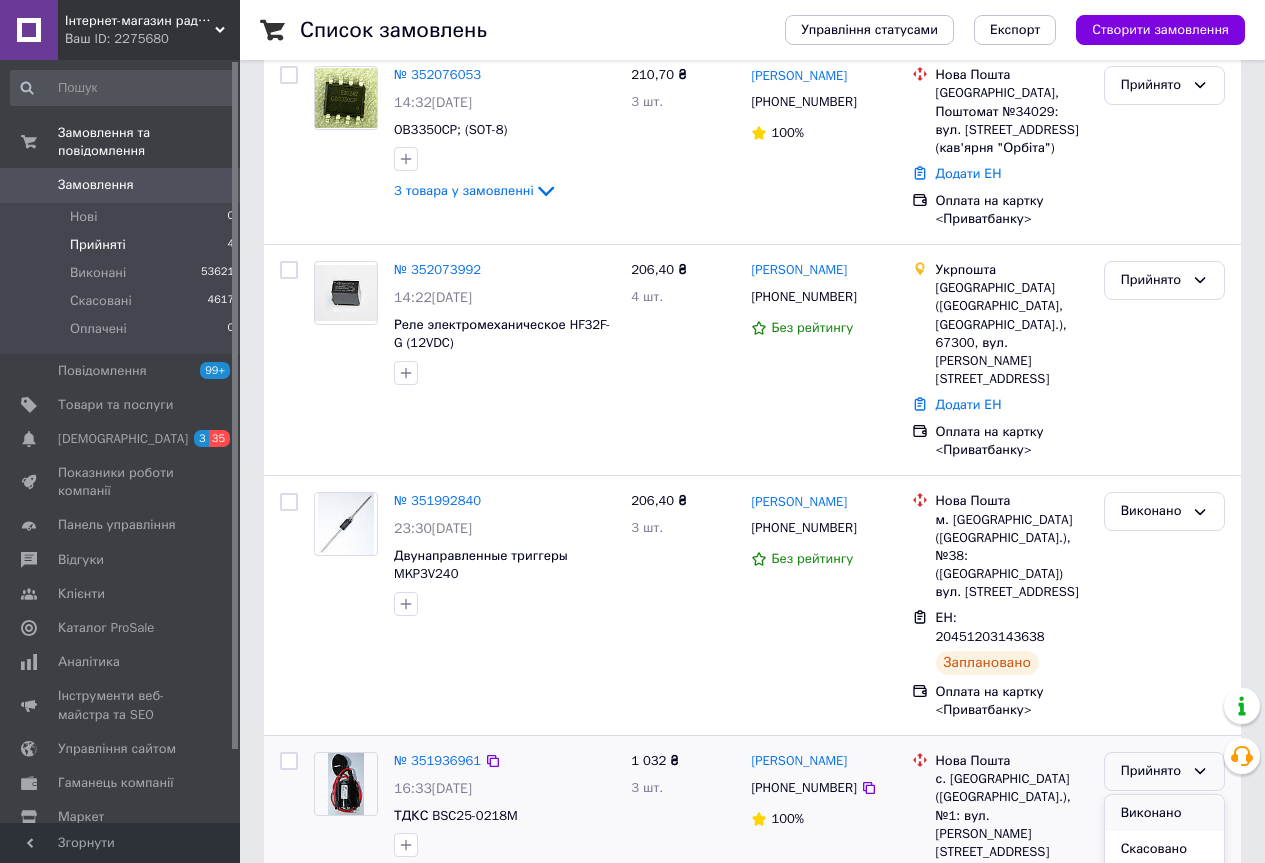 click on "Виконано" at bounding box center (1164, 813) 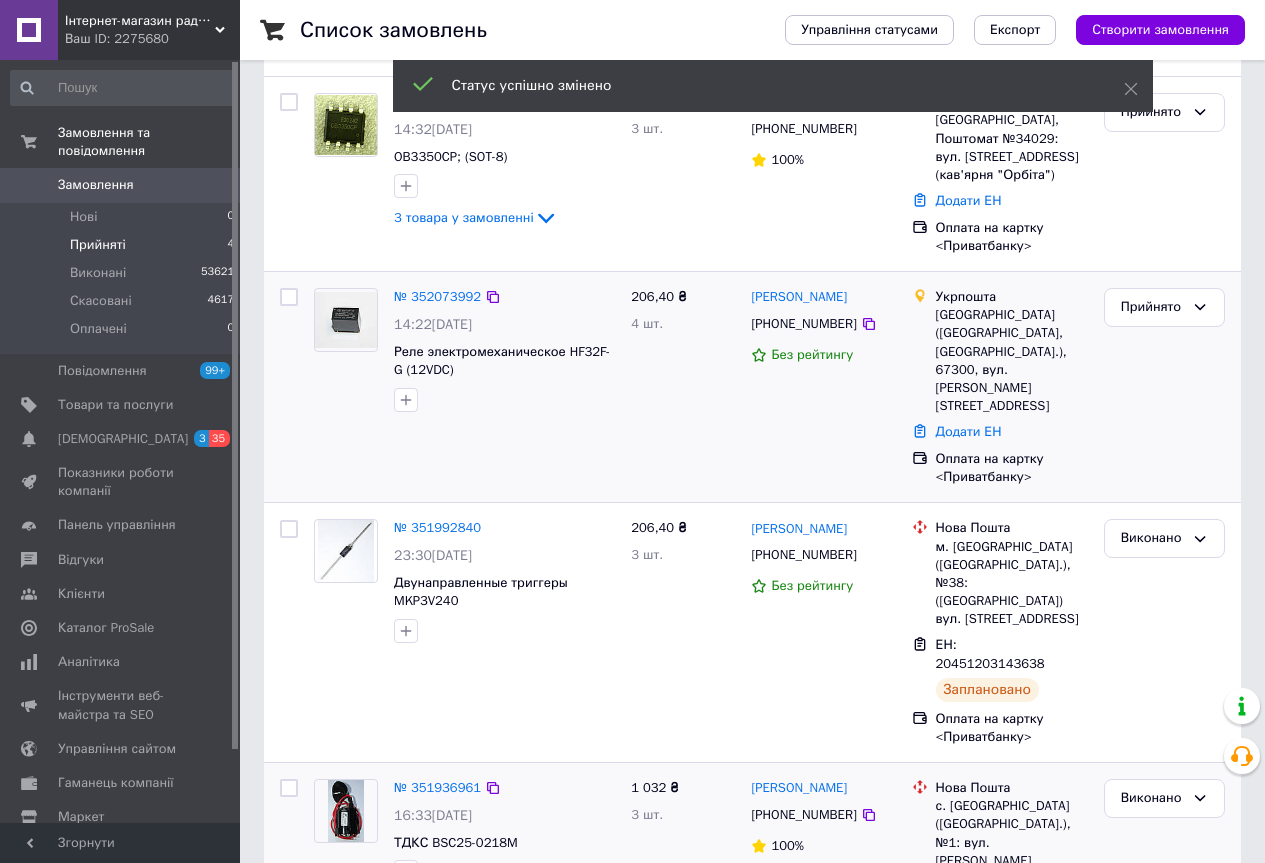 scroll, scrollTop: 110, scrollLeft: 0, axis: vertical 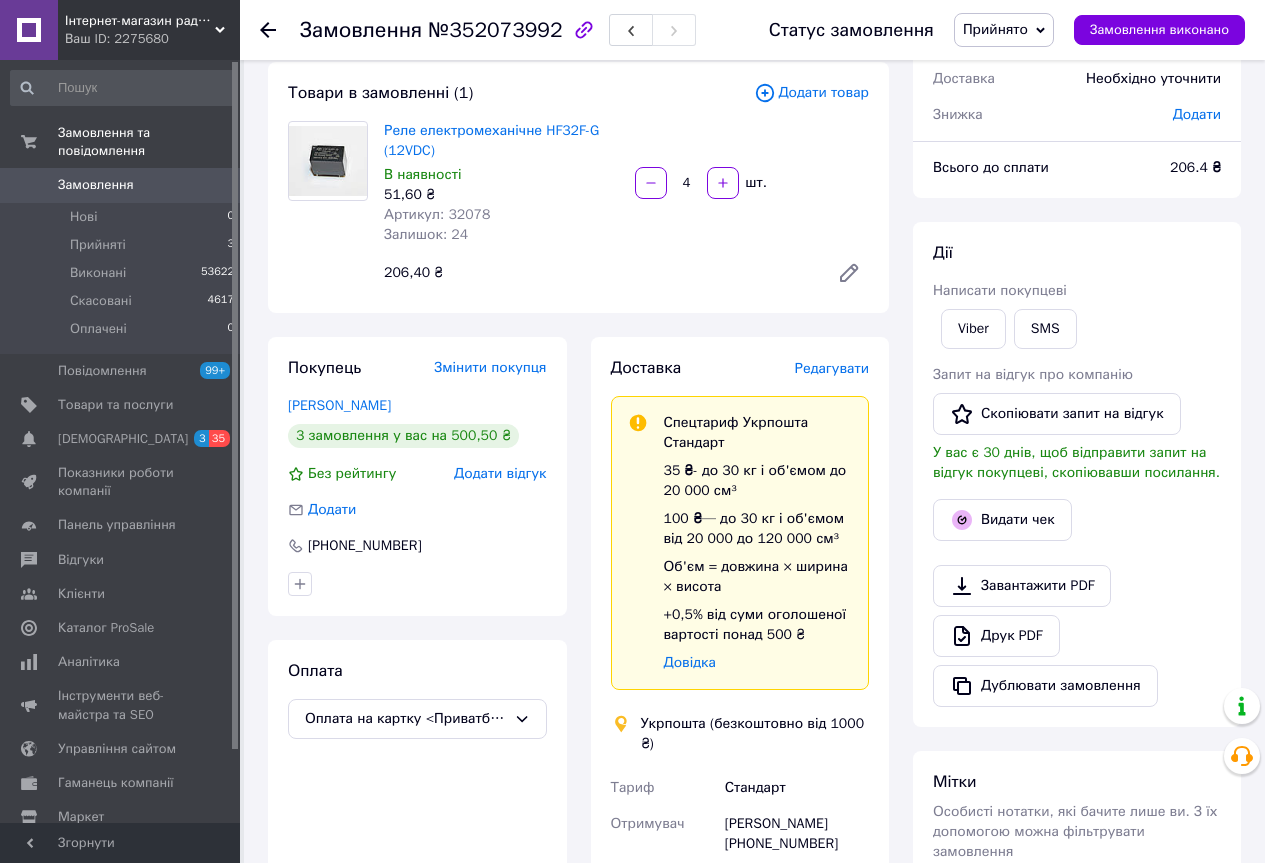 click on "№352073992" at bounding box center [495, 30] 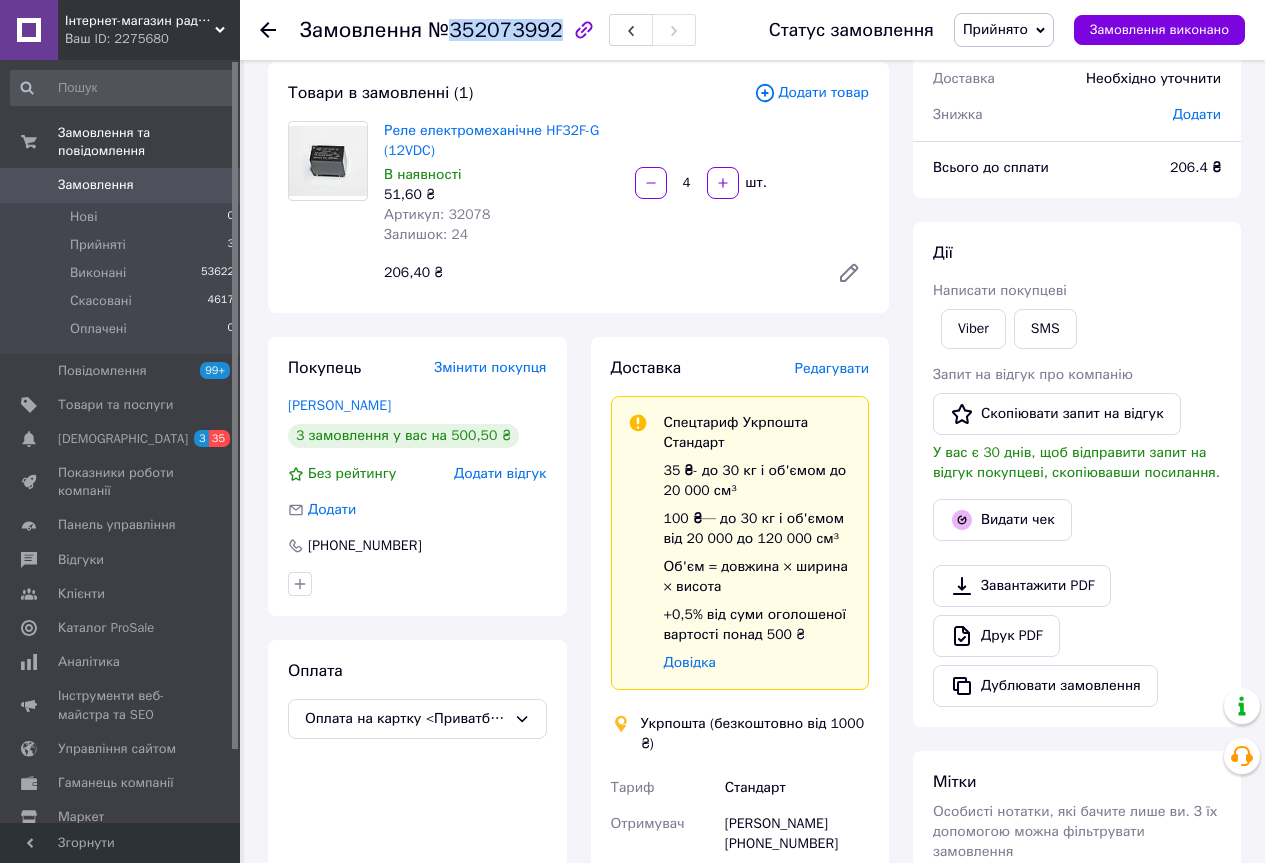 click on "№352073992" at bounding box center (495, 30) 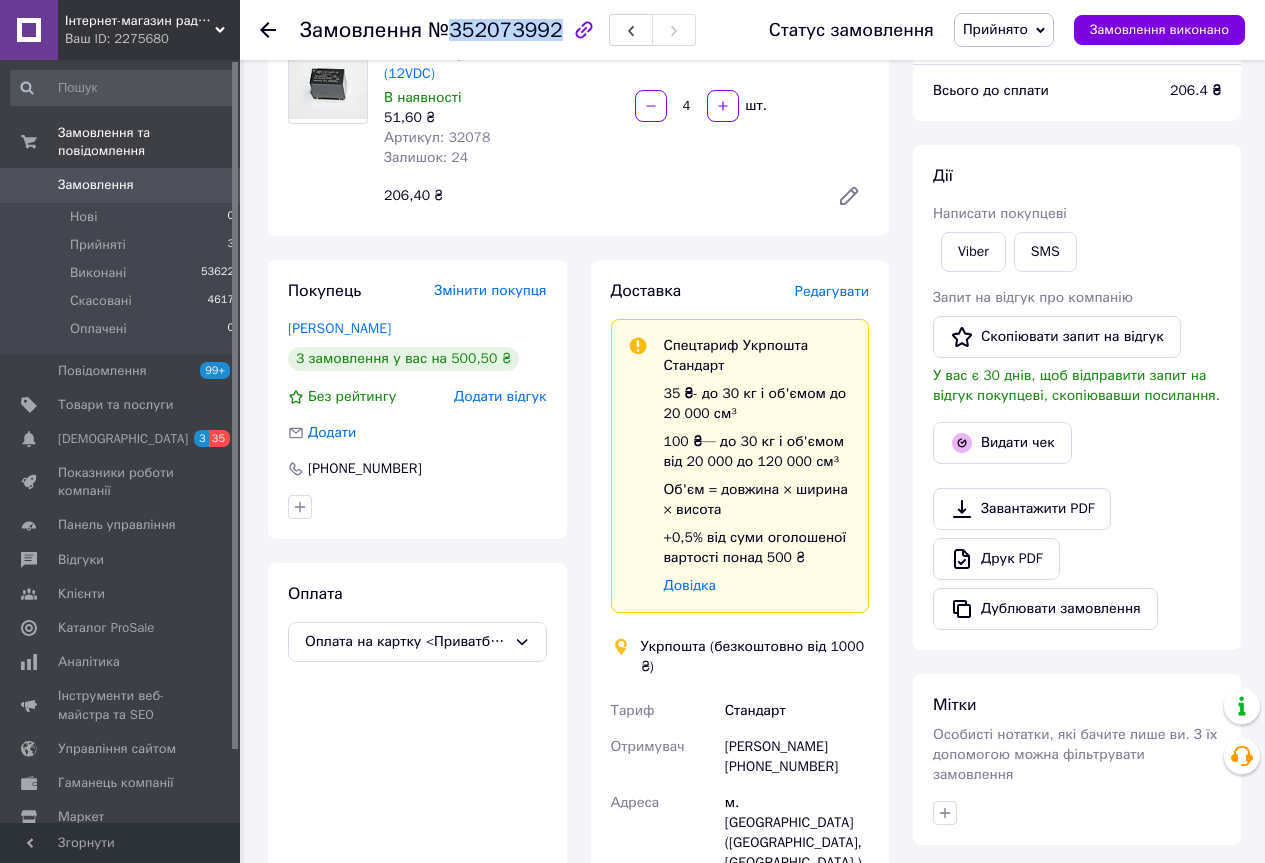 scroll, scrollTop: 410, scrollLeft: 0, axis: vertical 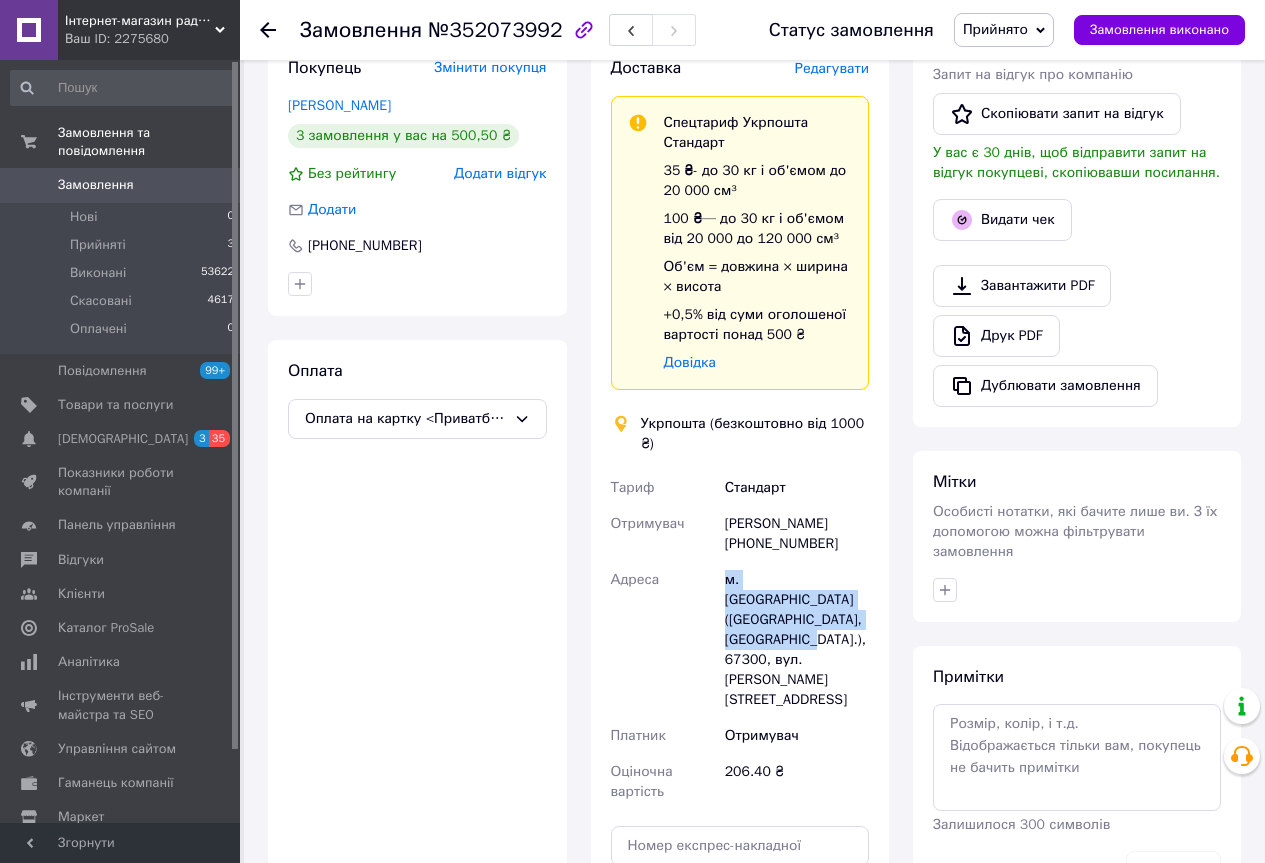 drag, startPoint x: 782, startPoint y: 621, endPoint x: 718, endPoint y: 580, distance: 76.00658 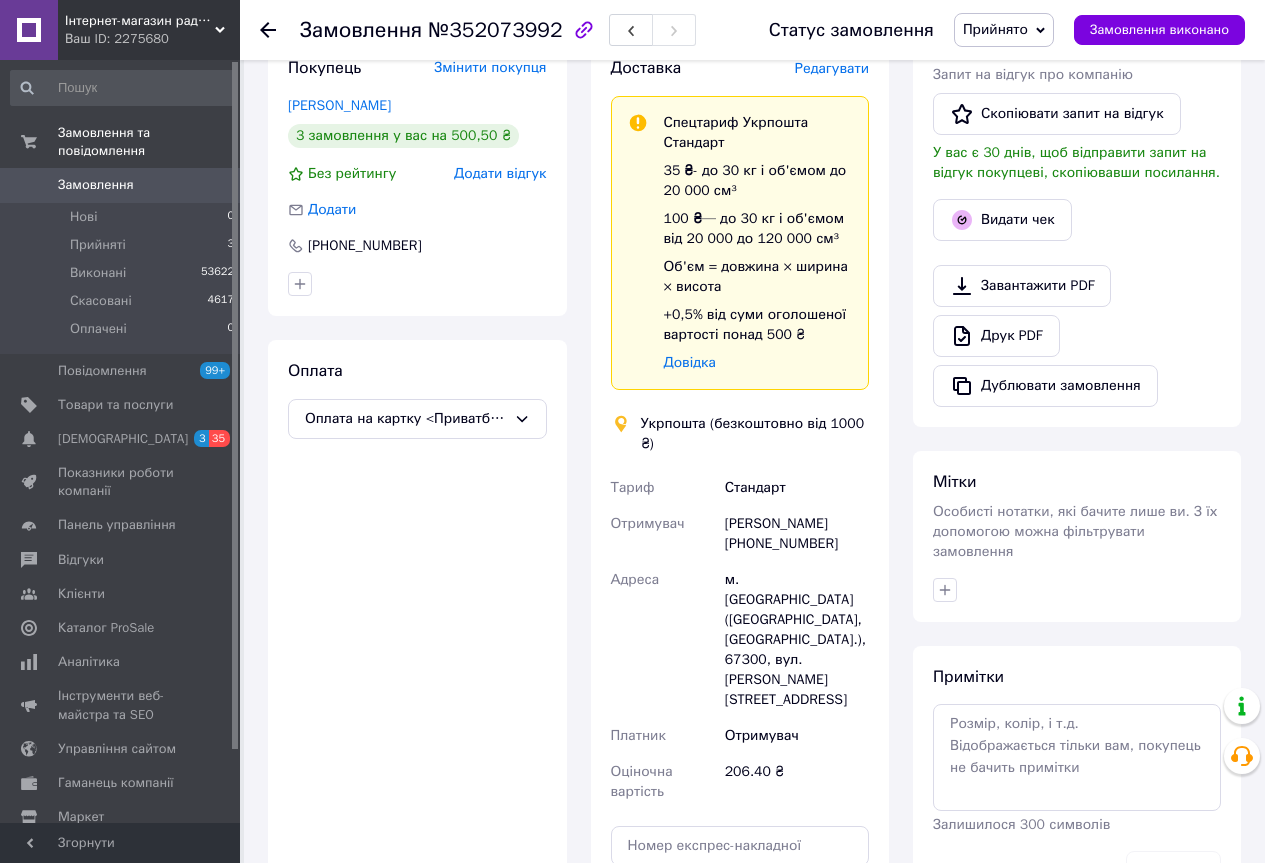 click on "[PERSON_NAME] [PHONE_NUMBER]" at bounding box center (797, 534) 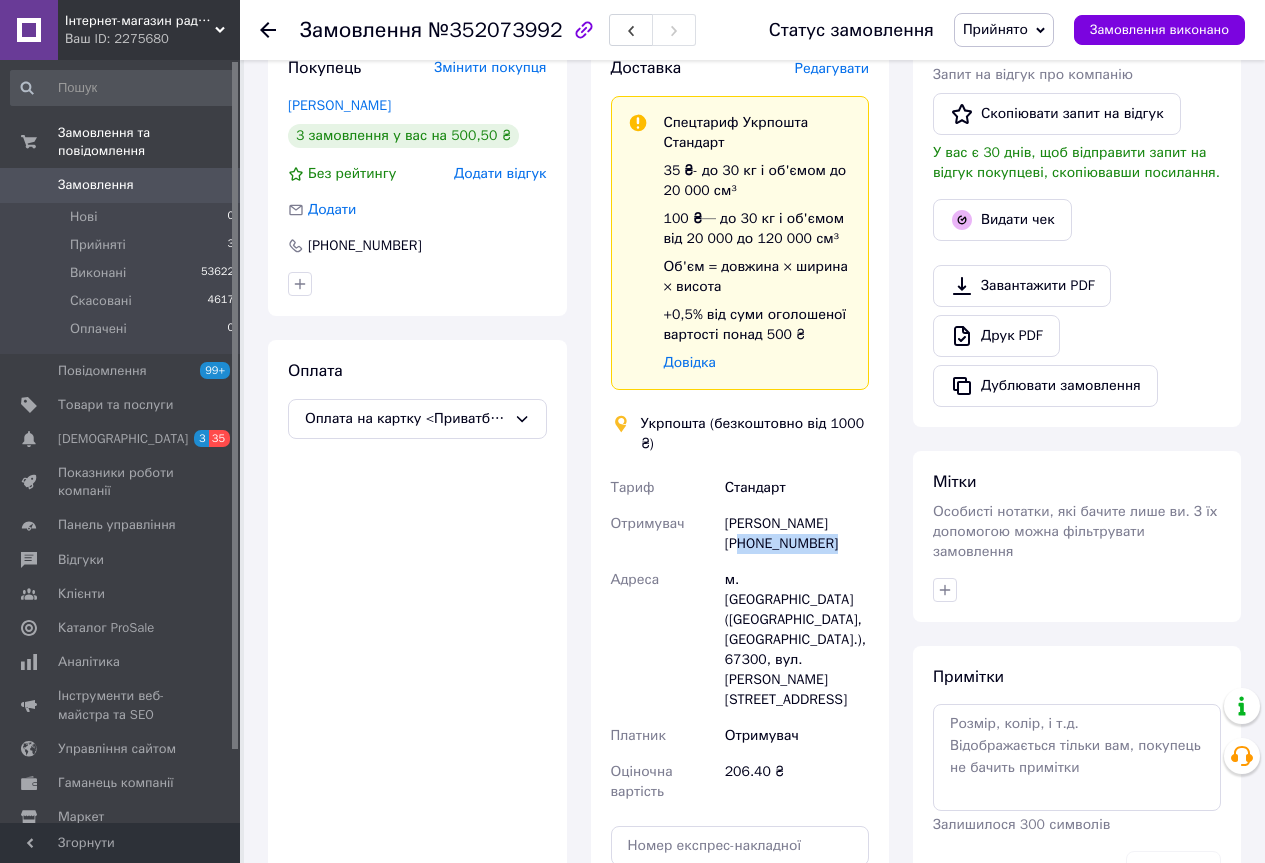 click on "[PERSON_NAME] [PHONE_NUMBER]" at bounding box center (797, 534) 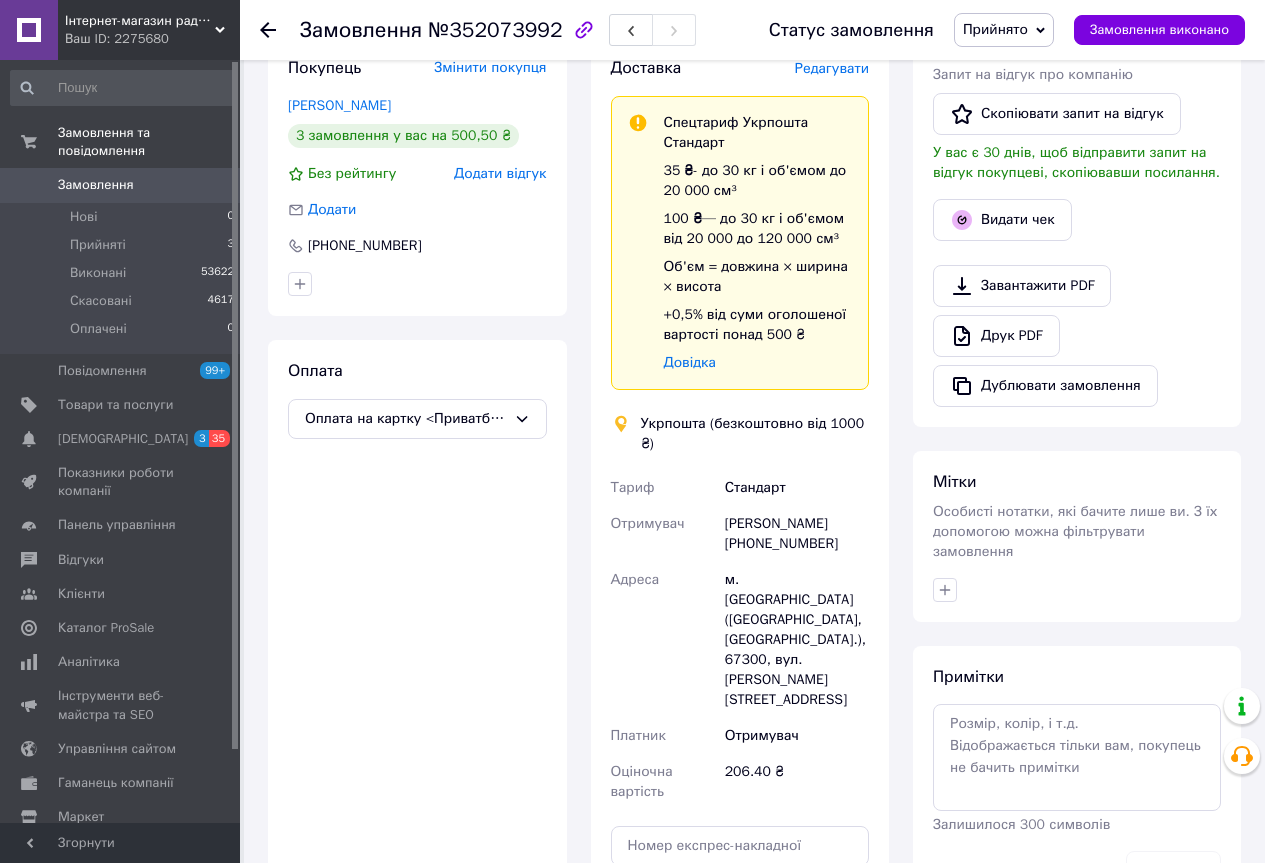 click on "[PERSON_NAME] [PHONE_NUMBER]" at bounding box center (797, 534) 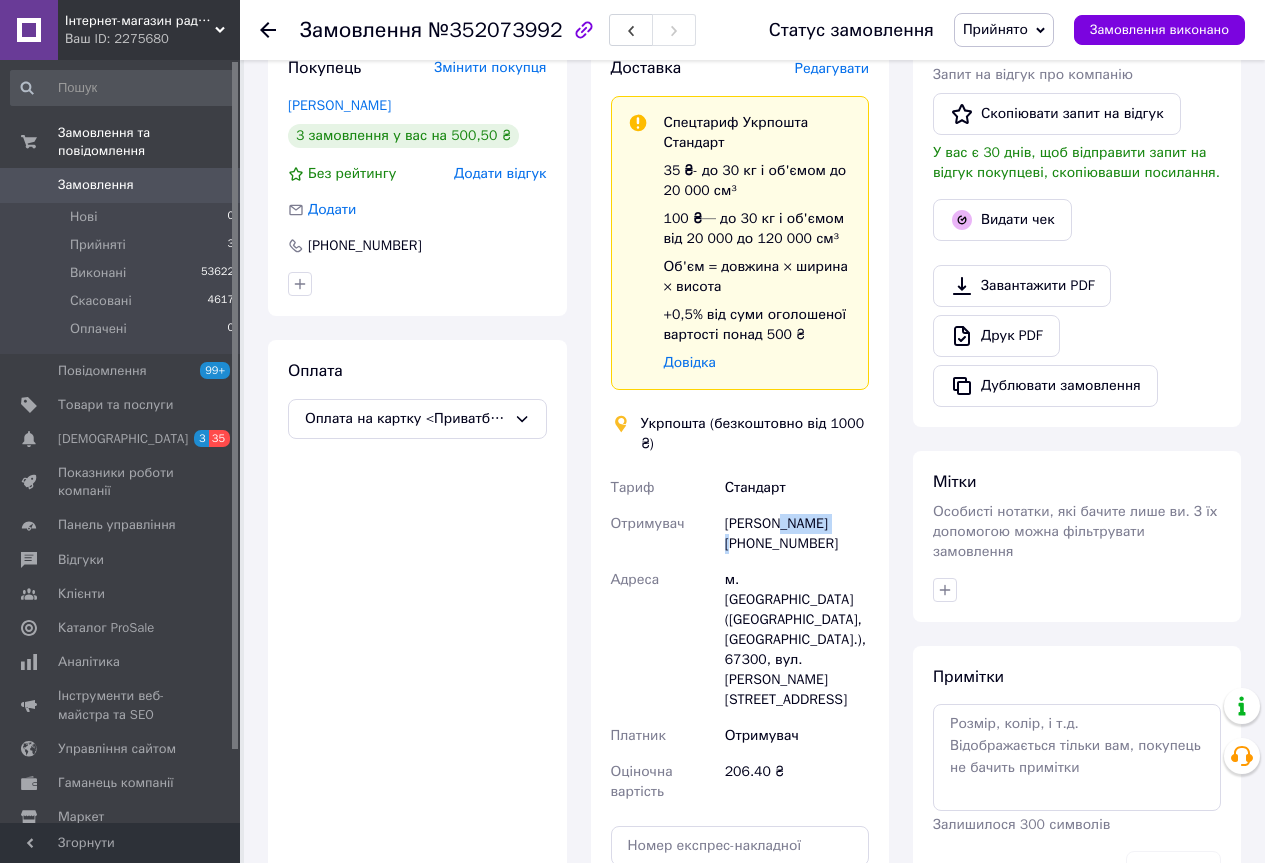 click on "[PERSON_NAME] [PHONE_NUMBER]" at bounding box center (797, 534) 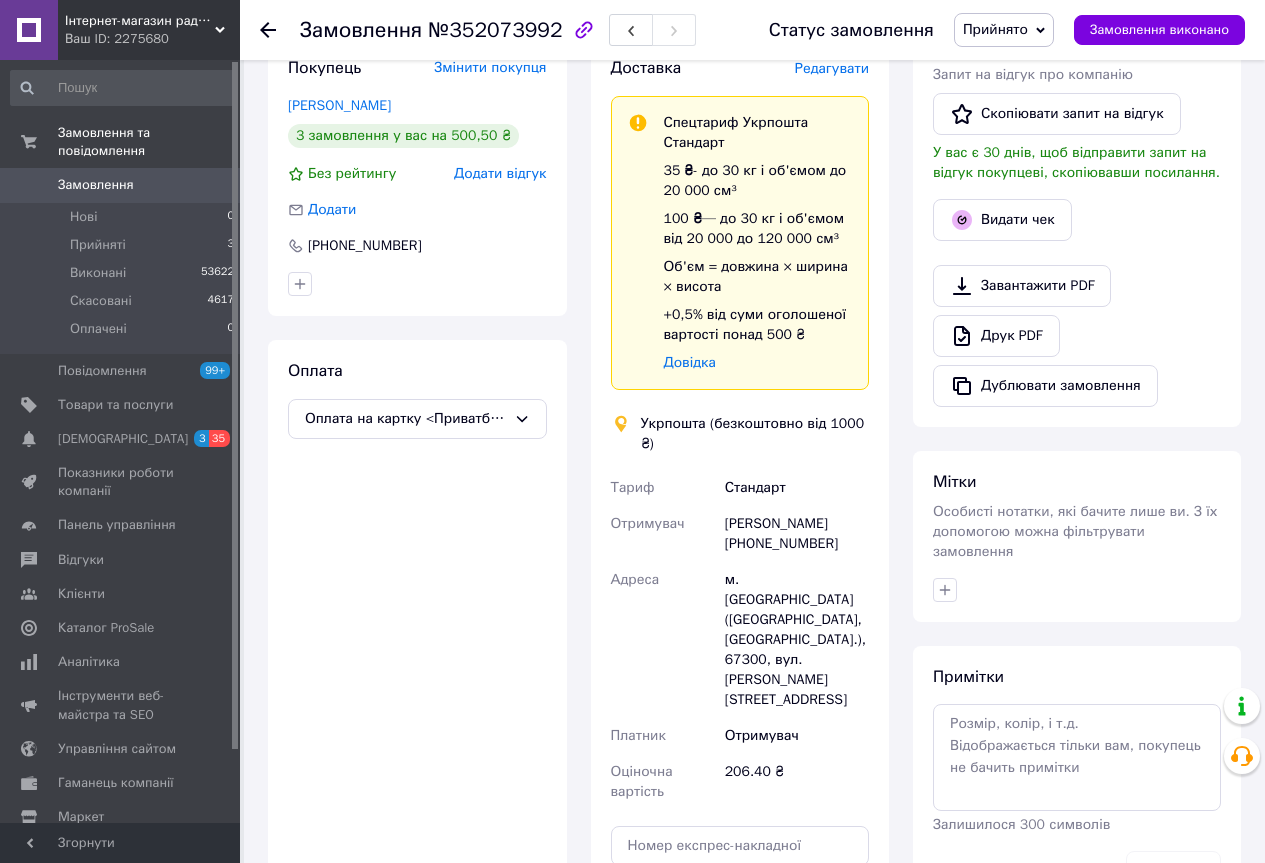 click on "[PERSON_NAME] [PHONE_NUMBER]" at bounding box center (797, 534) 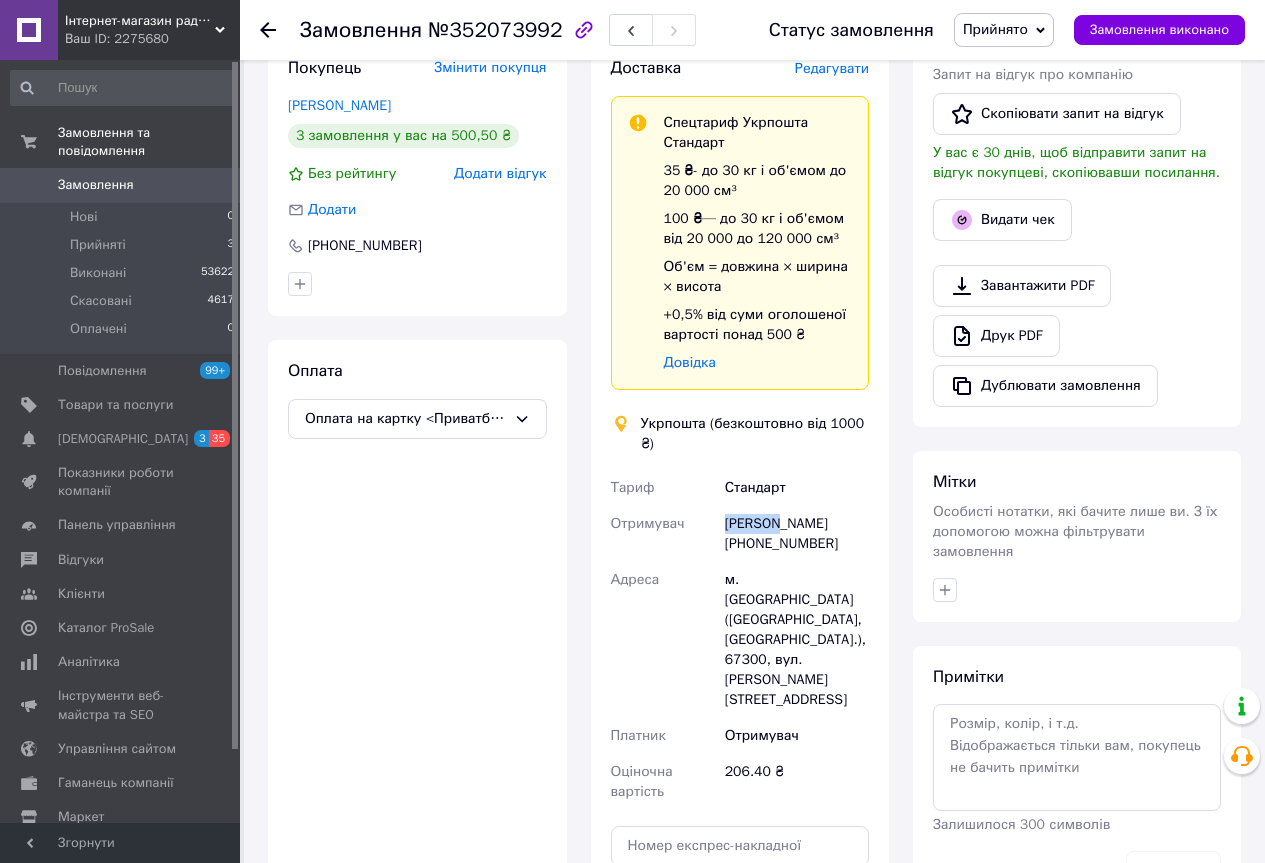 click on "[PERSON_NAME] [PHONE_NUMBER]" at bounding box center [797, 534] 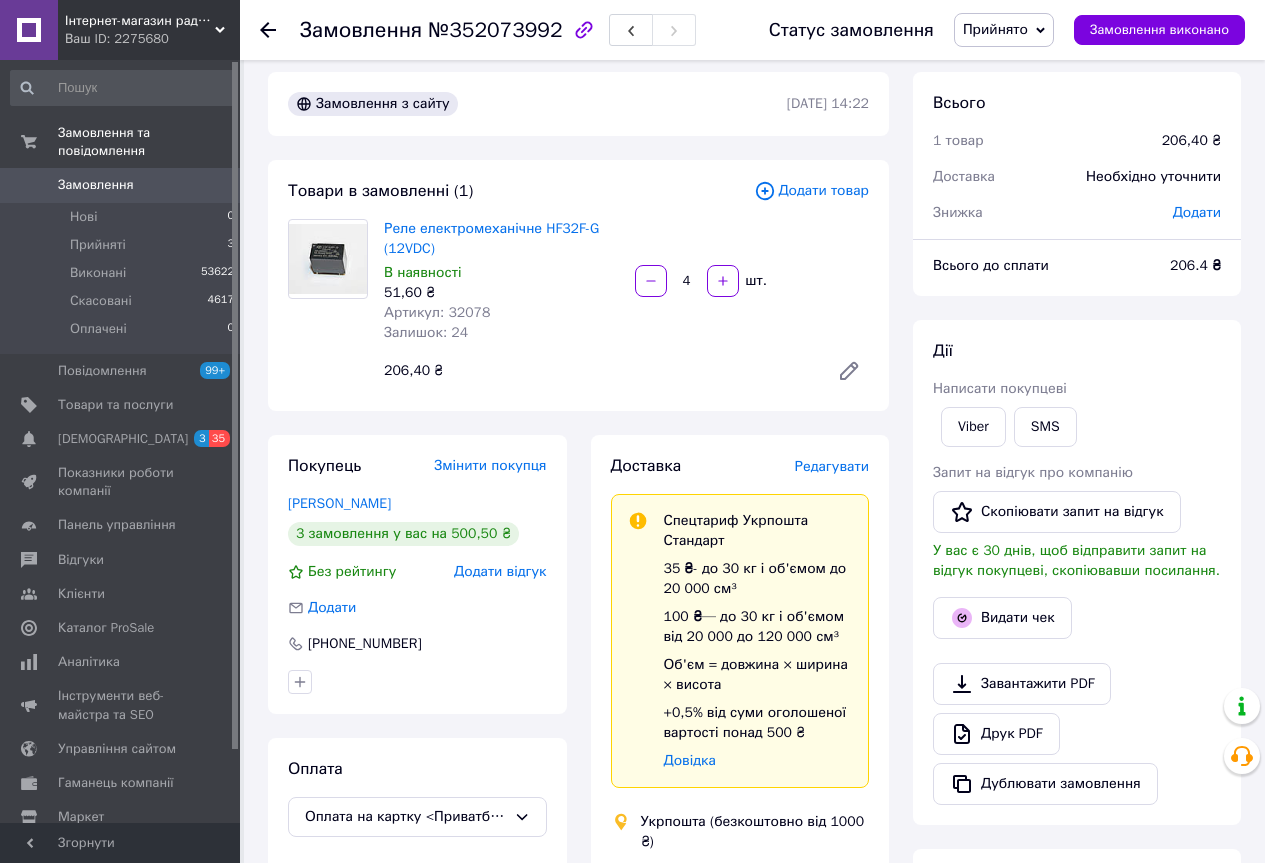 scroll, scrollTop: 0, scrollLeft: 0, axis: both 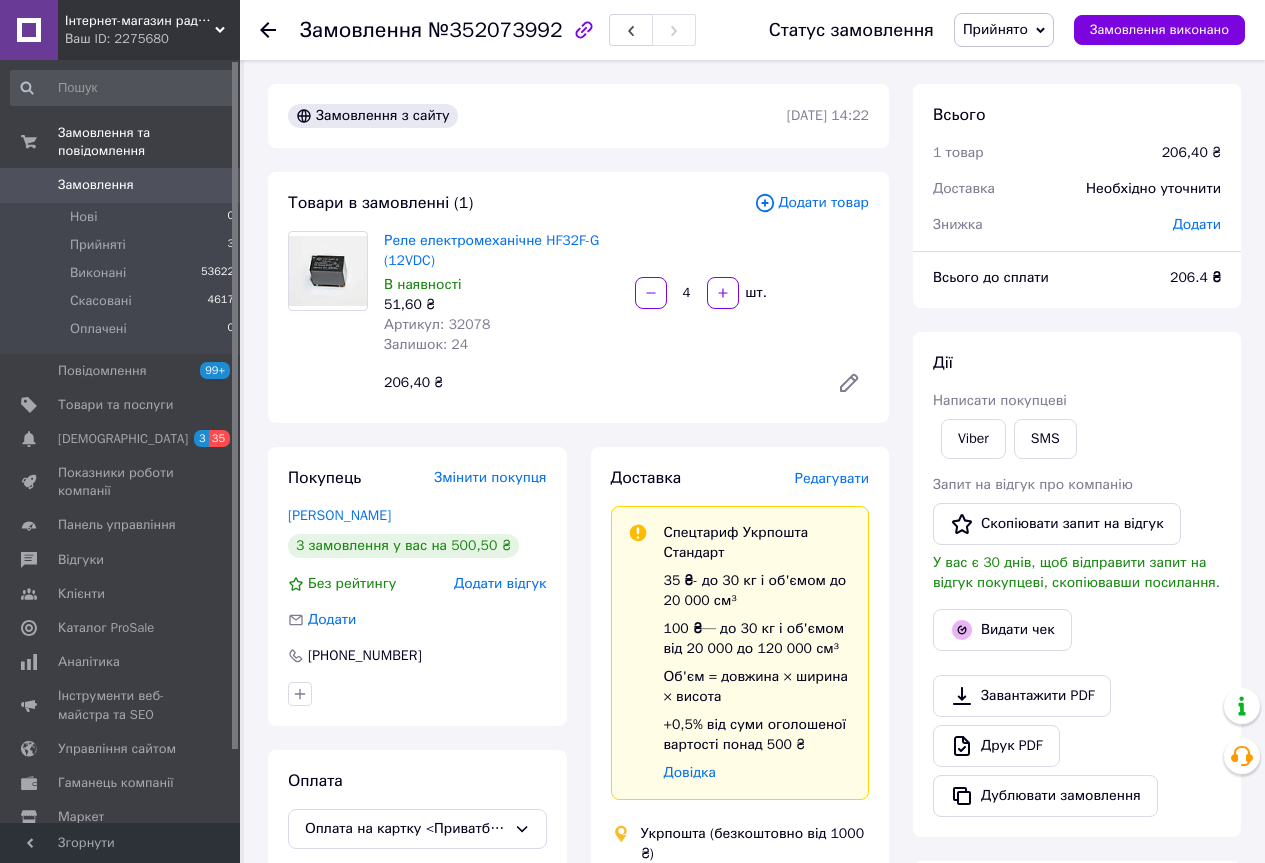 click on "Артикул: 32078" at bounding box center [437, 324] 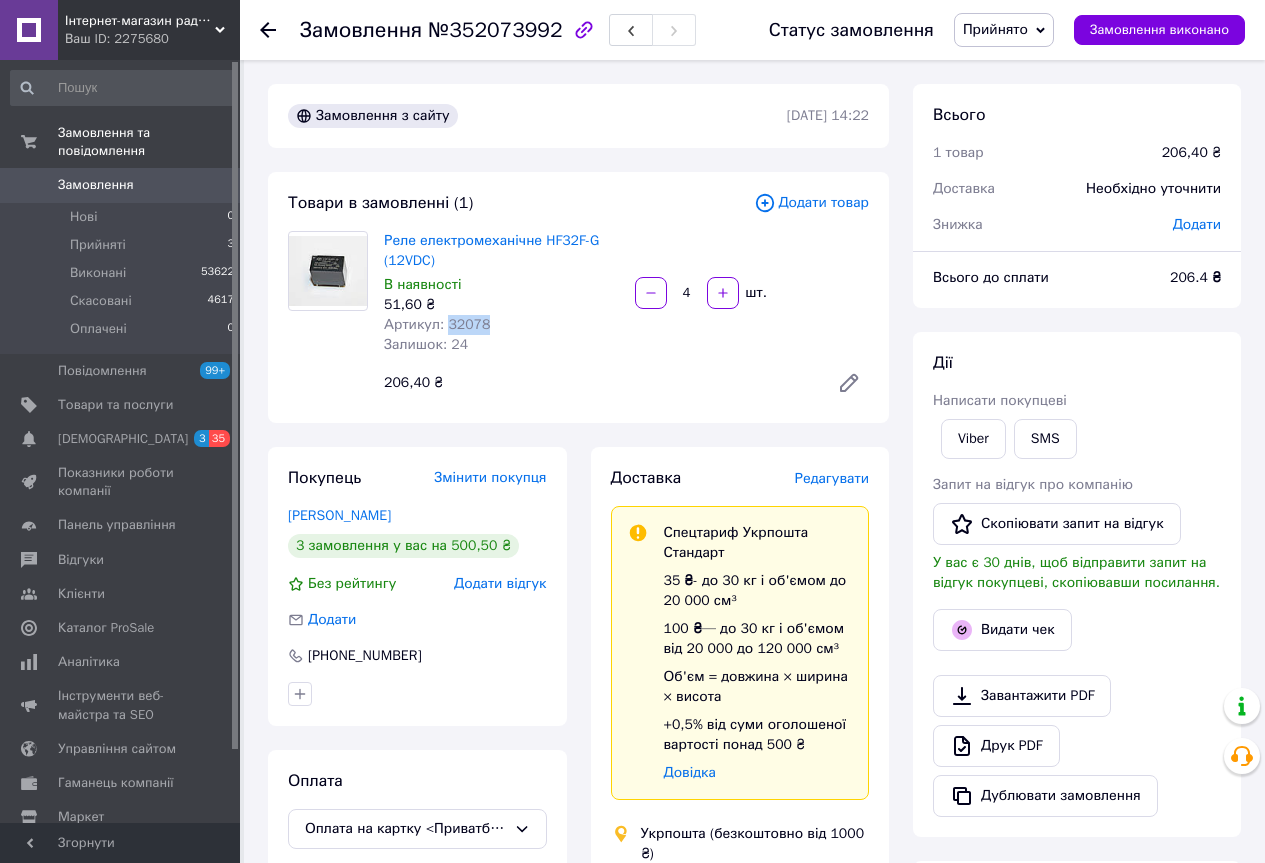 click on "Артикул: 32078" at bounding box center [437, 324] 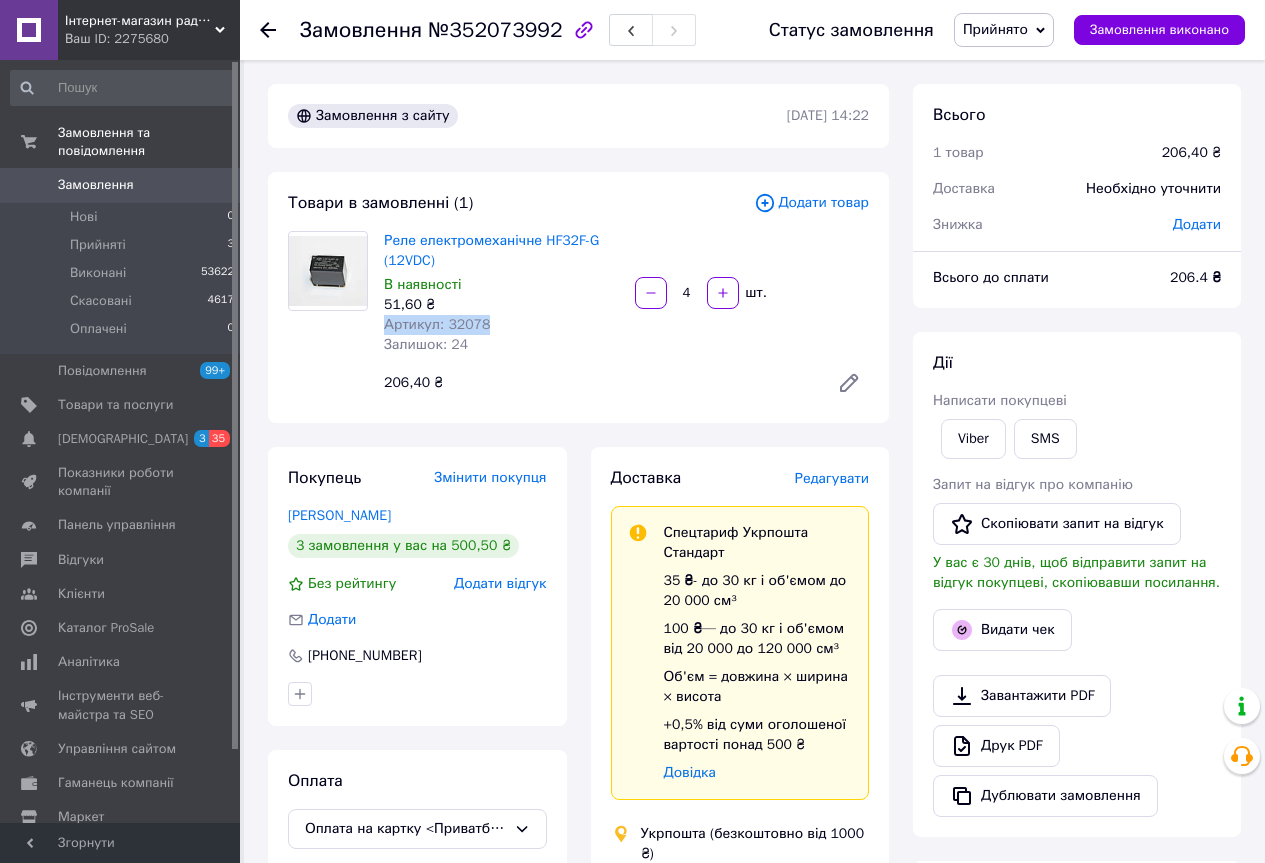click on "Артикул: 32078" at bounding box center (437, 324) 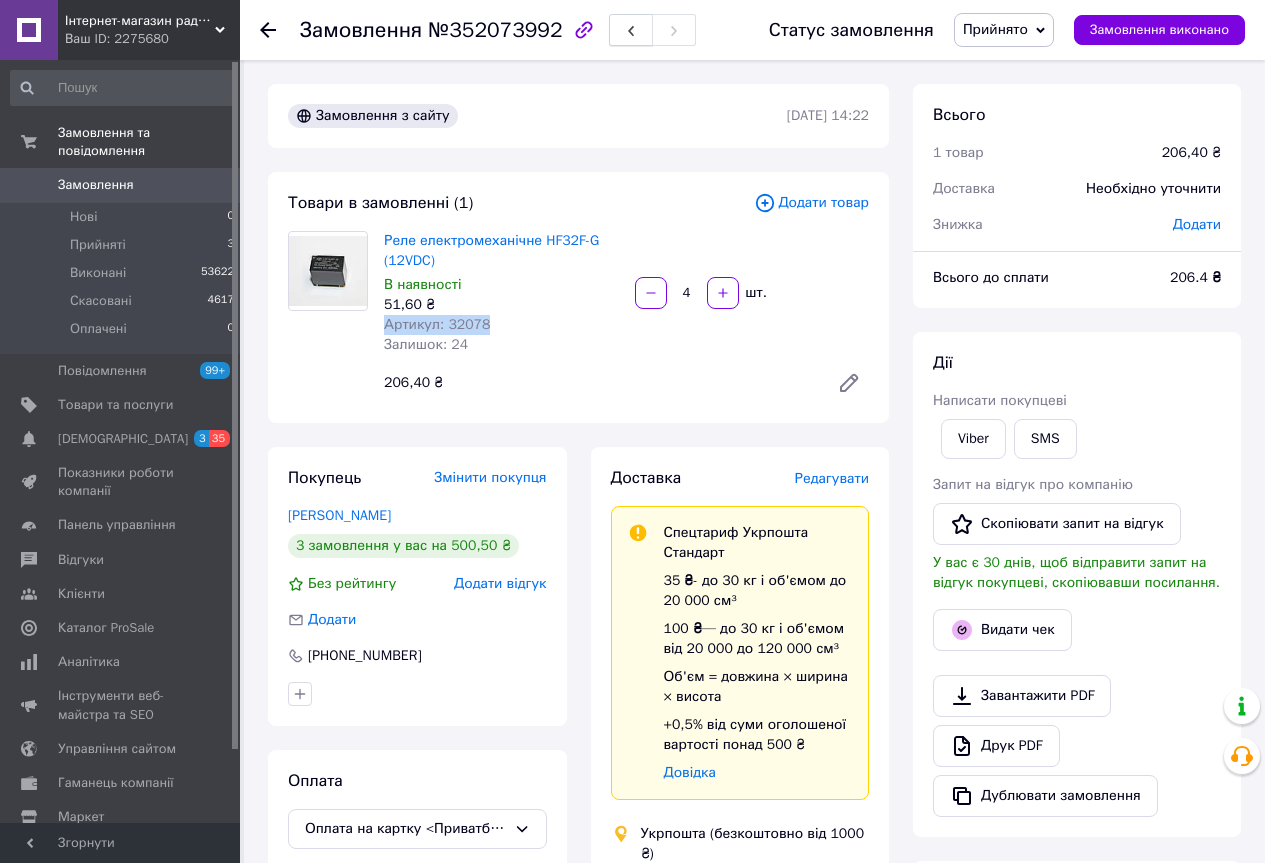 click 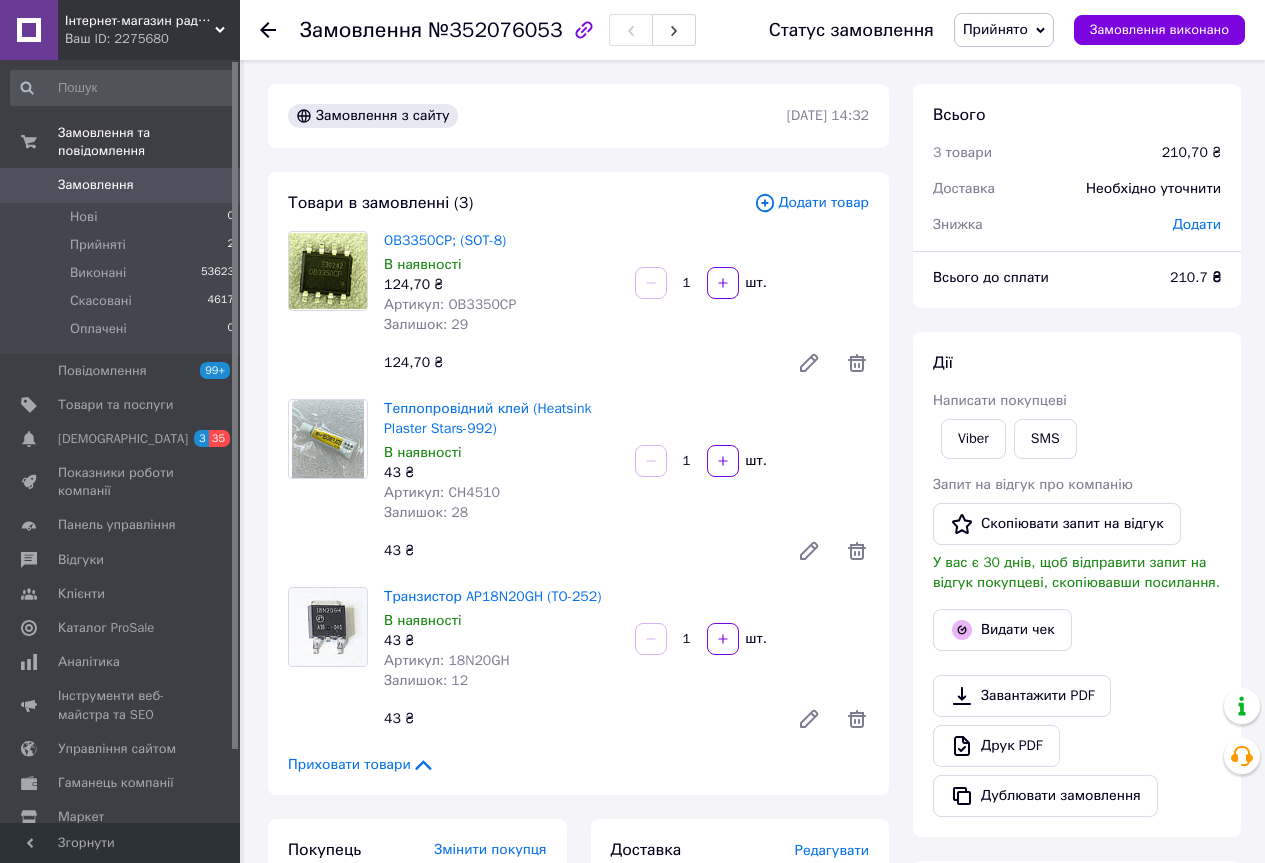 click on "№352076053" at bounding box center [495, 30] 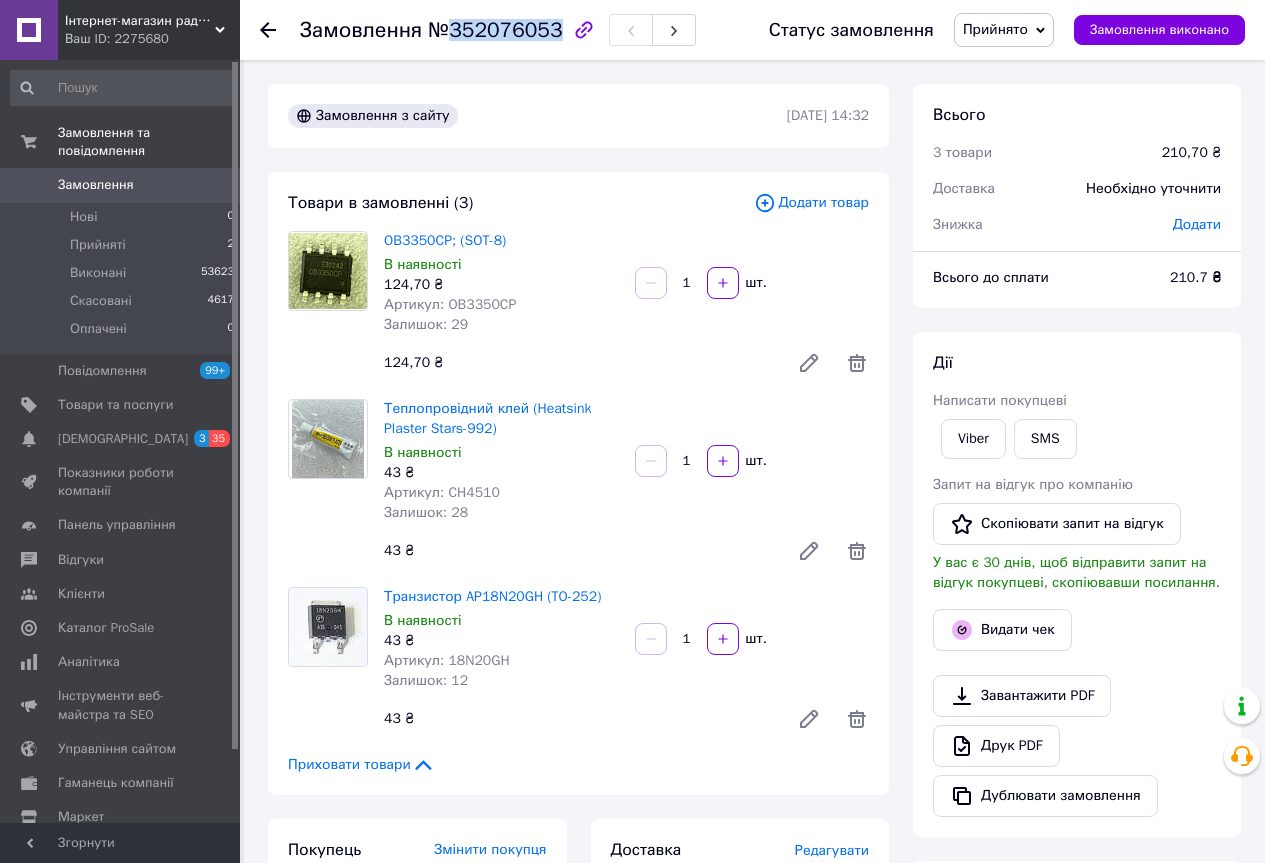 click on "№352076053" at bounding box center (495, 30) 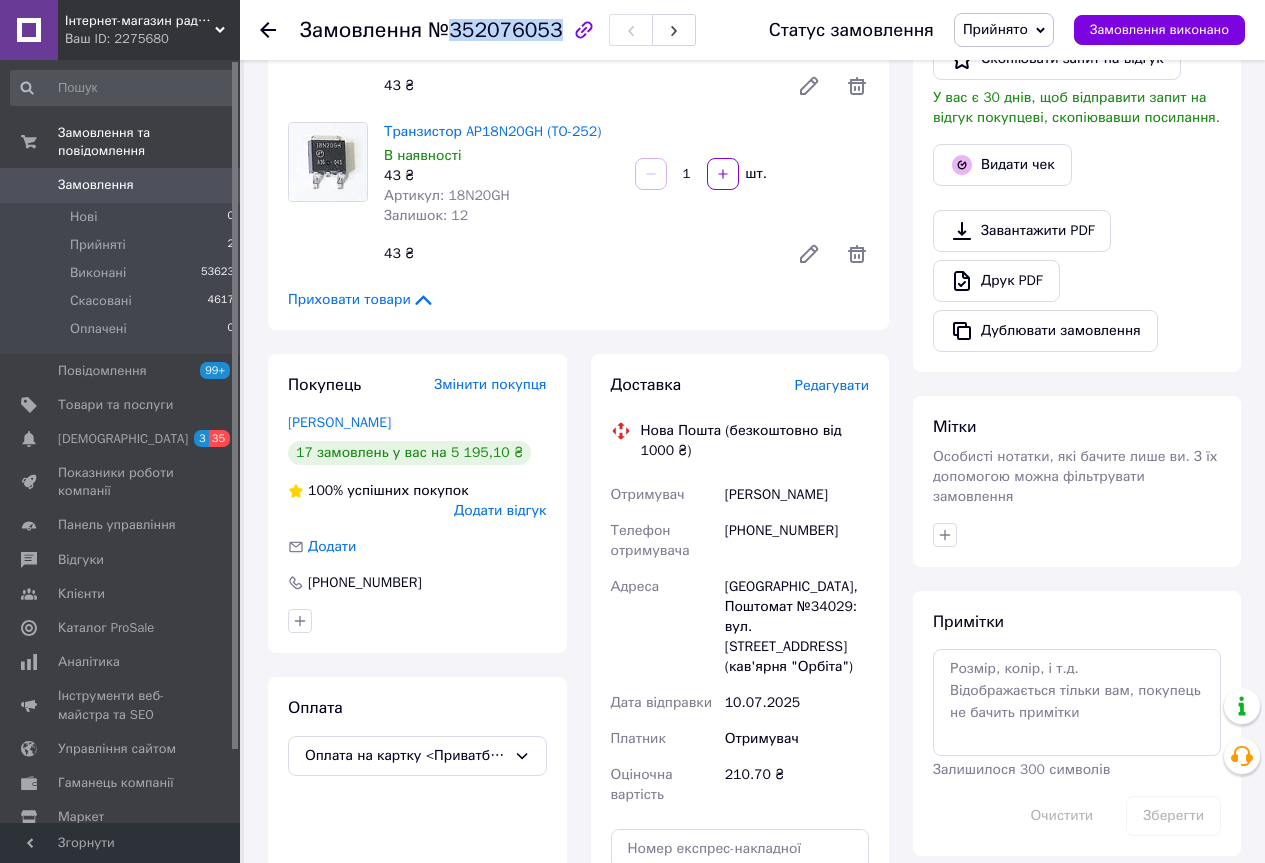 scroll, scrollTop: 500, scrollLeft: 0, axis: vertical 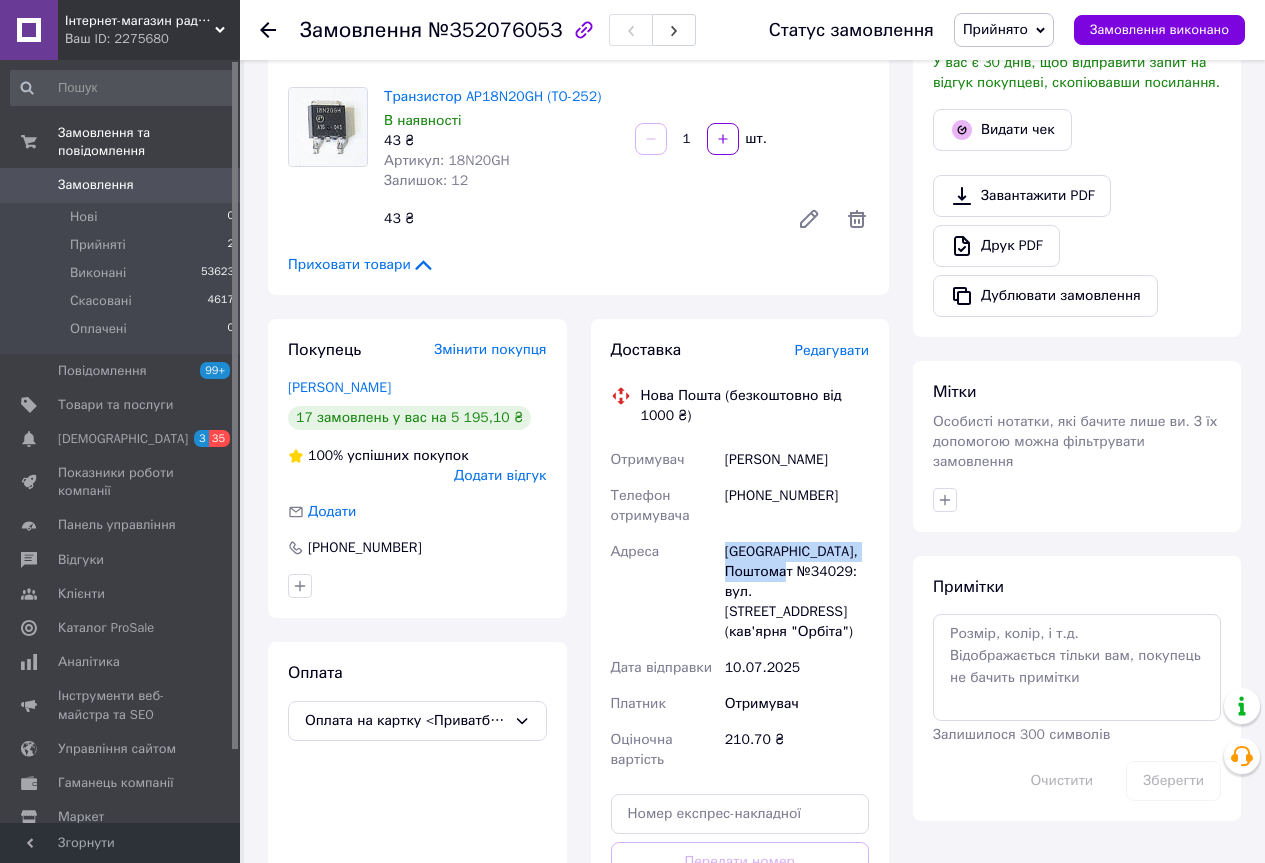 drag, startPoint x: 775, startPoint y: 570, endPoint x: 728, endPoint y: 553, distance: 49.979996 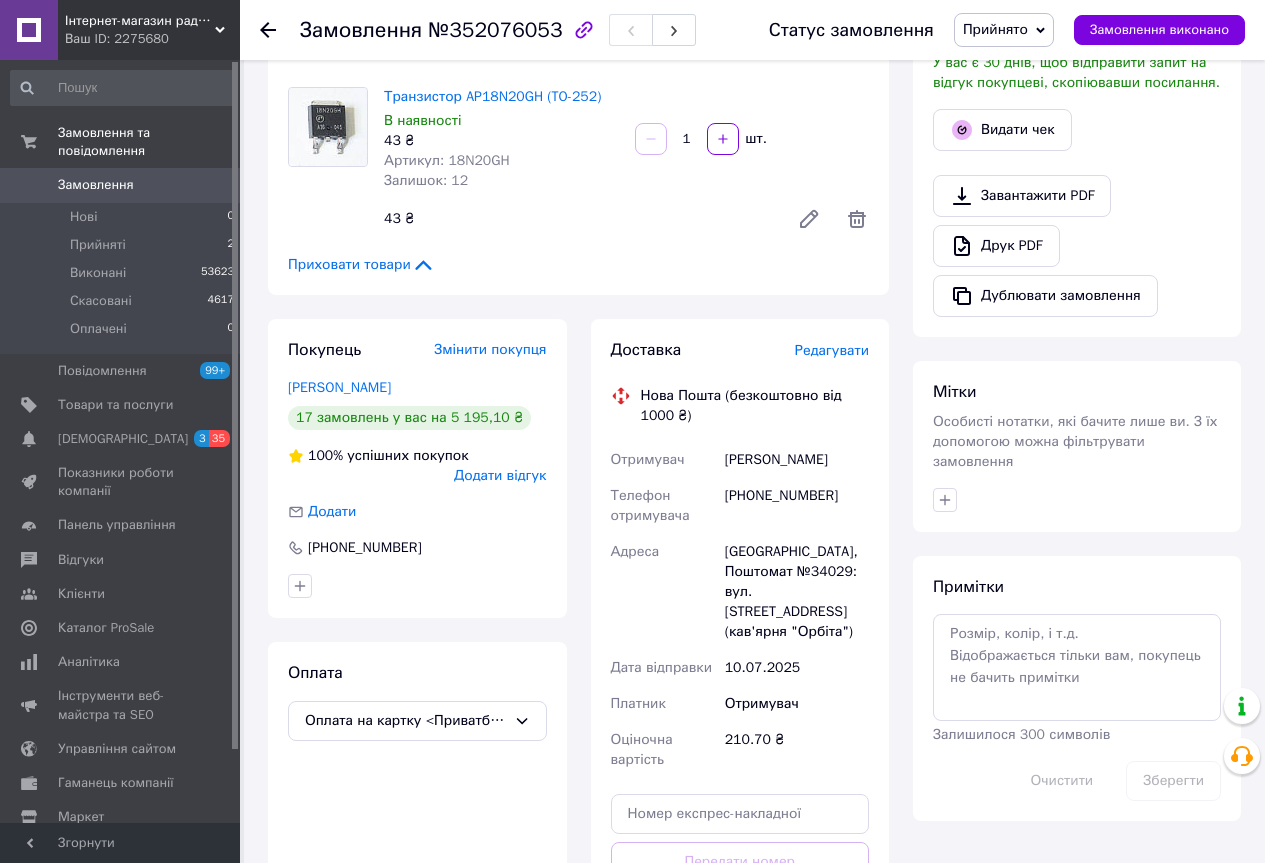 click on "[PHONE_NUMBER]" at bounding box center [797, 506] 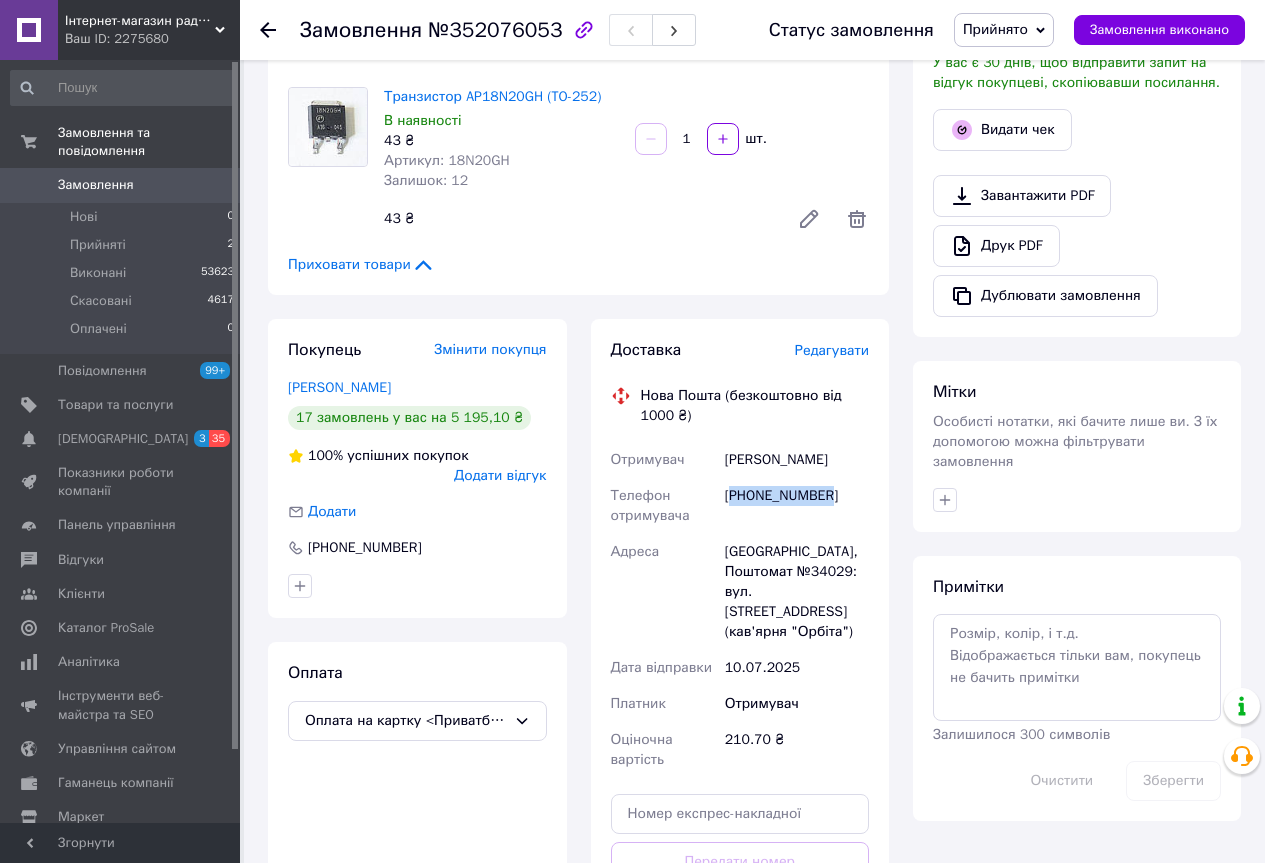 click on "[PHONE_NUMBER]" at bounding box center [797, 506] 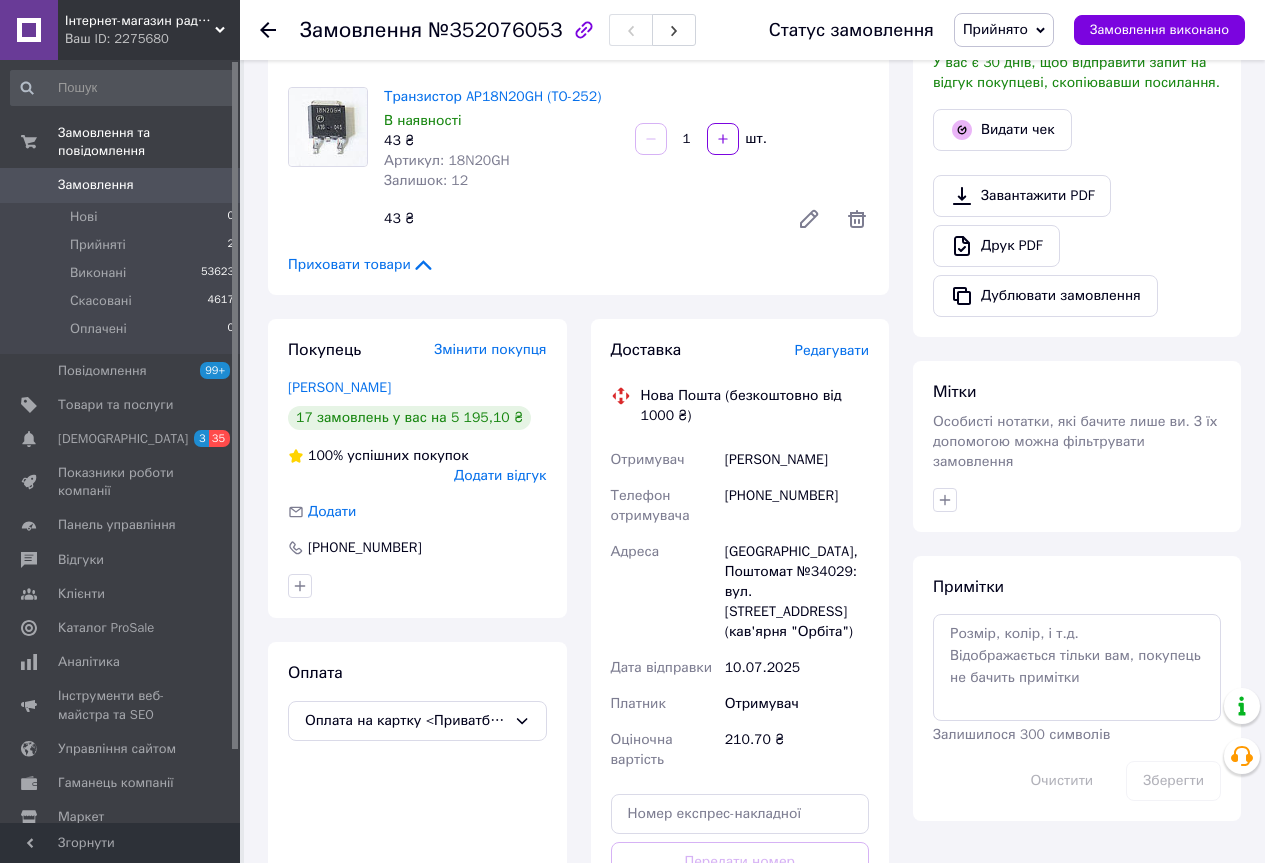 click on "[PERSON_NAME]" at bounding box center (797, 460) 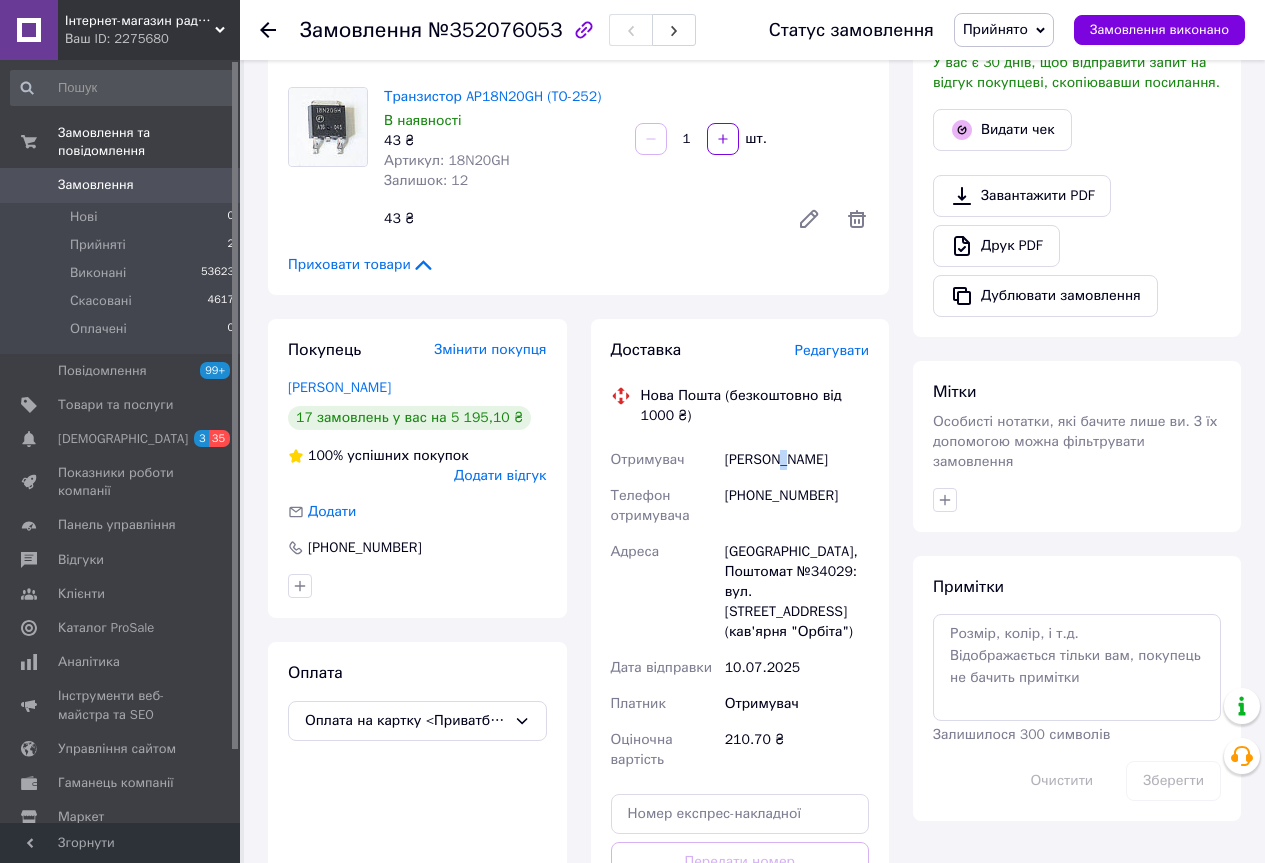 click on "[PERSON_NAME]" at bounding box center [797, 460] 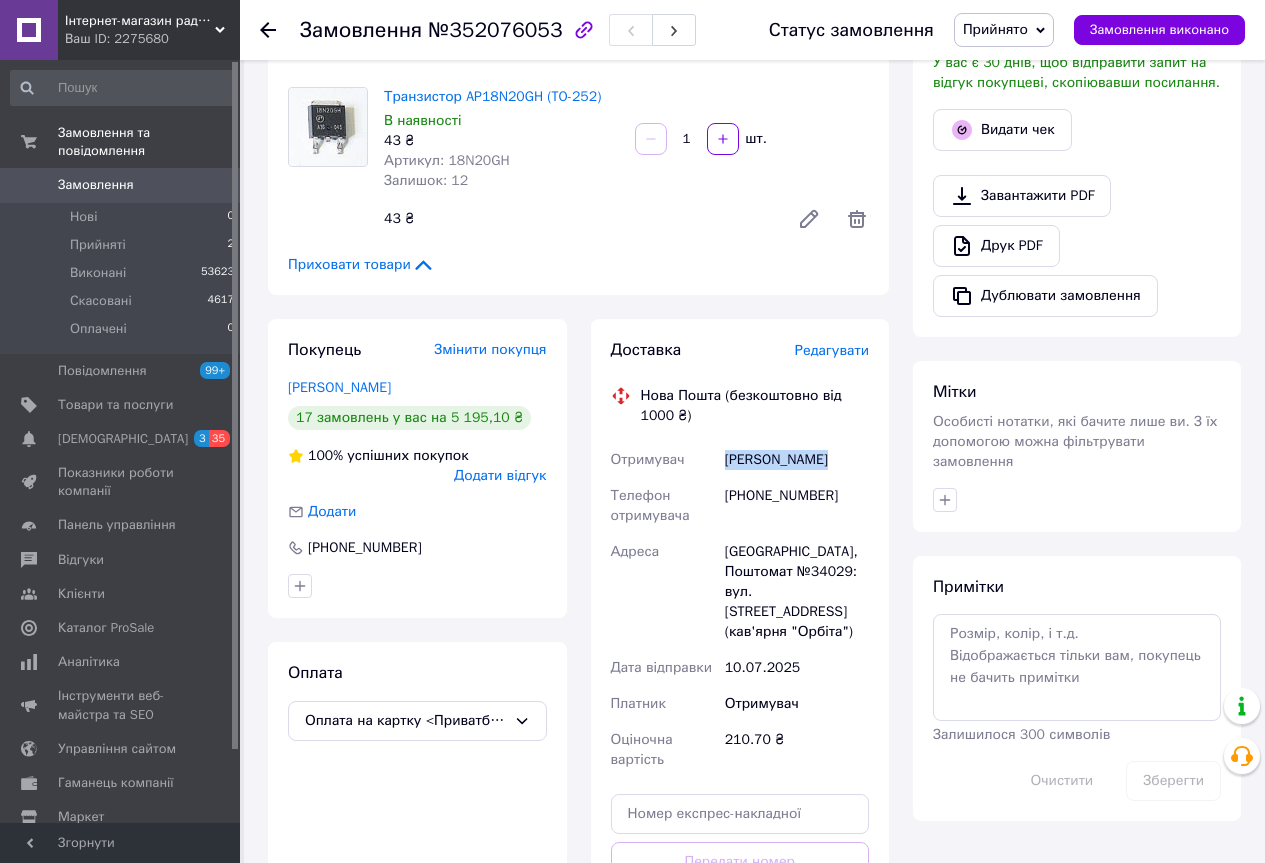 click on "[PERSON_NAME]" at bounding box center [797, 460] 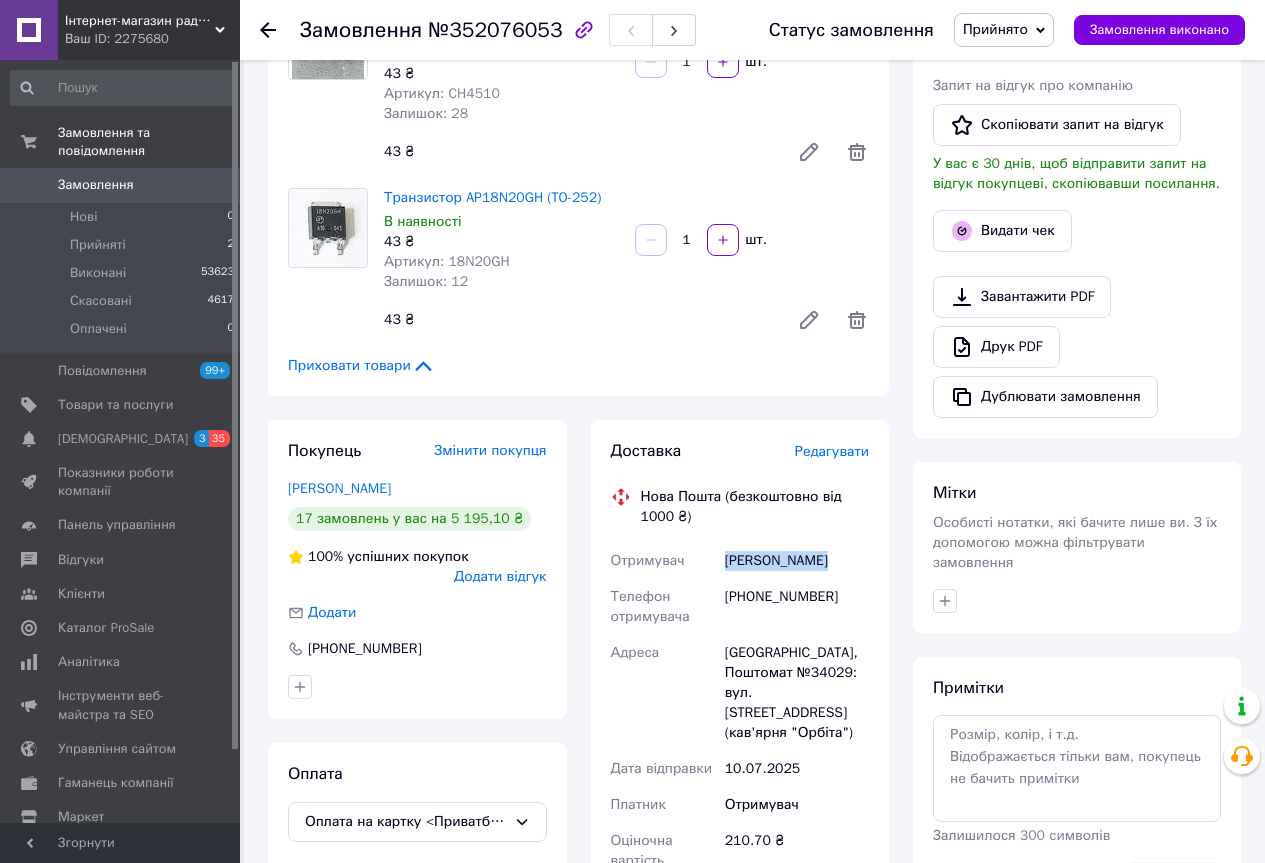 scroll, scrollTop: 100, scrollLeft: 0, axis: vertical 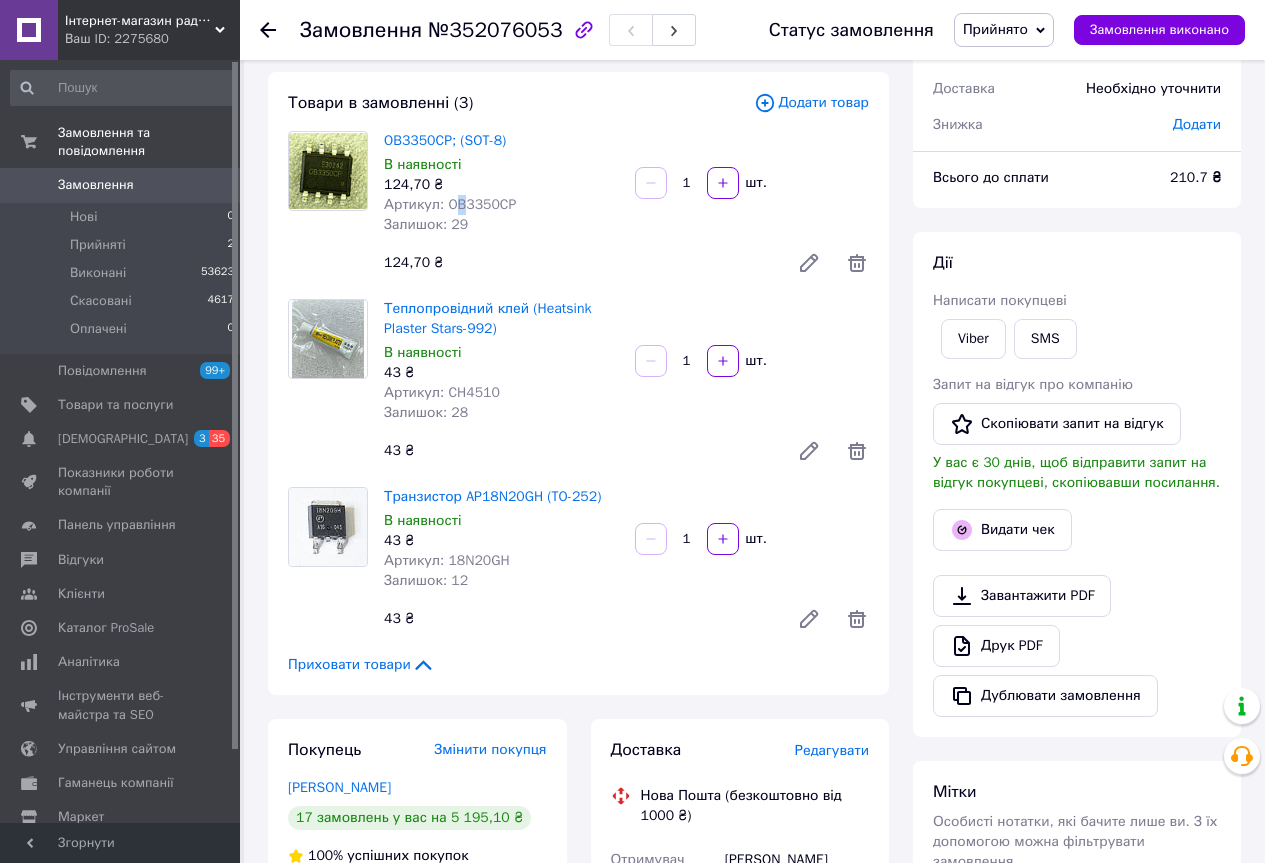 click on "Артикул: OB3350CP" at bounding box center [450, 204] 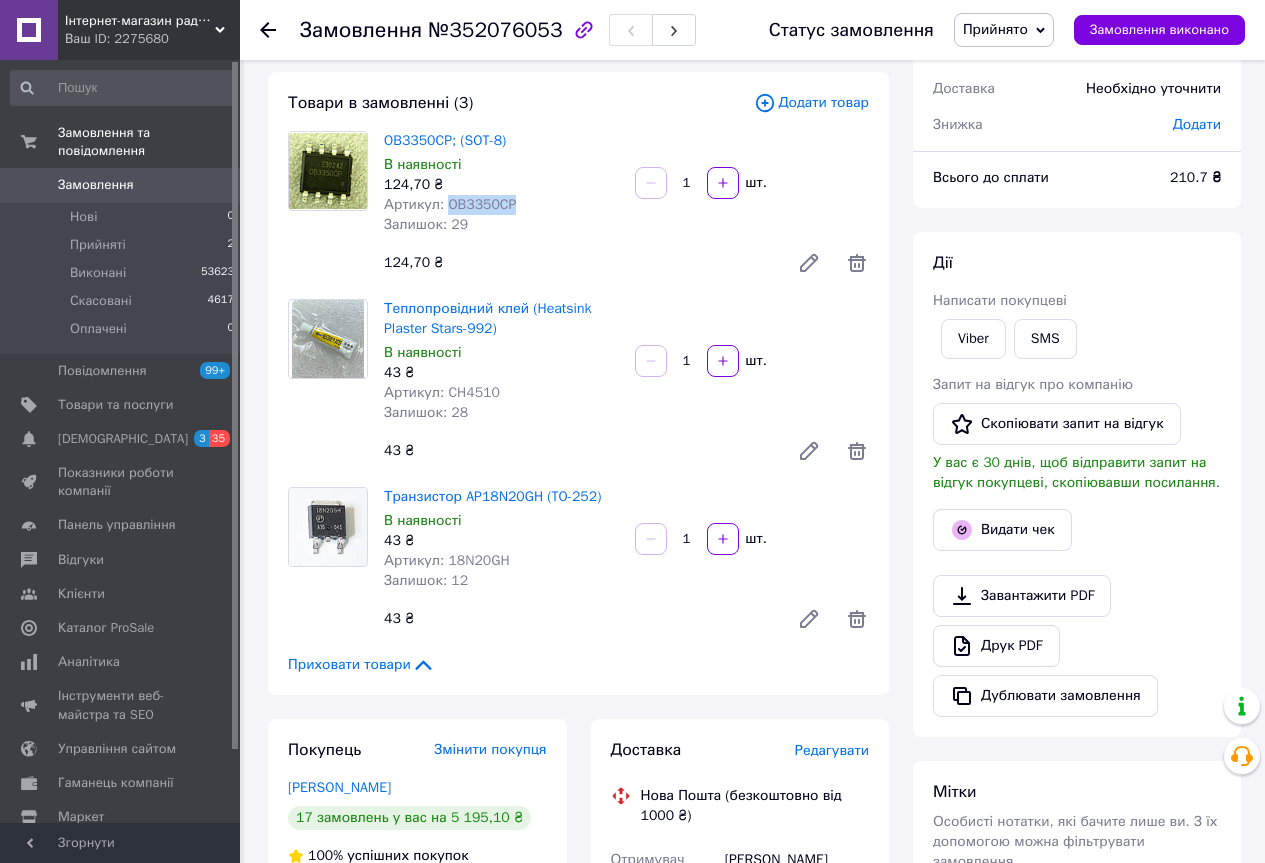 click on "Артикул: OB3350CP" at bounding box center [450, 204] 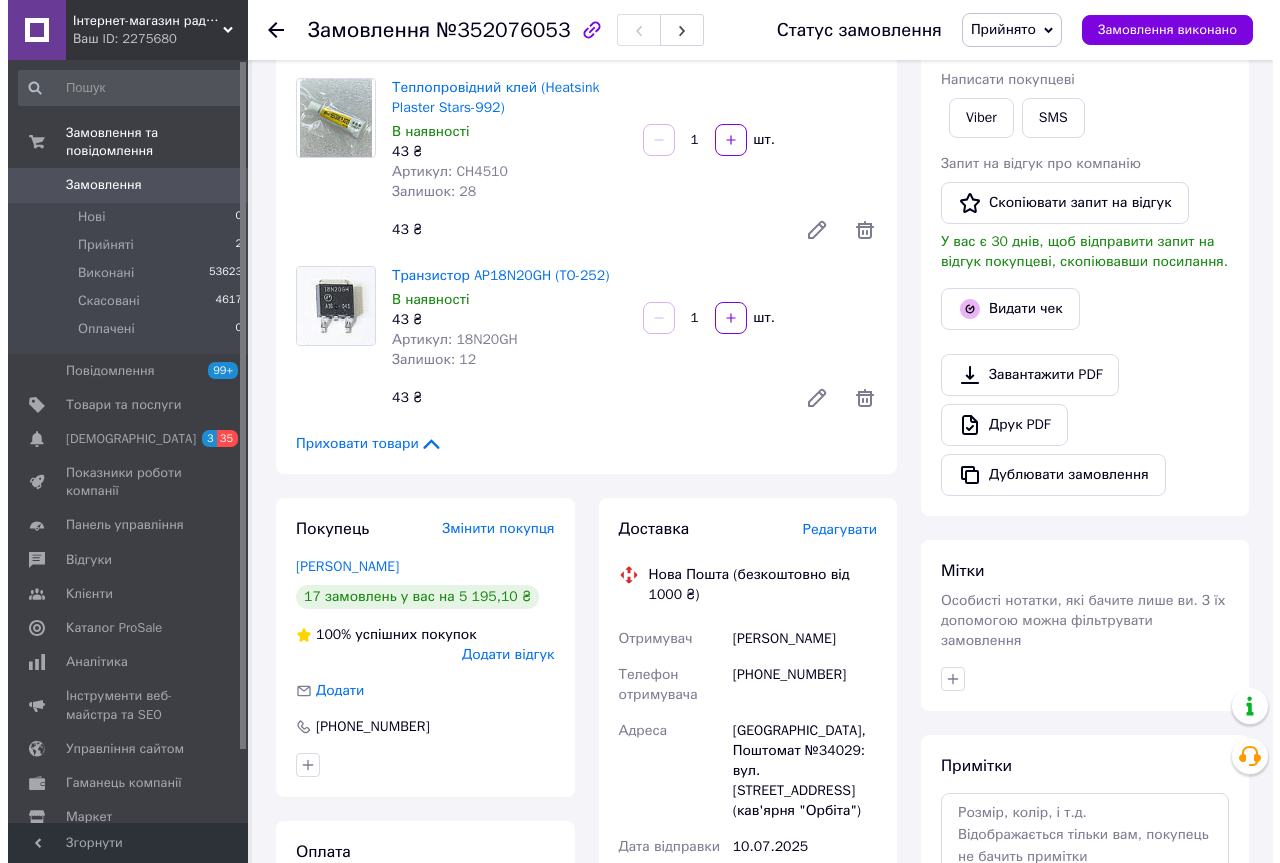 scroll, scrollTop: 400, scrollLeft: 0, axis: vertical 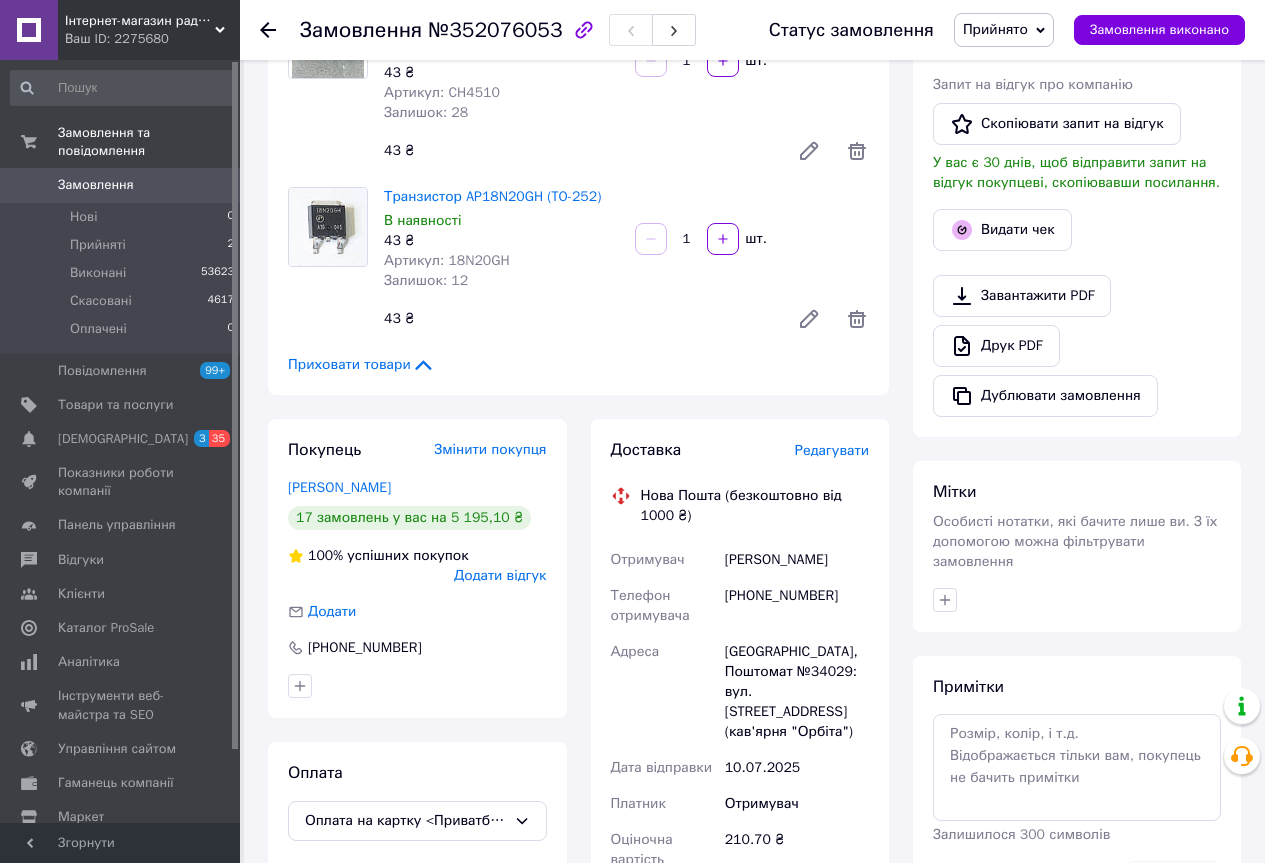 click on "Редагувати" at bounding box center (832, 450) 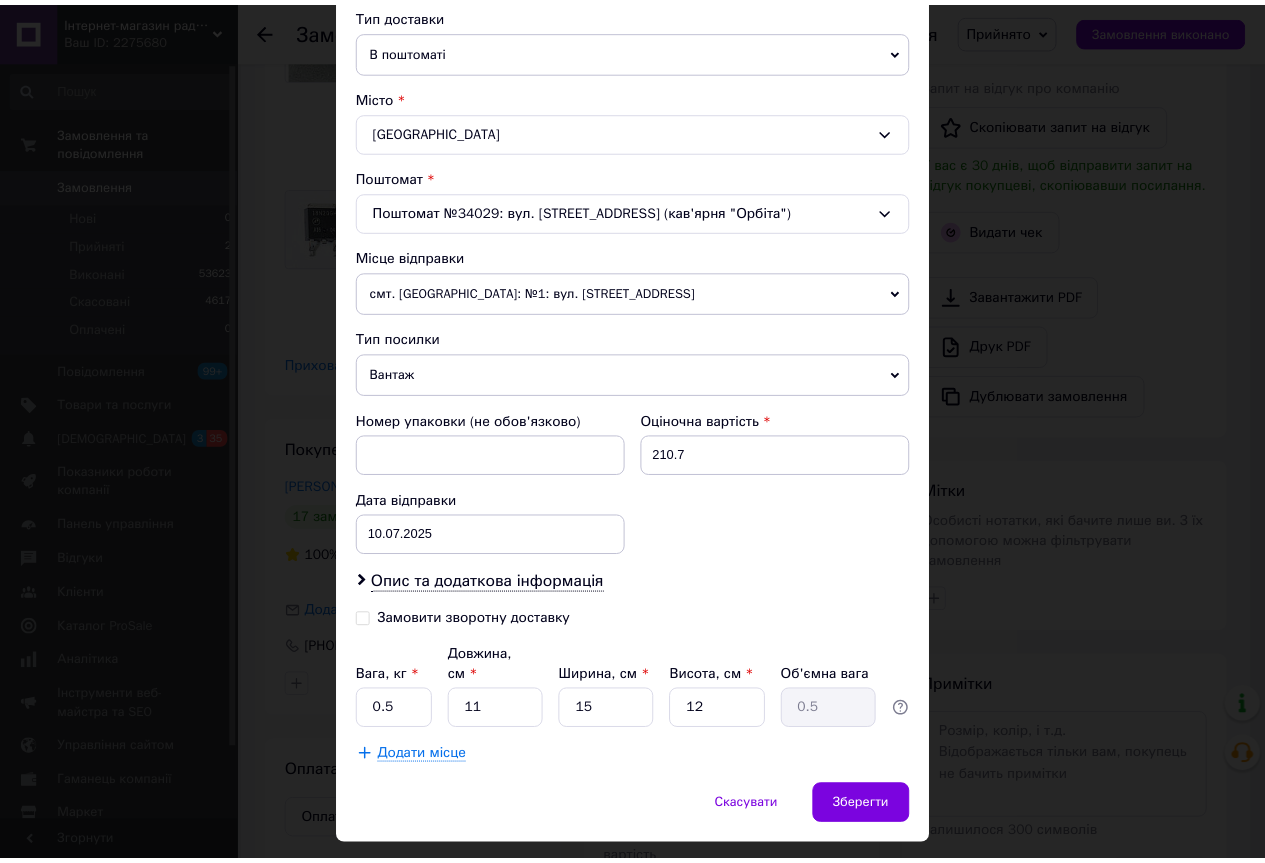 scroll, scrollTop: 500, scrollLeft: 0, axis: vertical 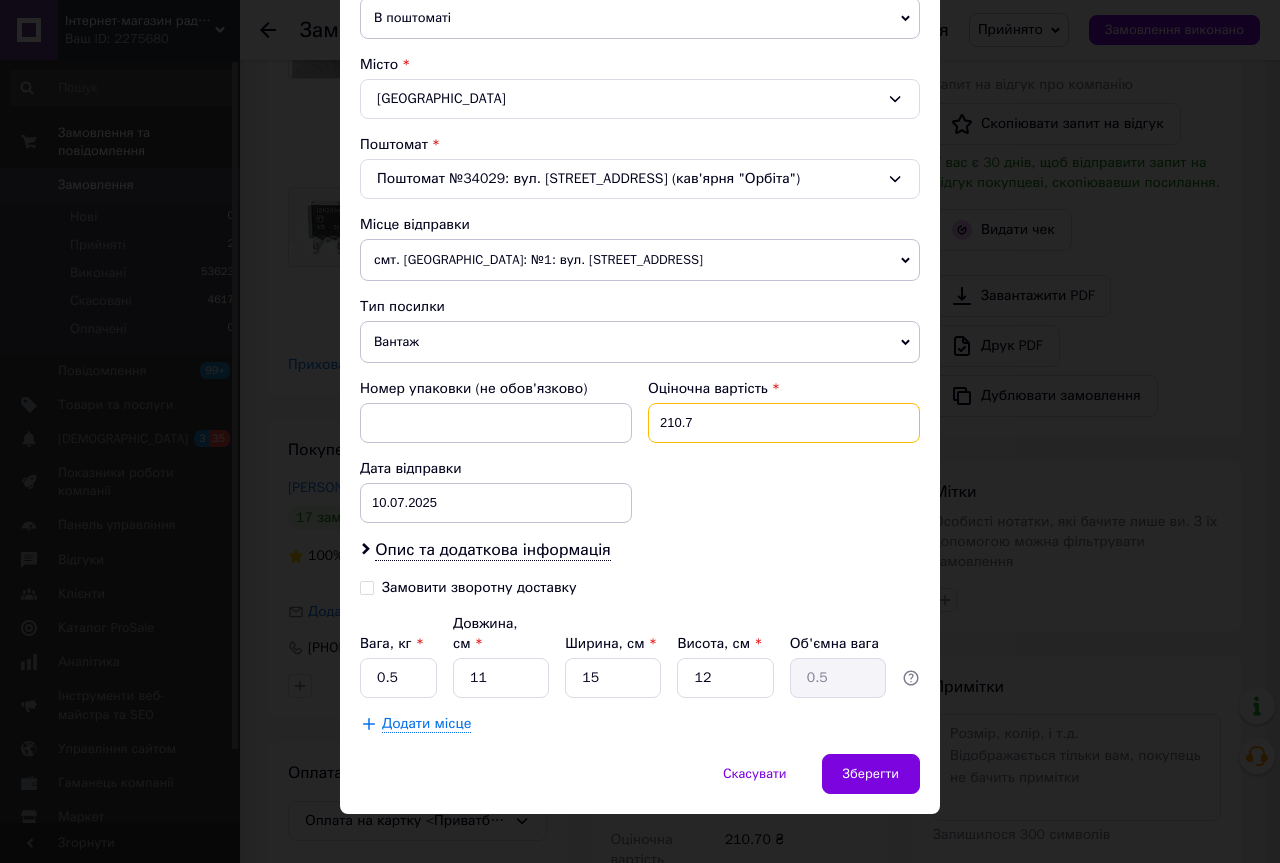click on "210.7" at bounding box center [784, 423] 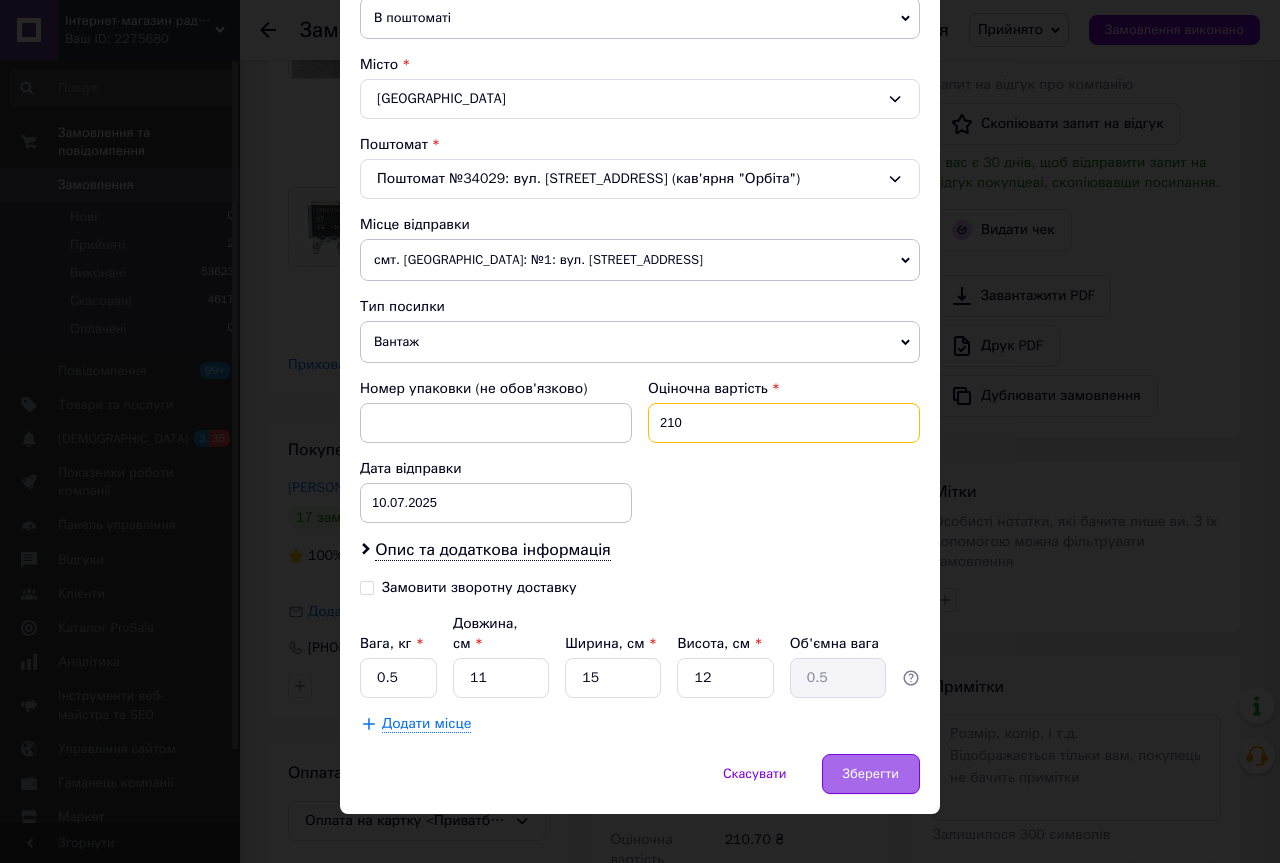 type on "210" 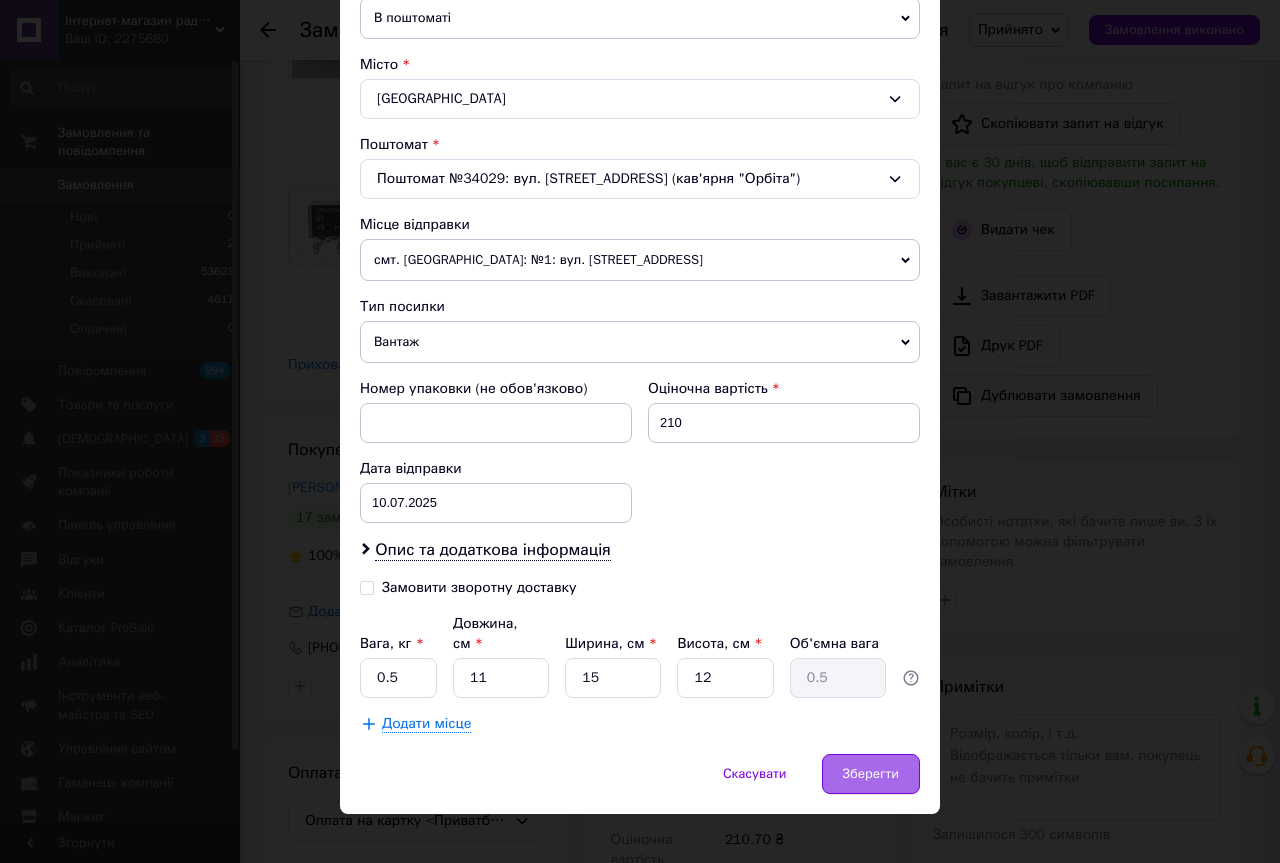click on "Зберегти" at bounding box center (871, 774) 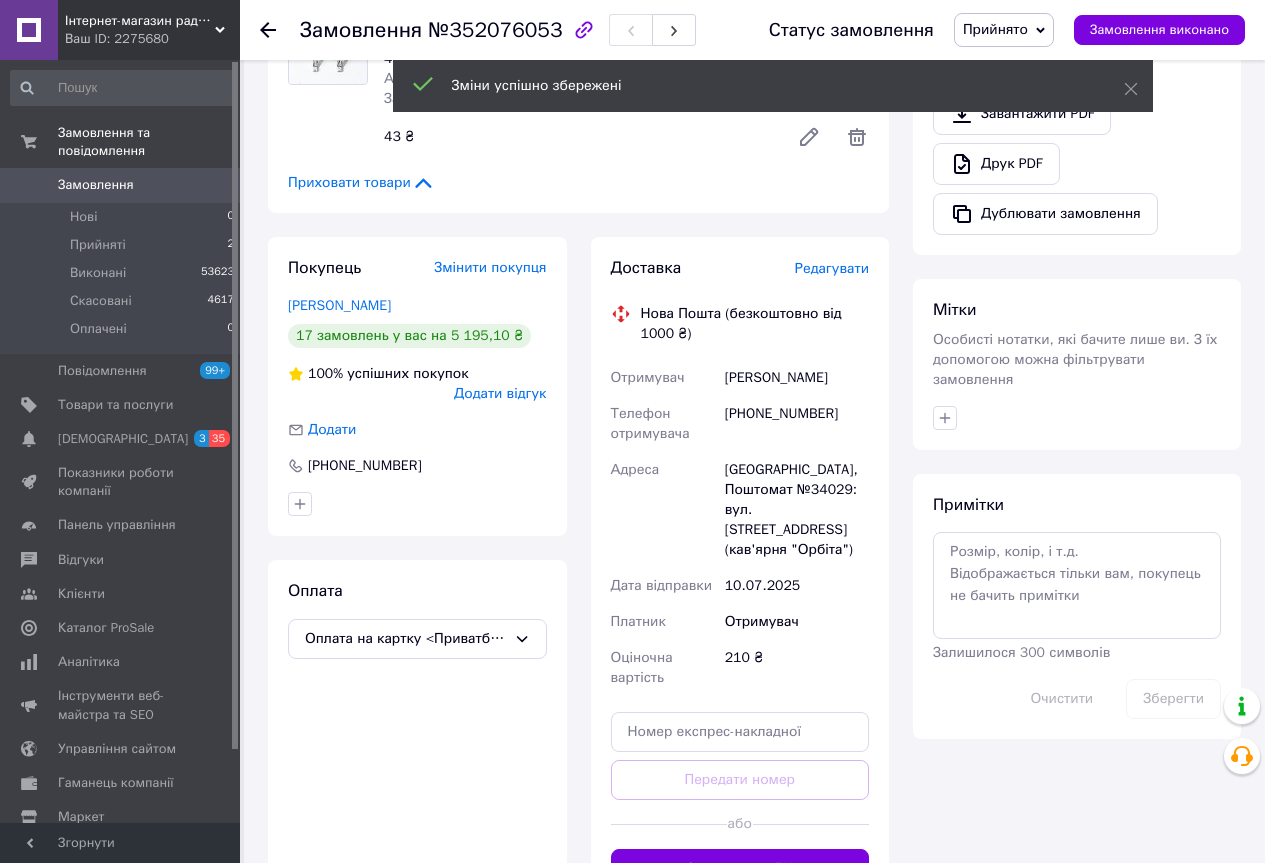 scroll, scrollTop: 800, scrollLeft: 0, axis: vertical 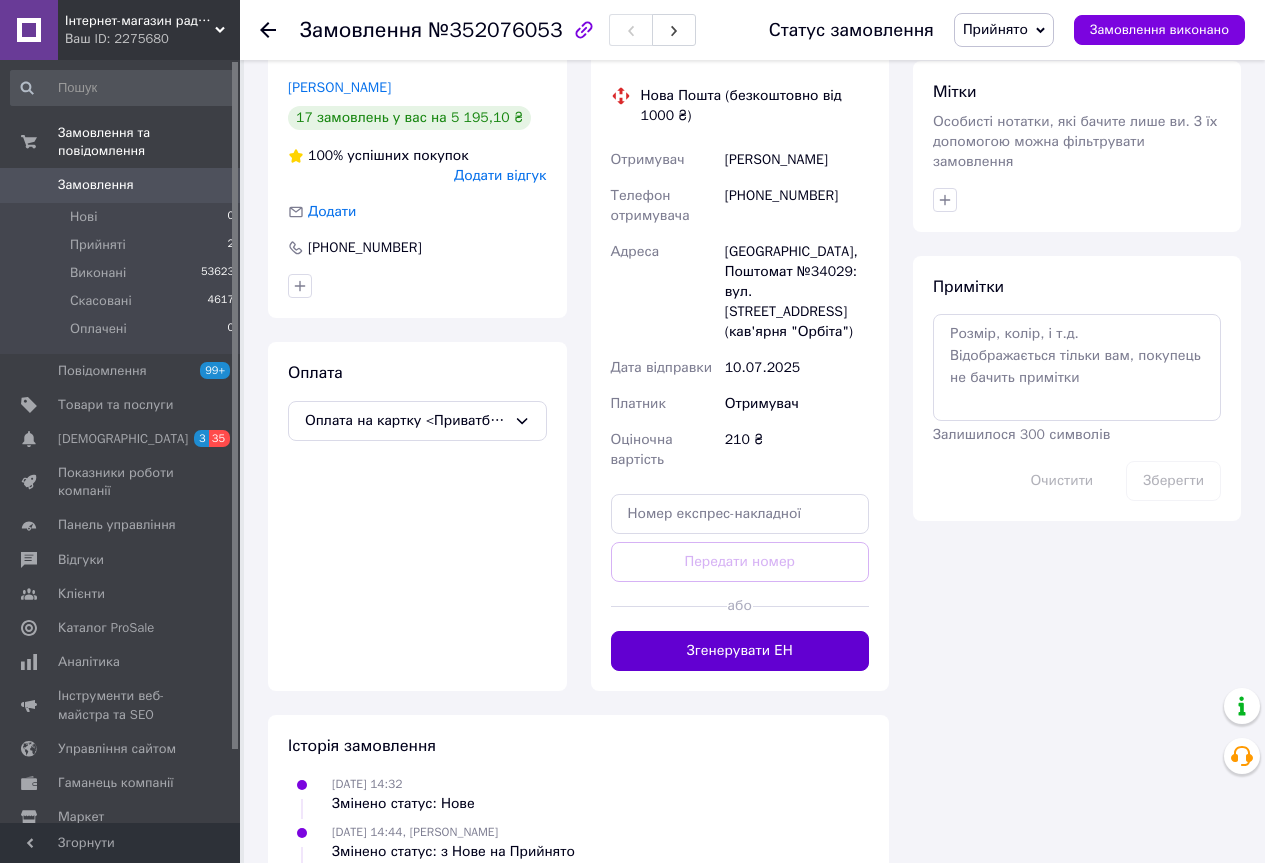 click on "Згенерувати ЕН" at bounding box center (740, 651) 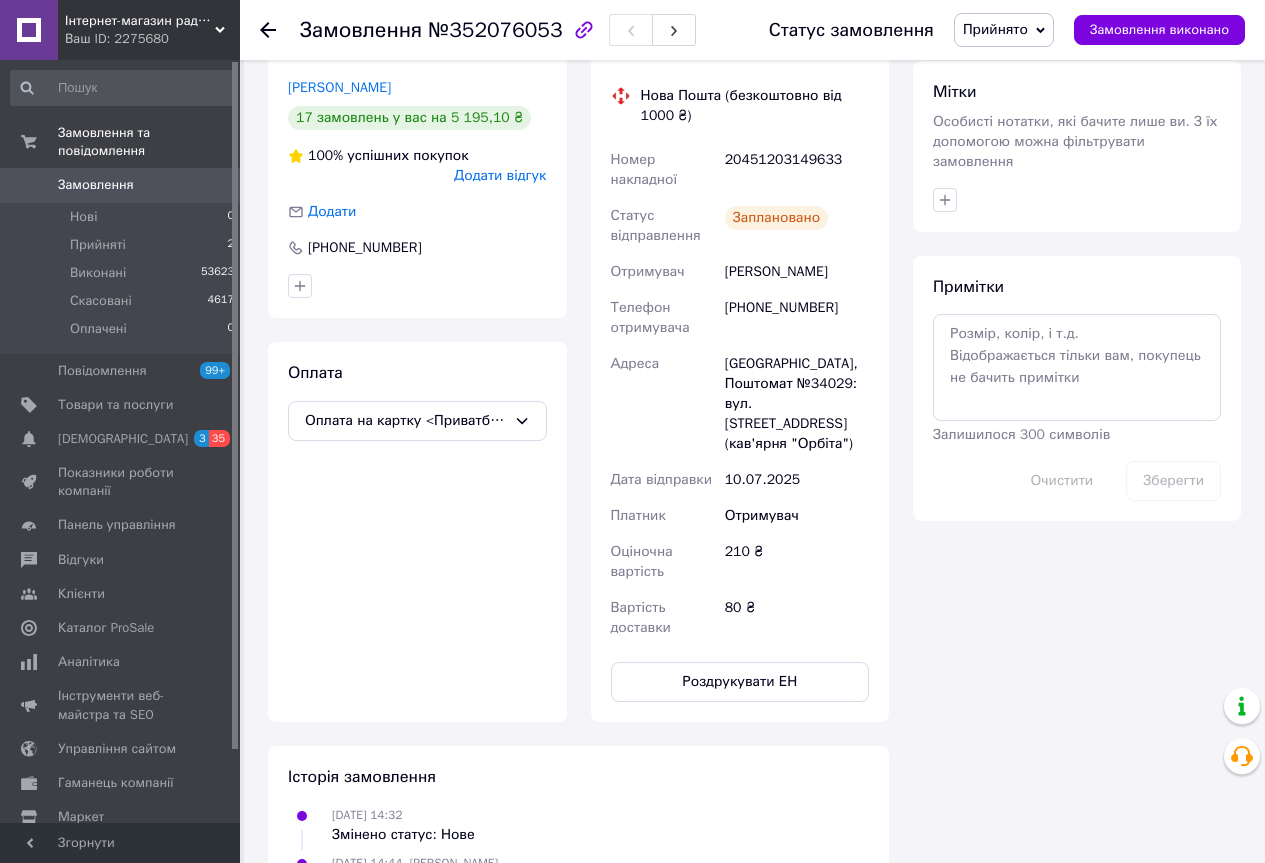 click on "[PHONE_NUMBER]" at bounding box center [797, 318] 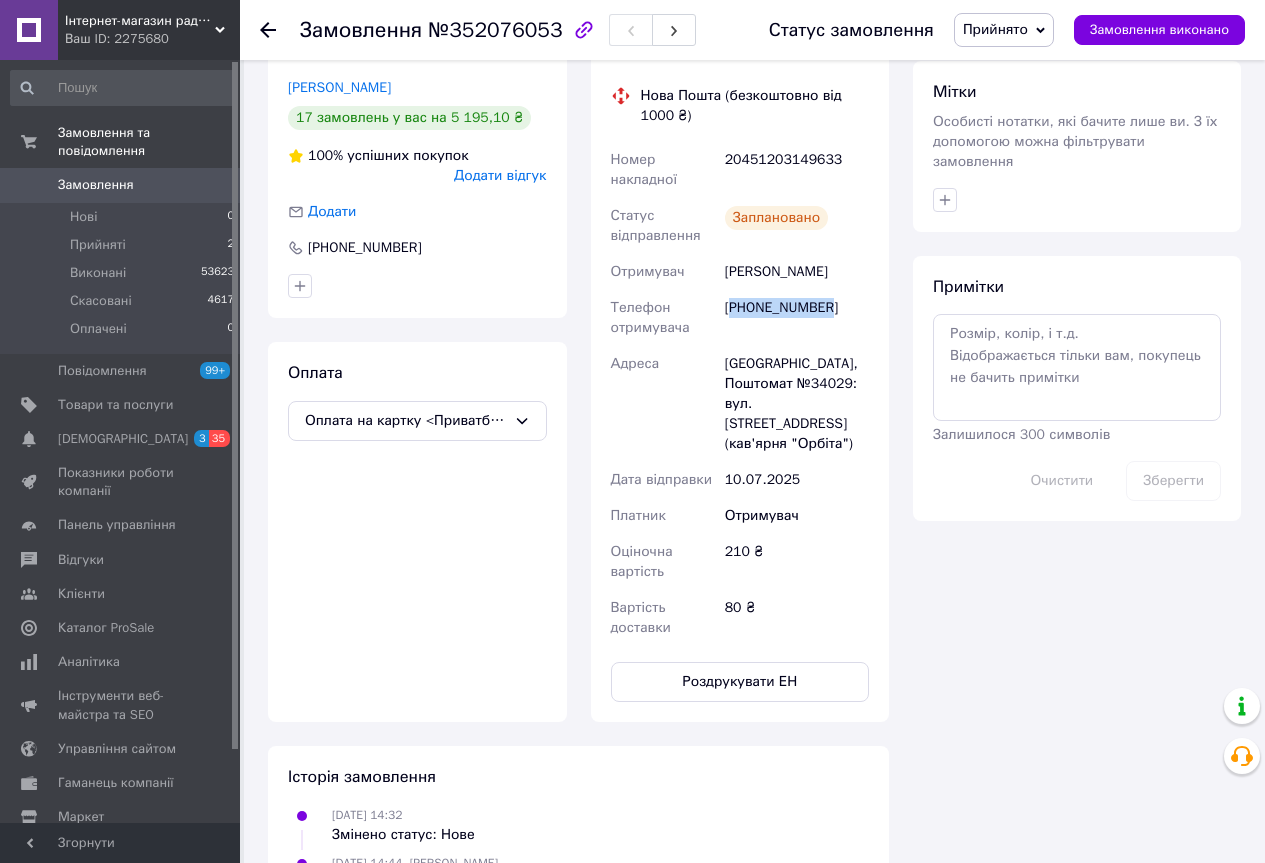 click on "[PHONE_NUMBER]" at bounding box center [797, 318] 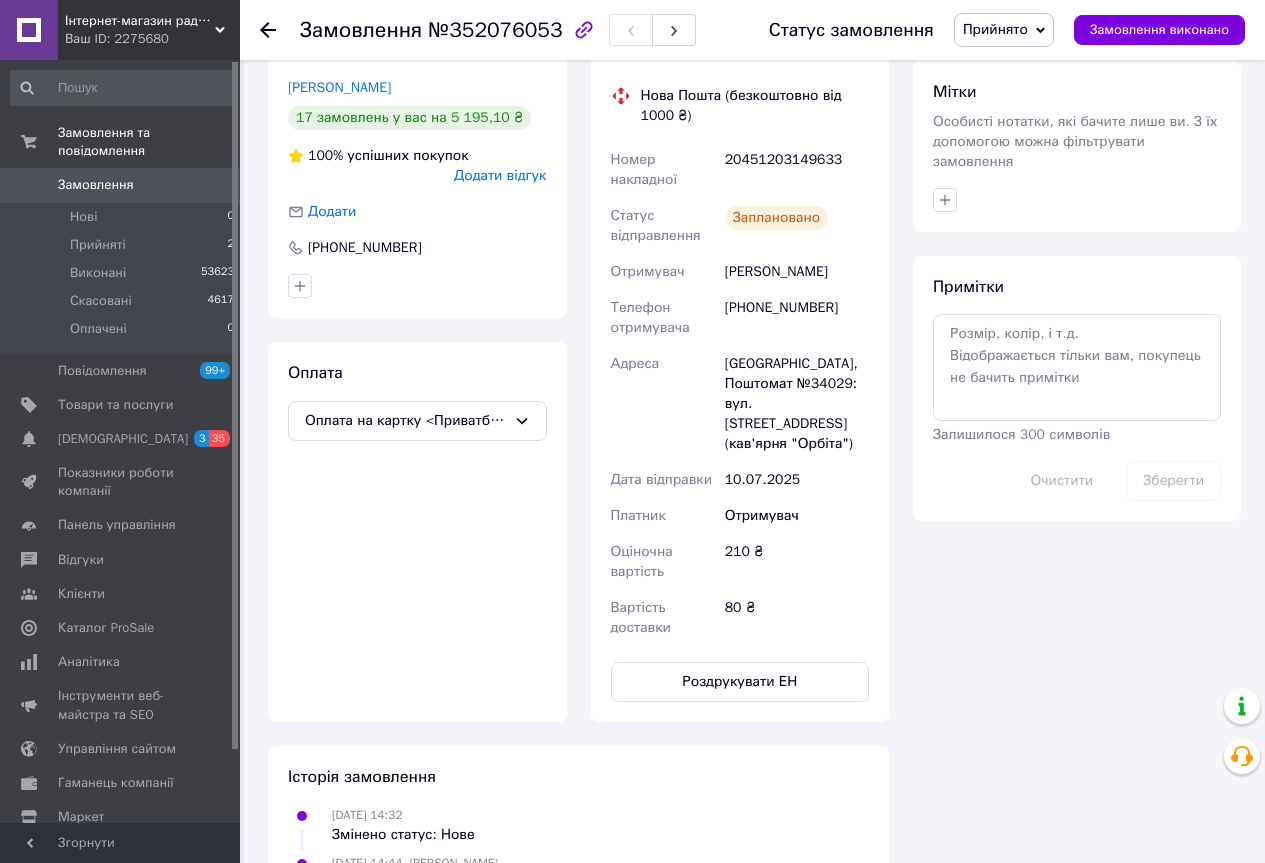 click on "20451203149633" at bounding box center (797, 170) 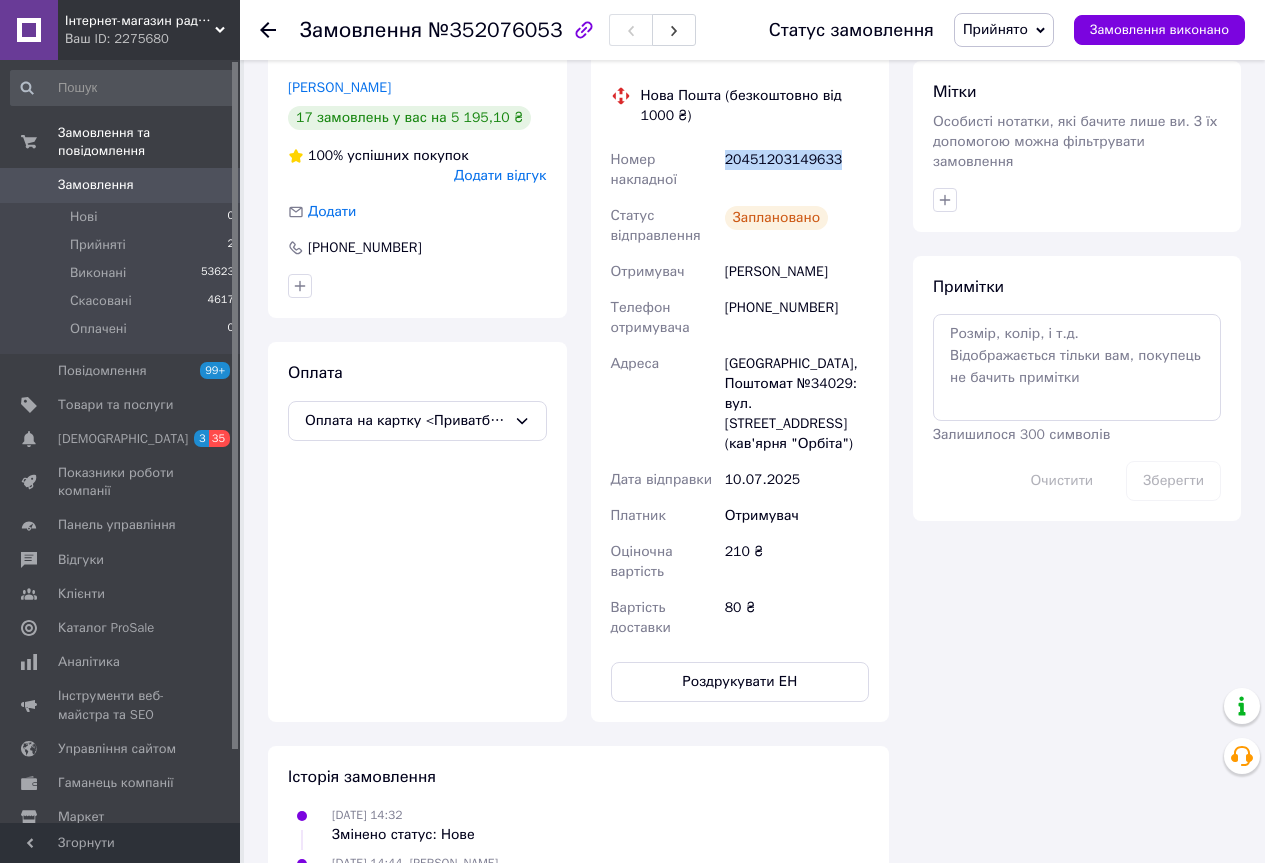 click on "20451203149633" at bounding box center (797, 170) 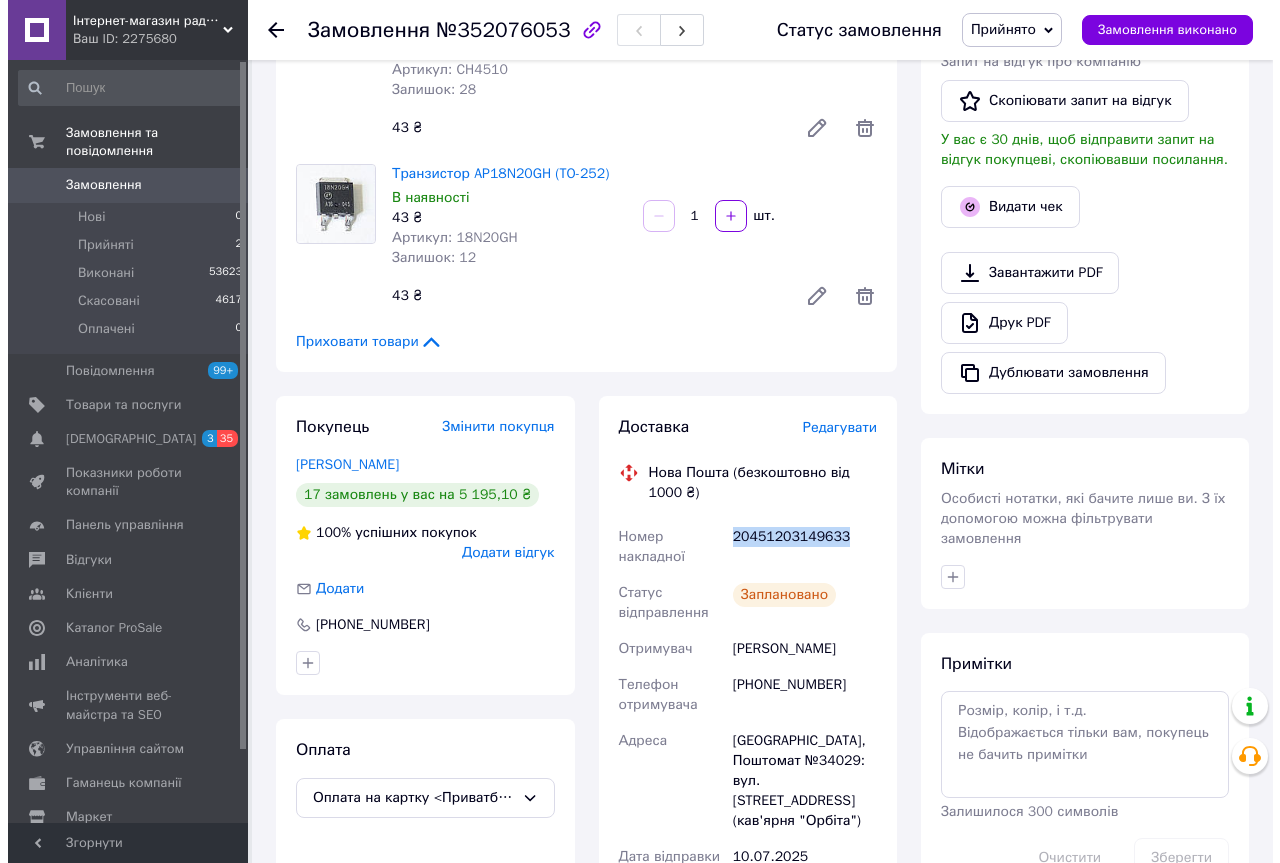 scroll, scrollTop: 0, scrollLeft: 0, axis: both 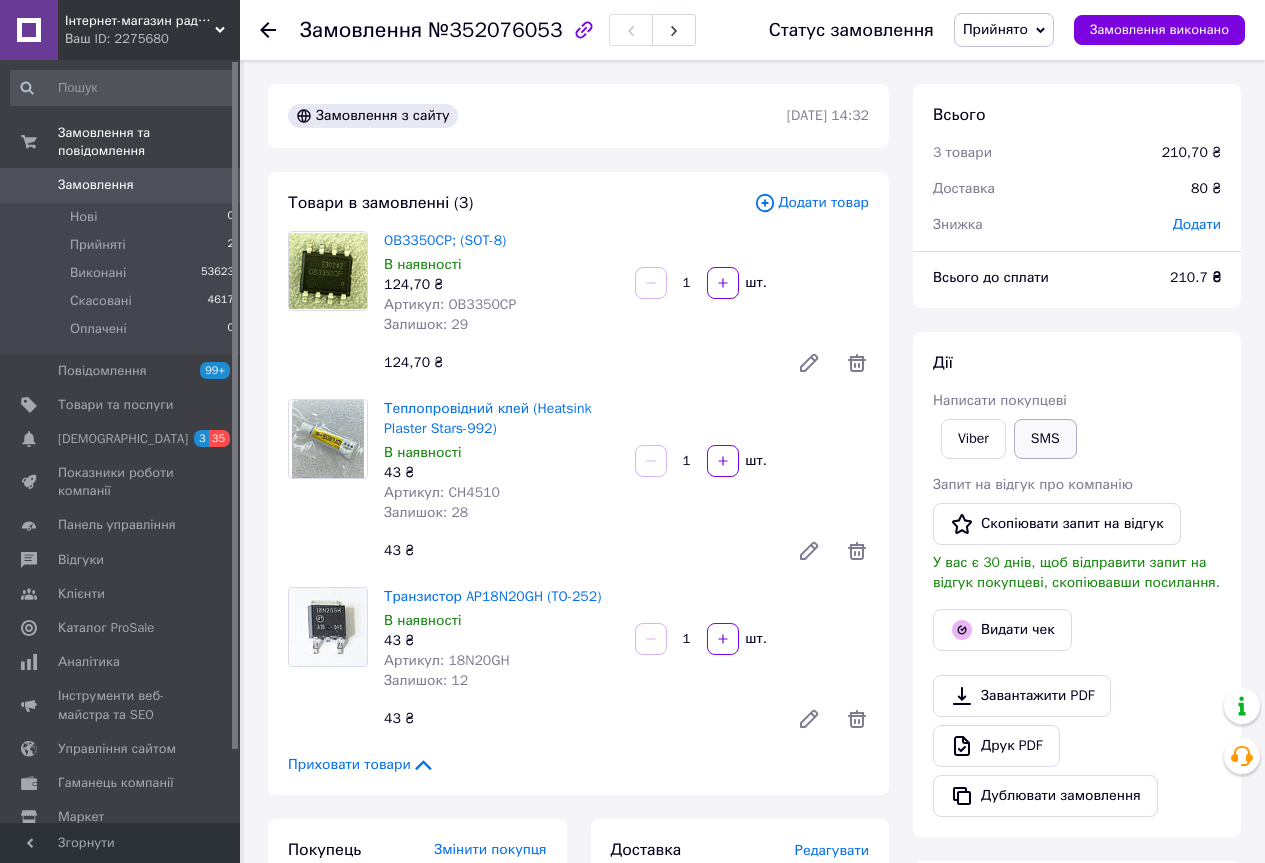 click on "SMS" at bounding box center [1045, 439] 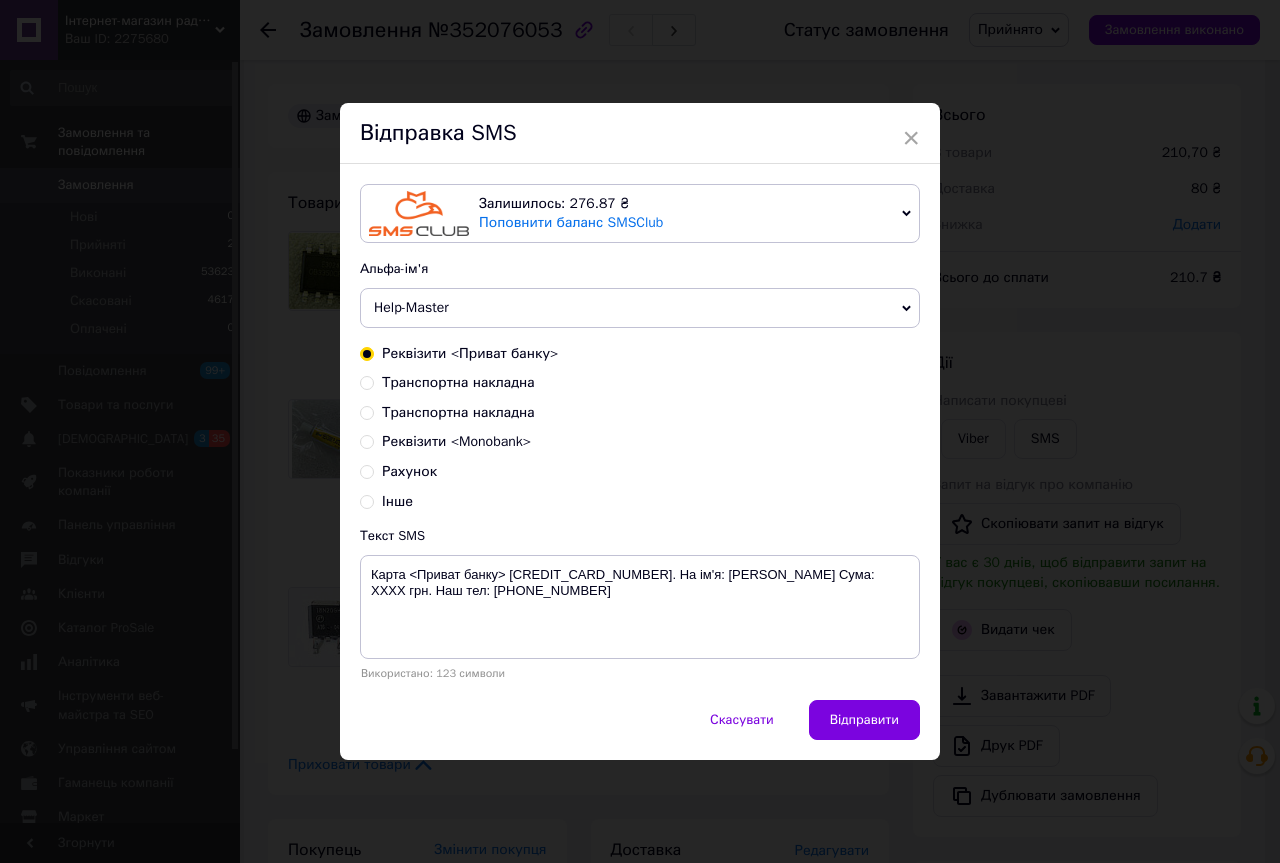 click on "Транспортна накладна" at bounding box center (458, 382) 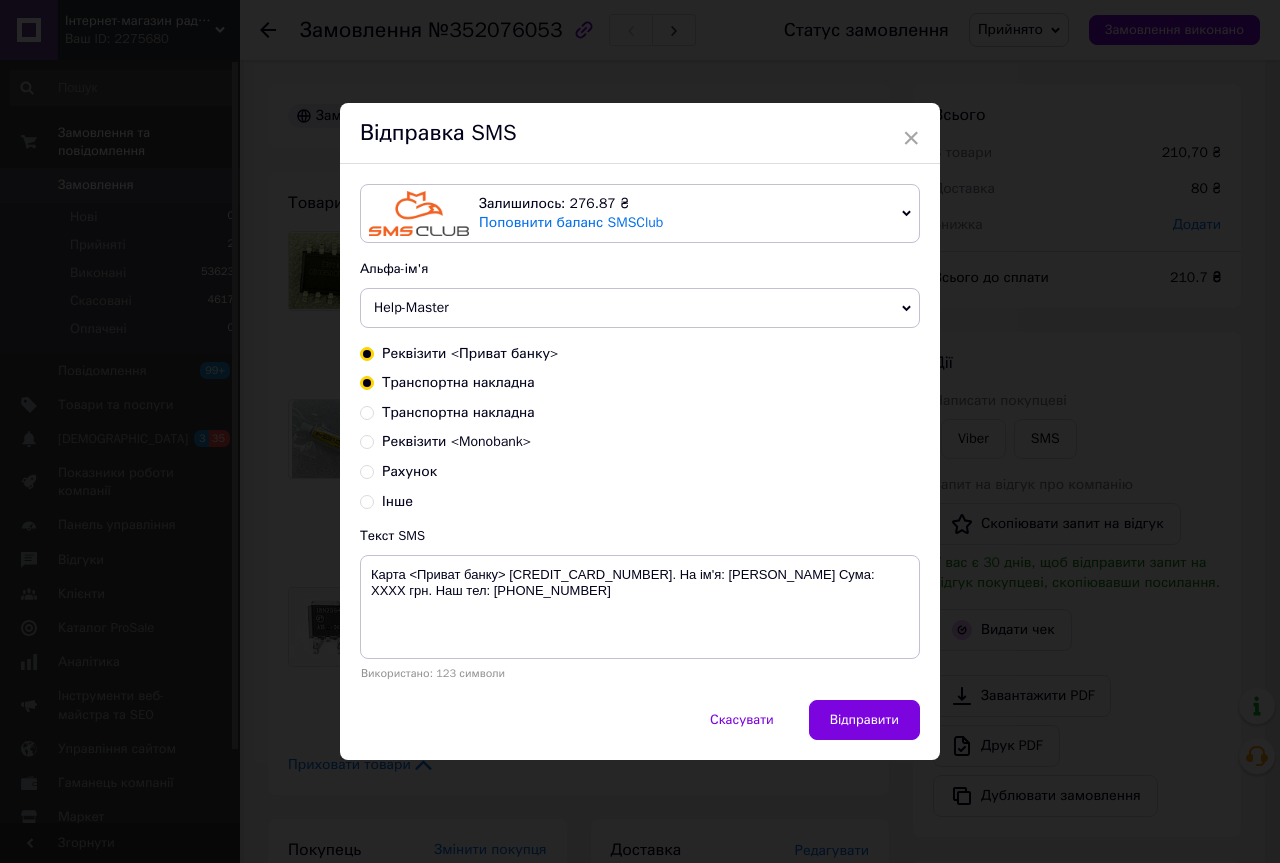radio on "true" 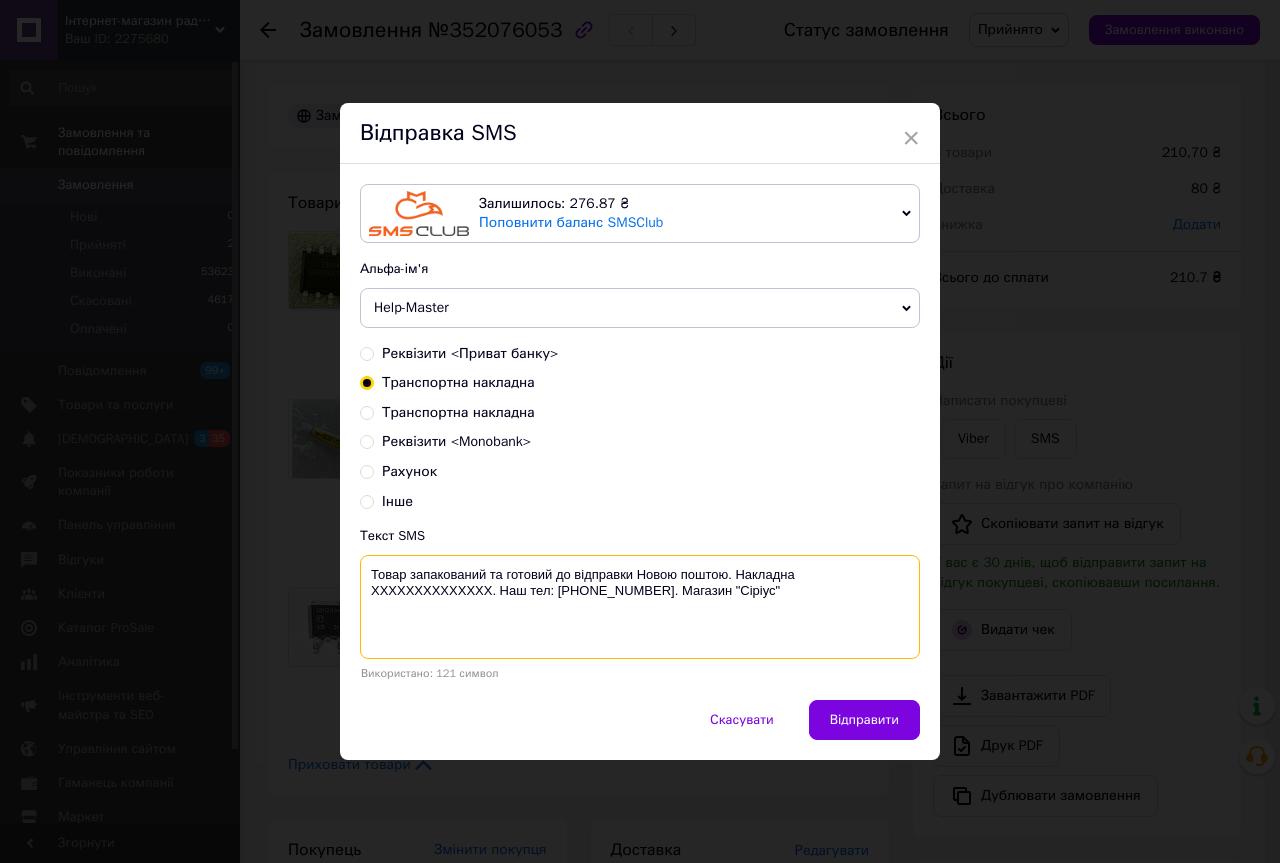 click on "Товар запакований та готовий до відправки Новою поштою. Накладна XXXXXXXXXXXXXX. Наш тел: [PHONE_NUMBER]. Магазин "Сіріус"" at bounding box center (640, 607) 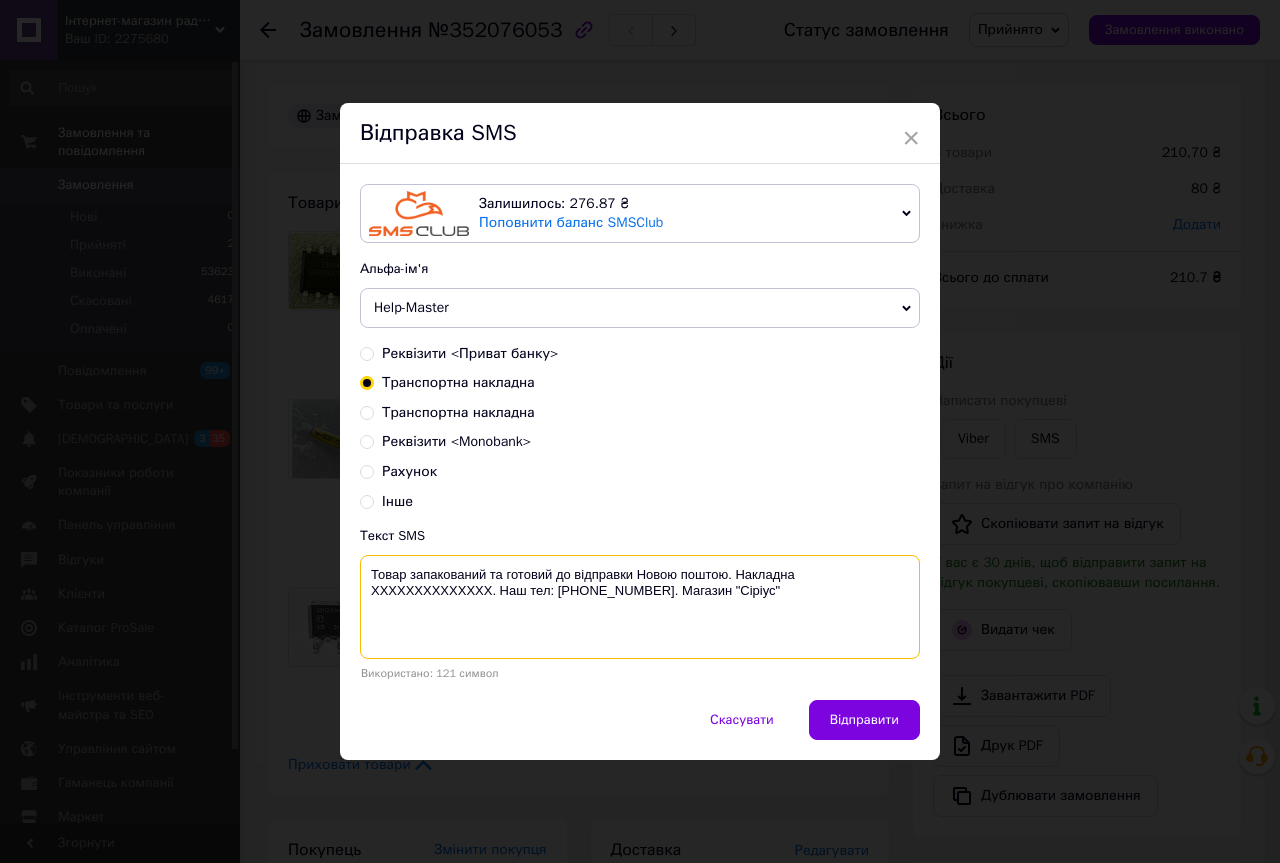paste on "20451203149633" 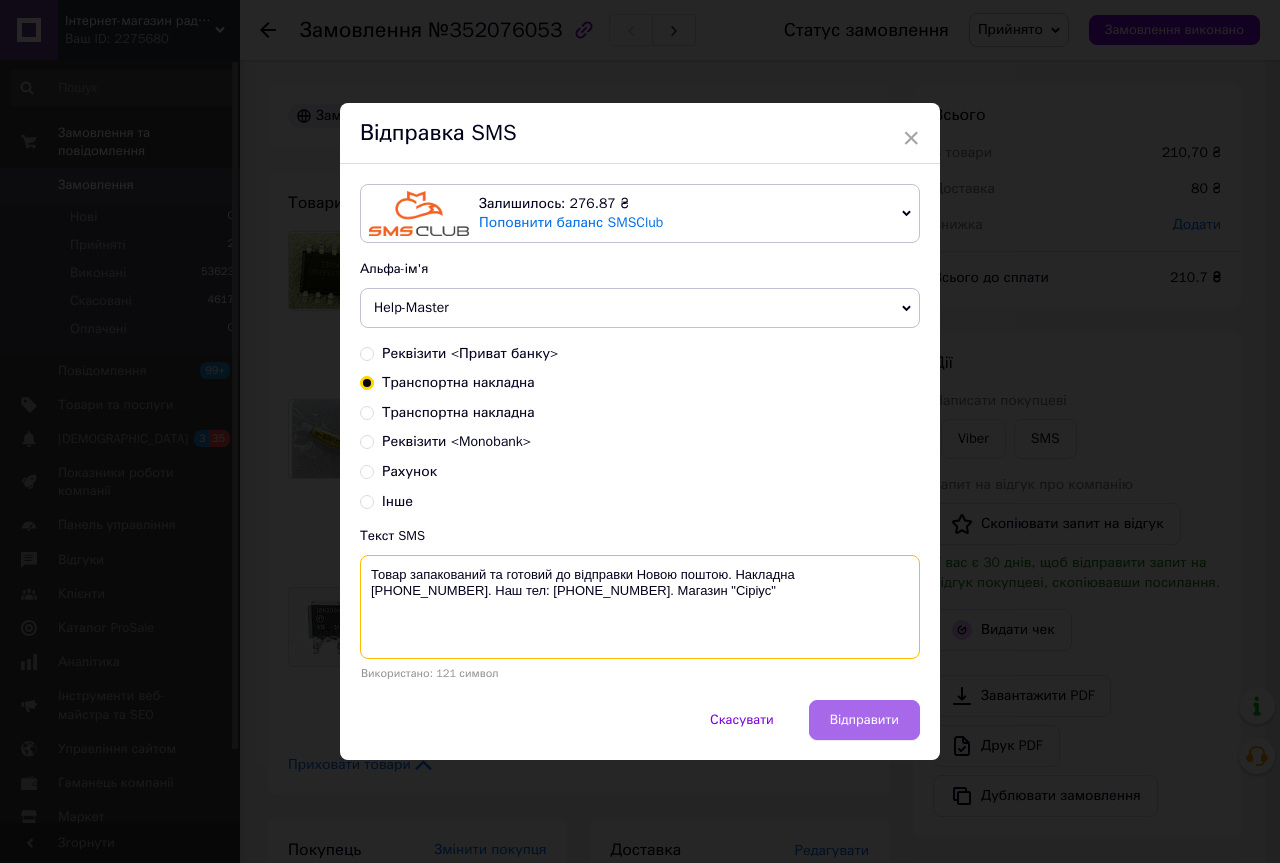 type on "Товар запакований та готовий до відправки Новою поштою. Накладна [PHONE_NUMBER]. Наш тел: [PHONE_NUMBER]. Магазин "Сіріус"" 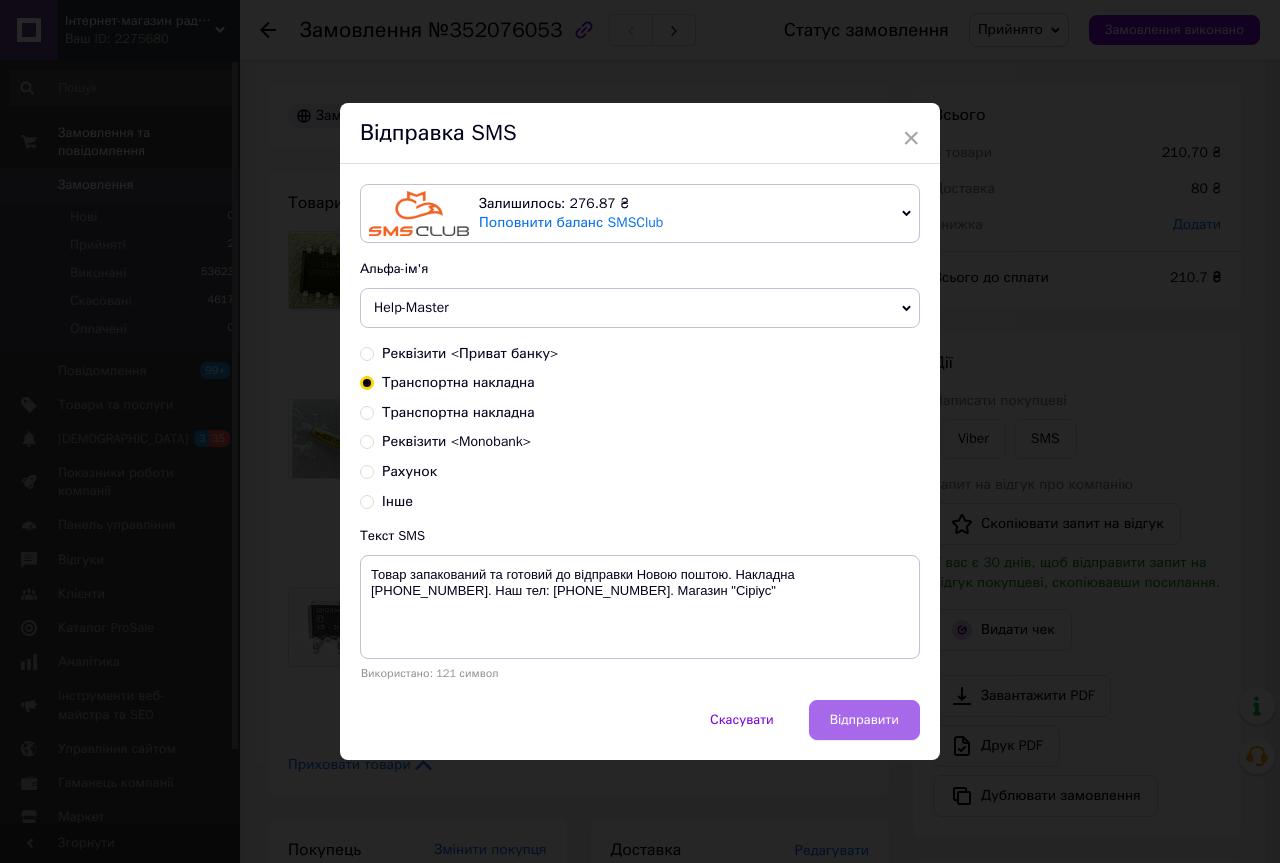 click on "Відправити" at bounding box center [864, 720] 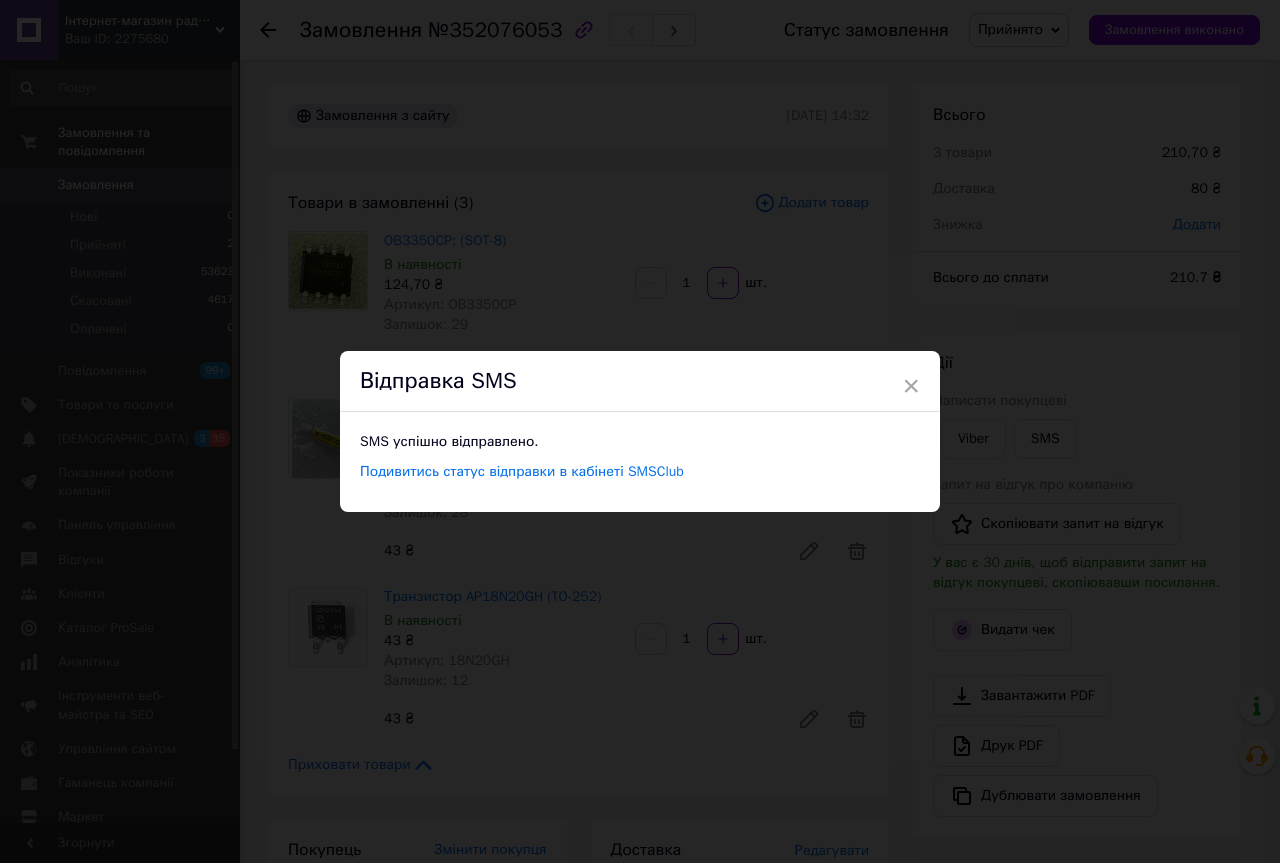 click on "× Відправка SMS SMS успішно відправлено. Подивитись статус відправки в кабінеті SMSClub" at bounding box center (640, 431) 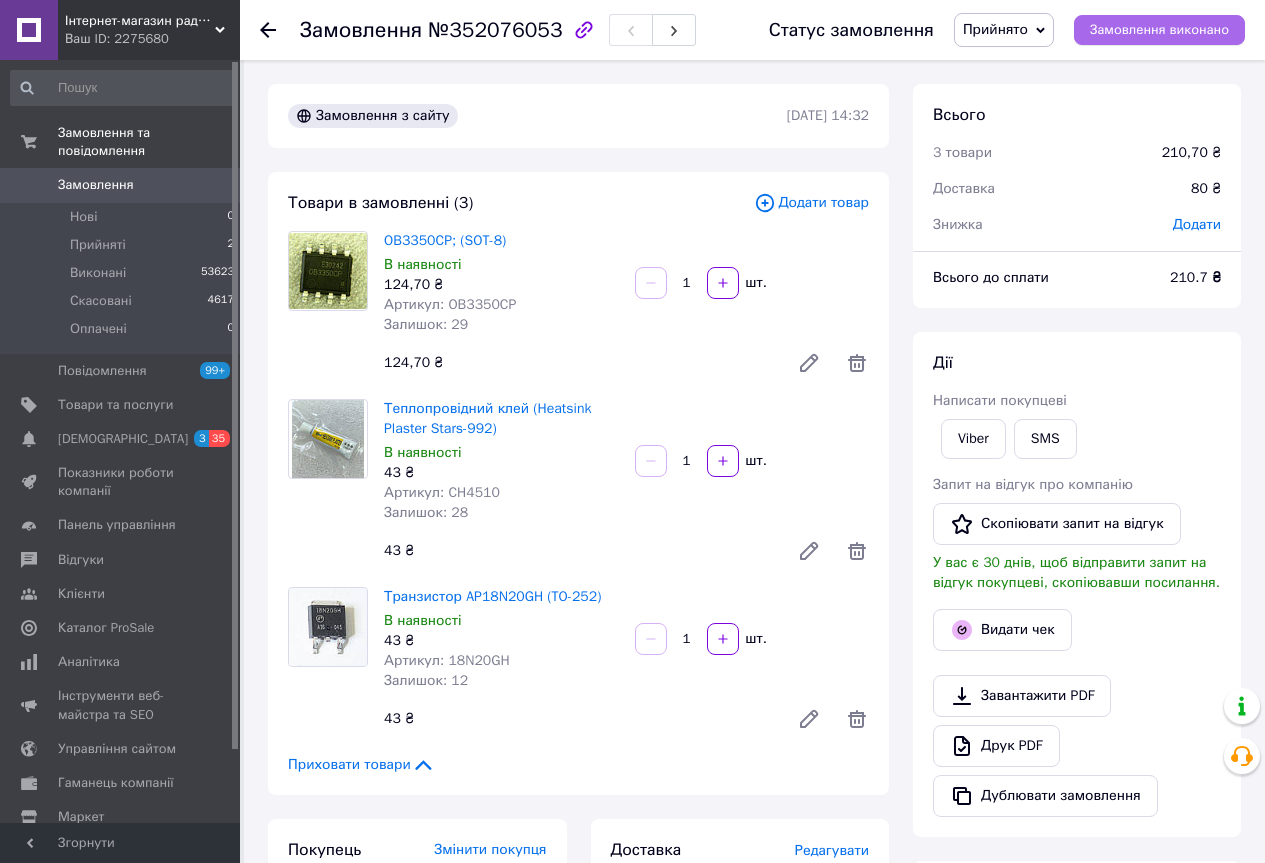 click on "Замовлення виконано" at bounding box center [1159, 30] 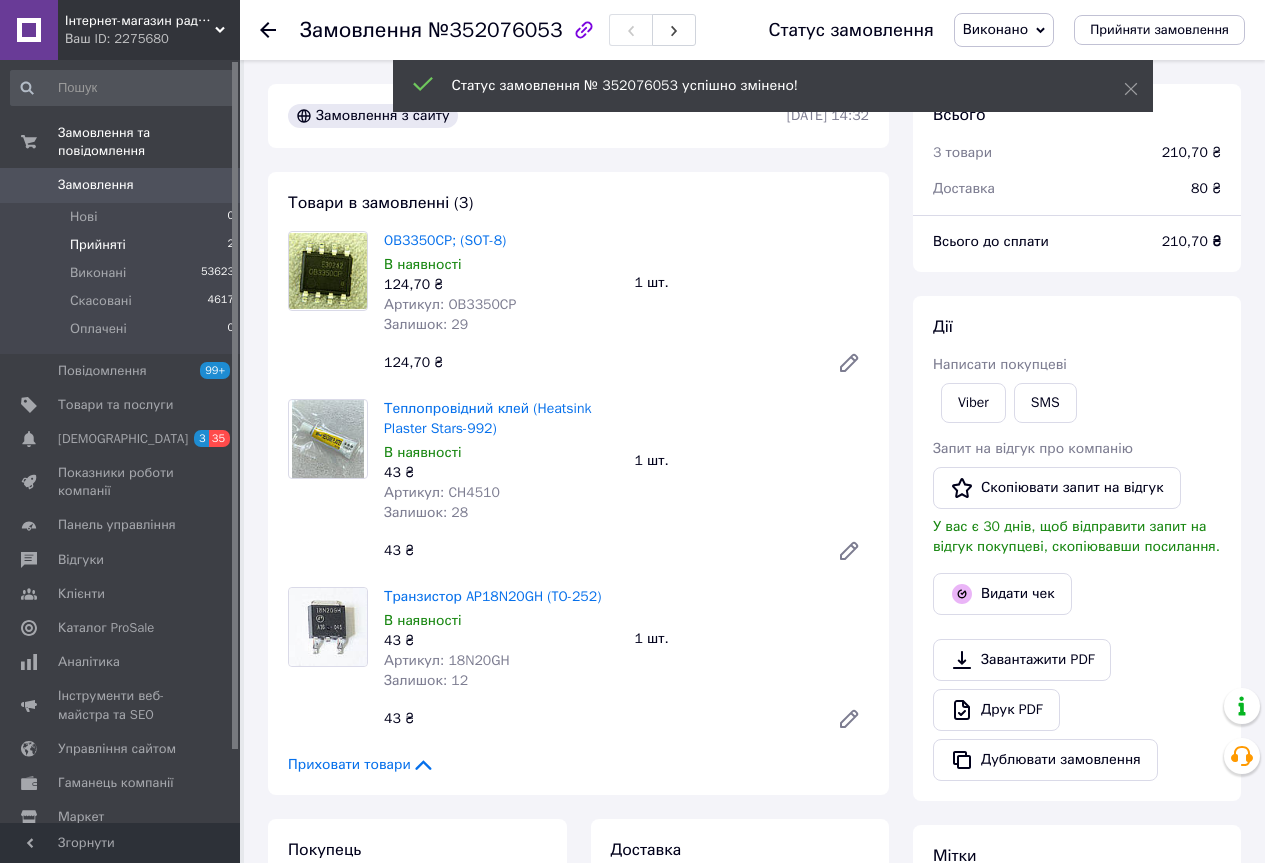 click on "Прийняті" at bounding box center (98, 245) 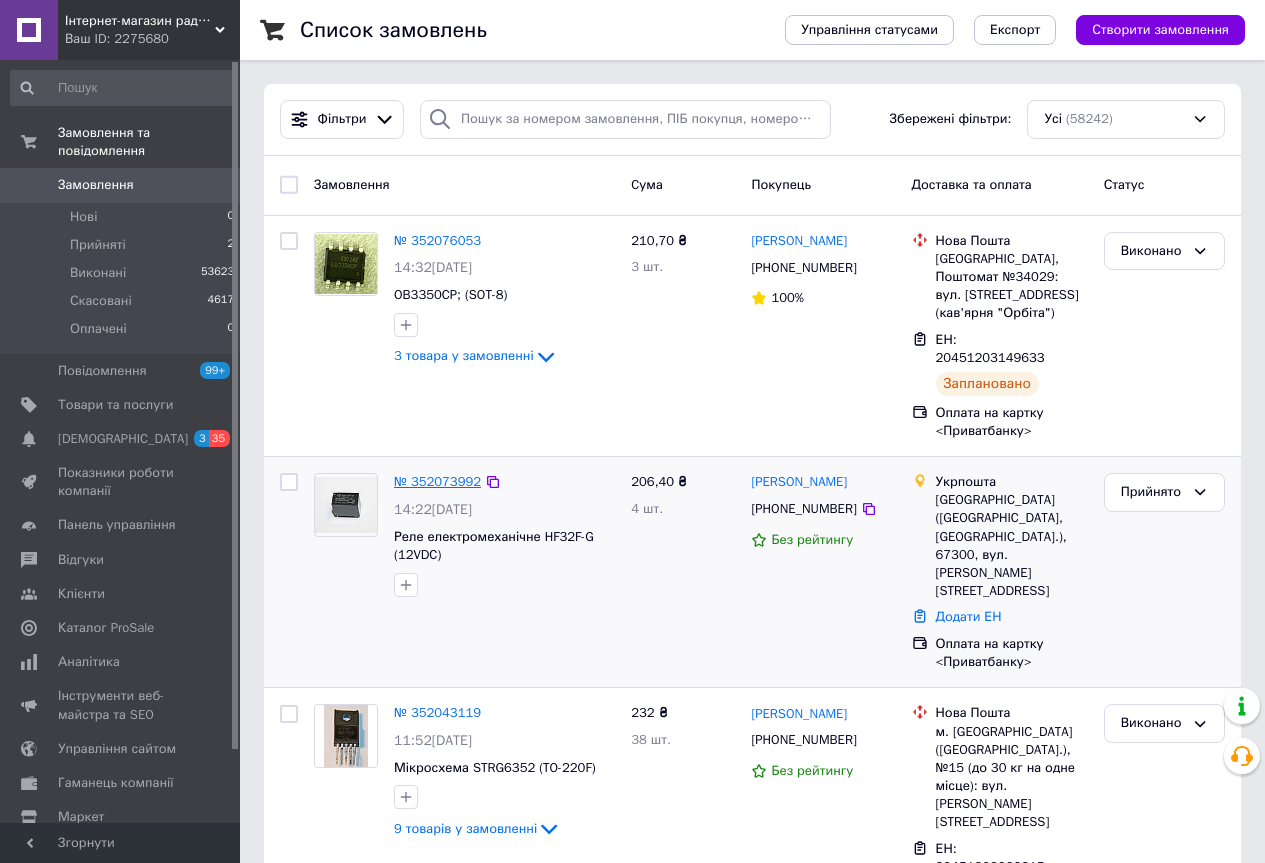 click on "№ 352073992" at bounding box center (437, 481) 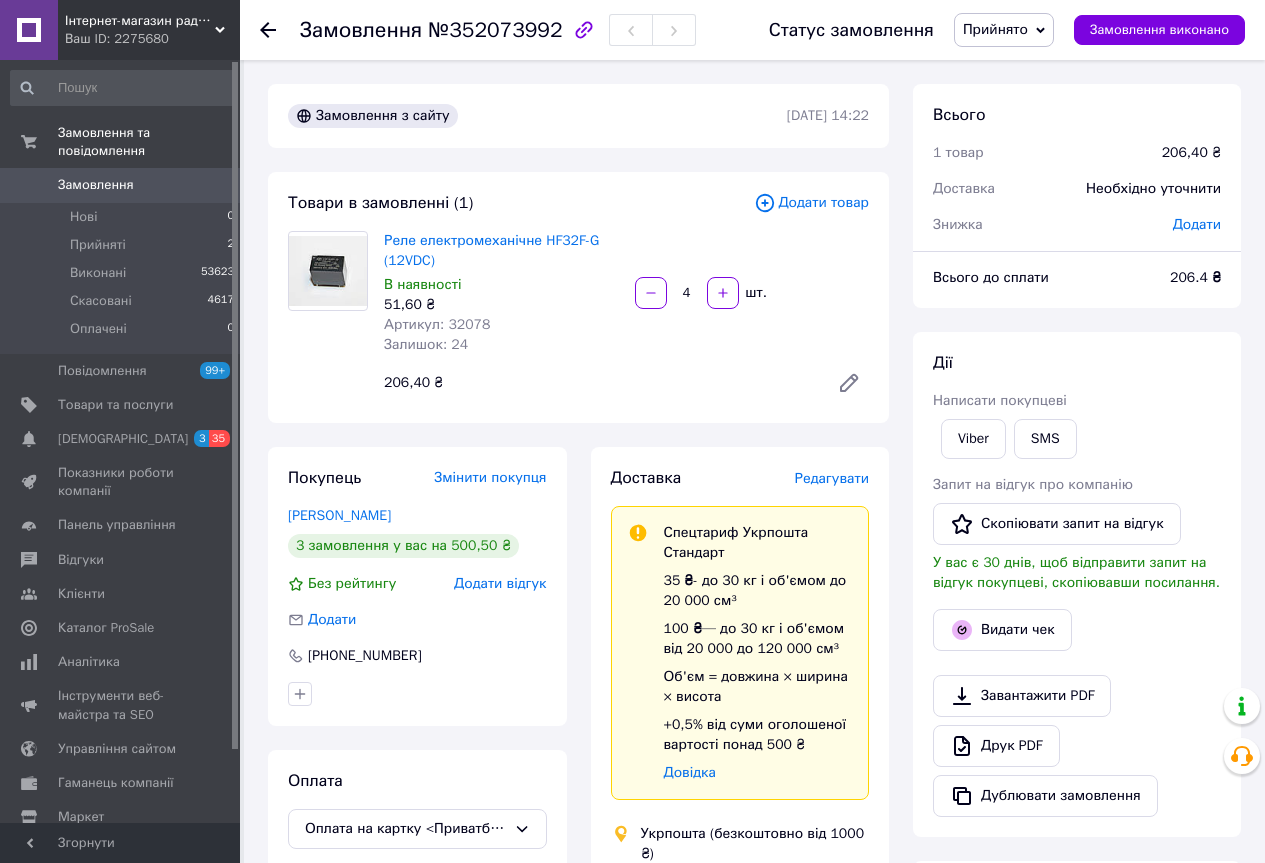 click on "Редагувати" at bounding box center [832, 478] 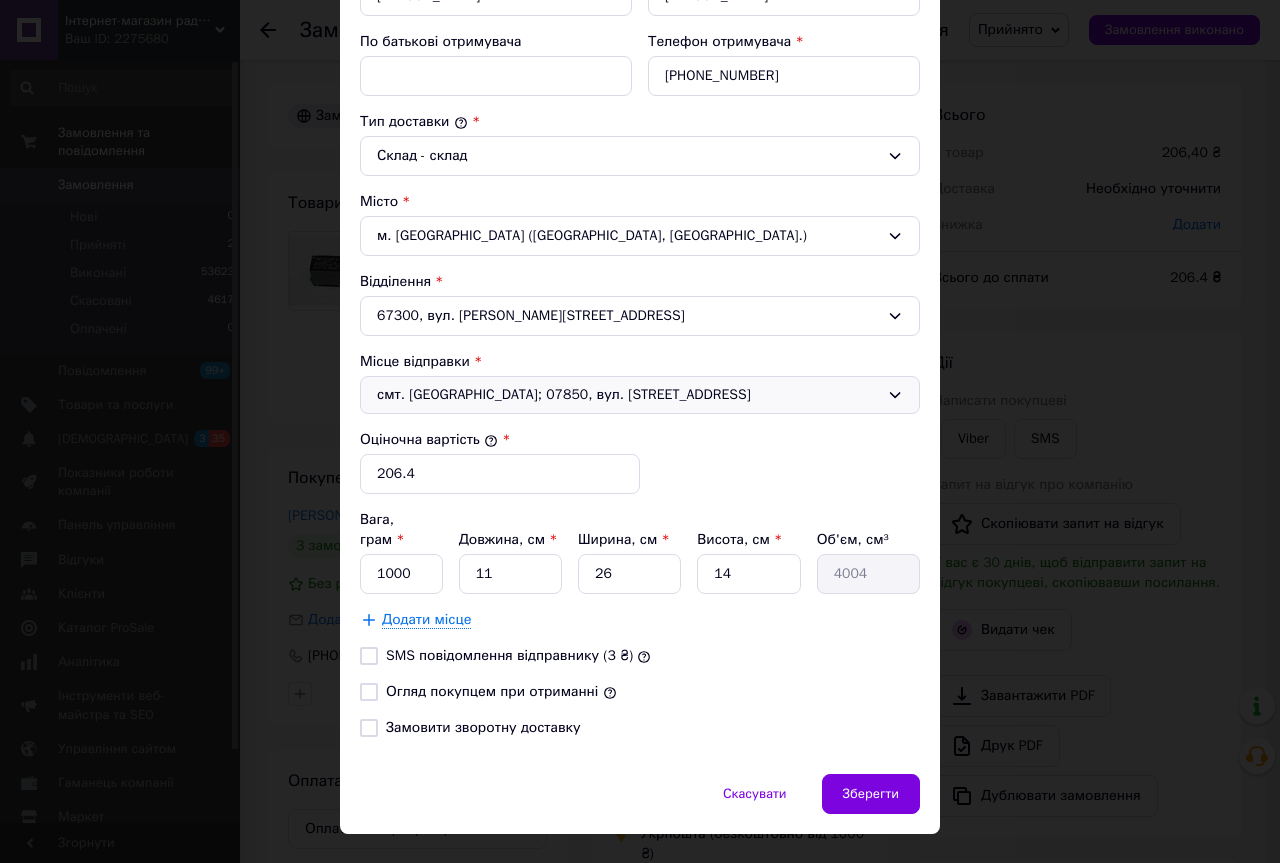 scroll, scrollTop: 460, scrollLeft: 0, axis: vertical 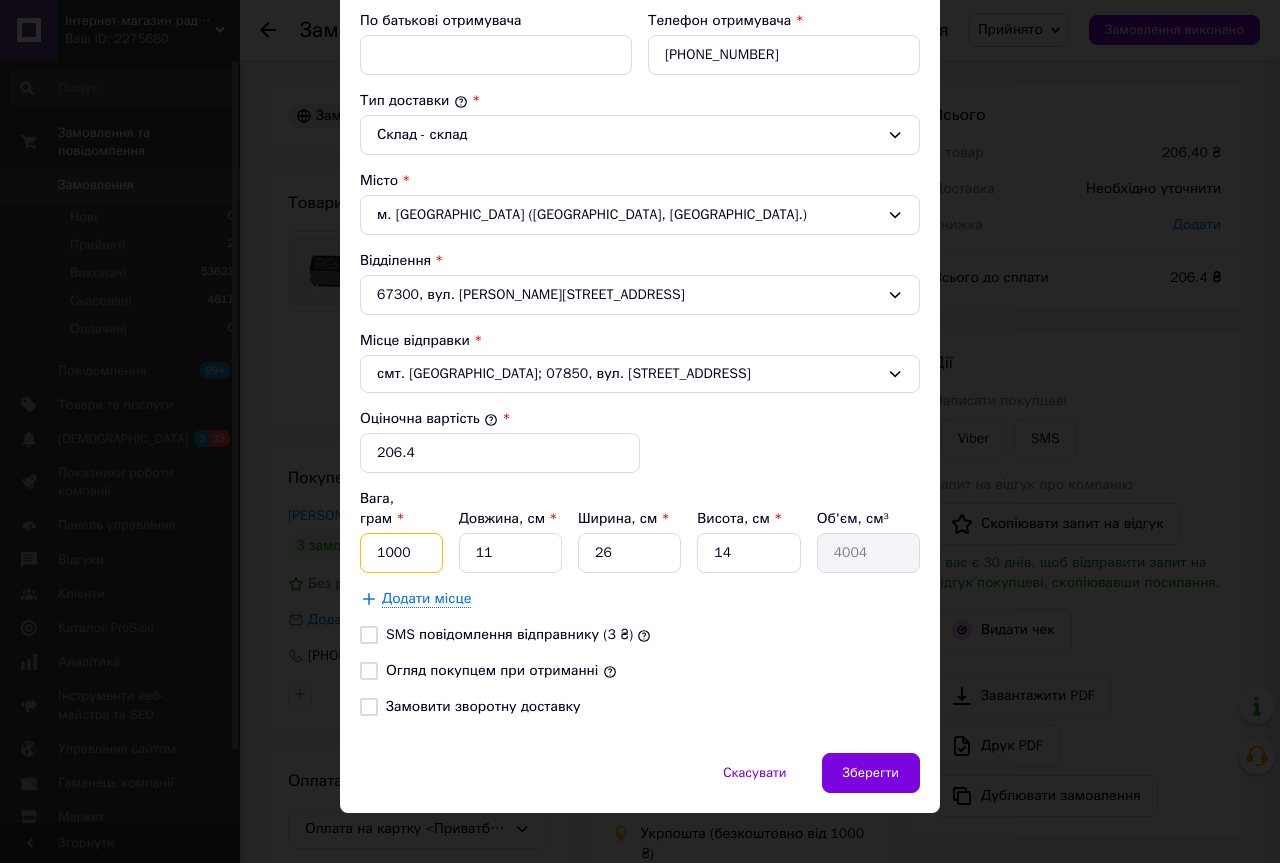 drag, startPoint x: 388, startPoint y: 531, endPoint x: 310, endPoint y: 528, distance: 78.05767 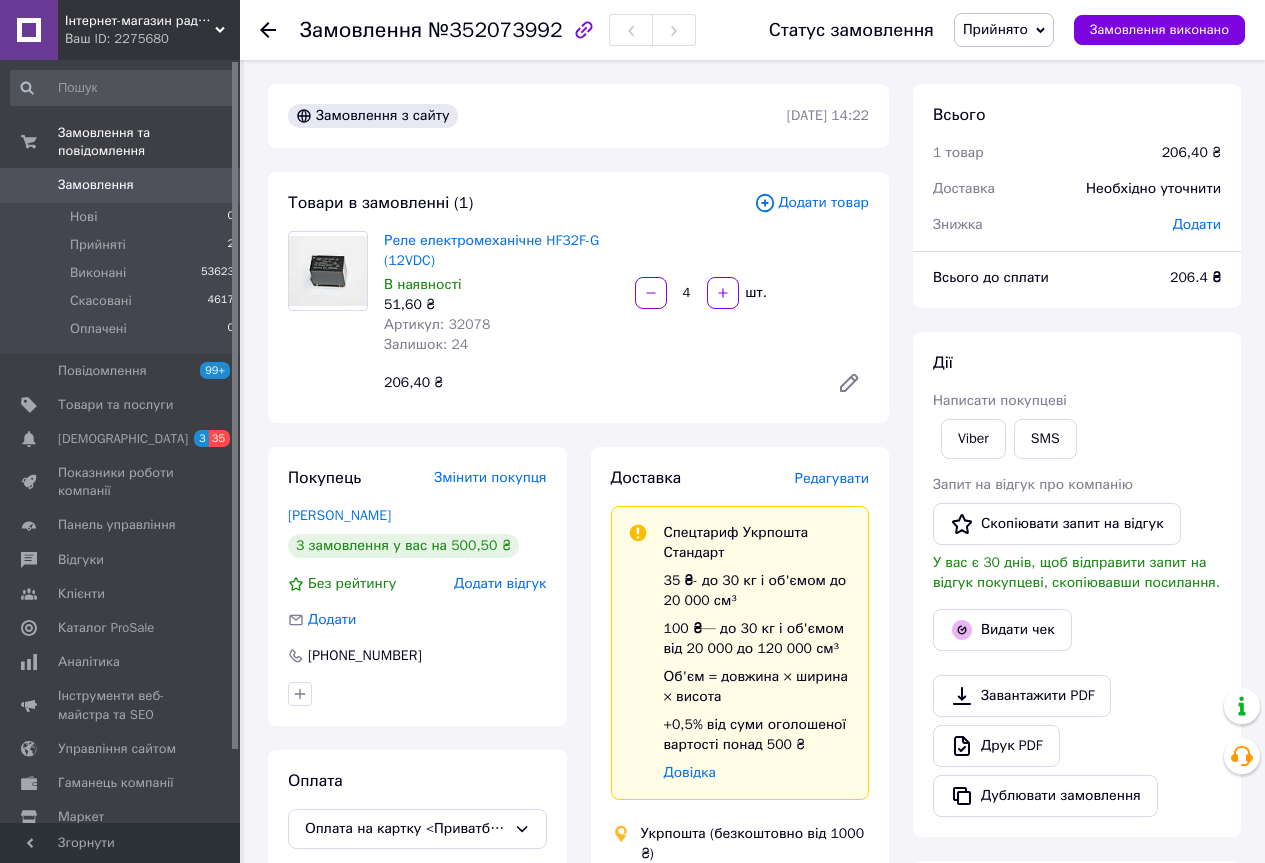 click on "Редагувати" at bounding box center (832, 478) 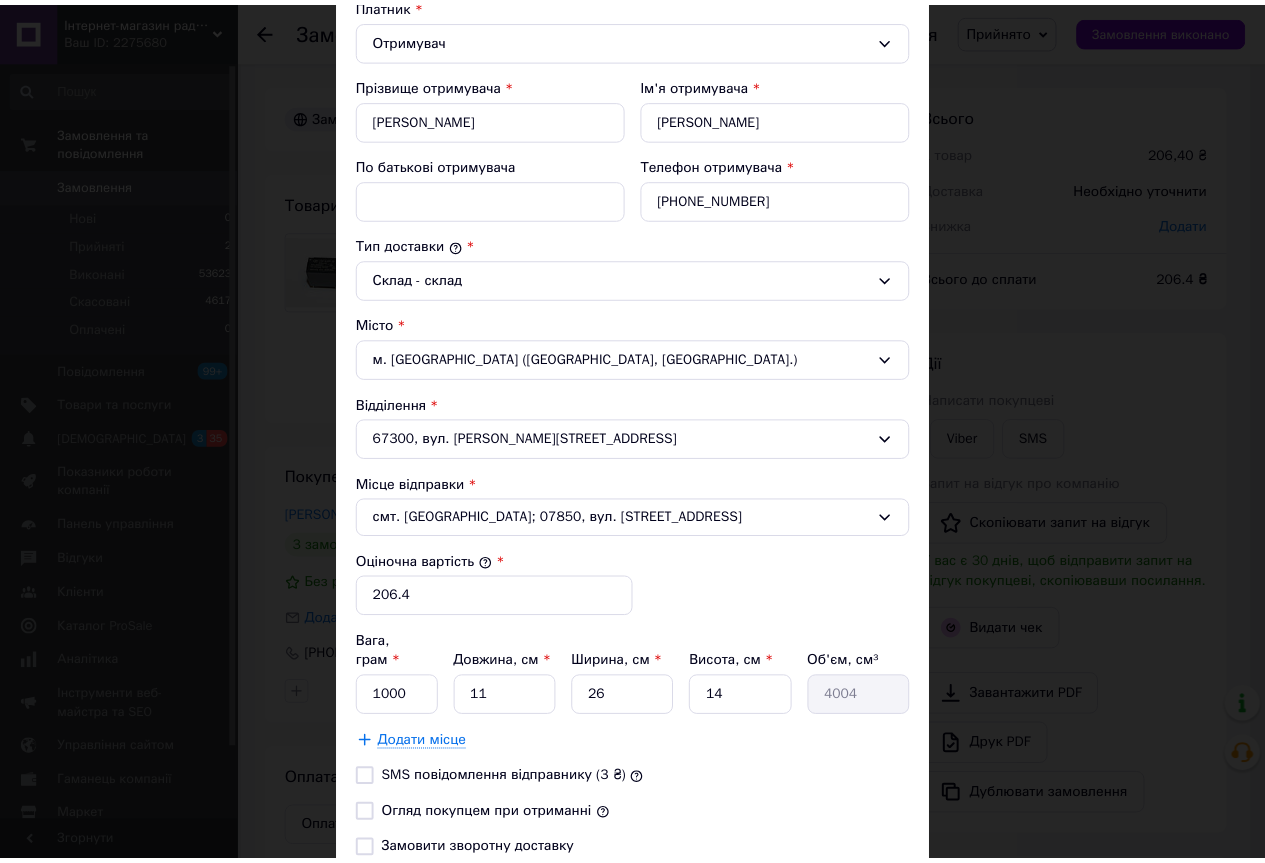 scroll, scrollTop: 460, scrollLeft: 0, axis: vertical 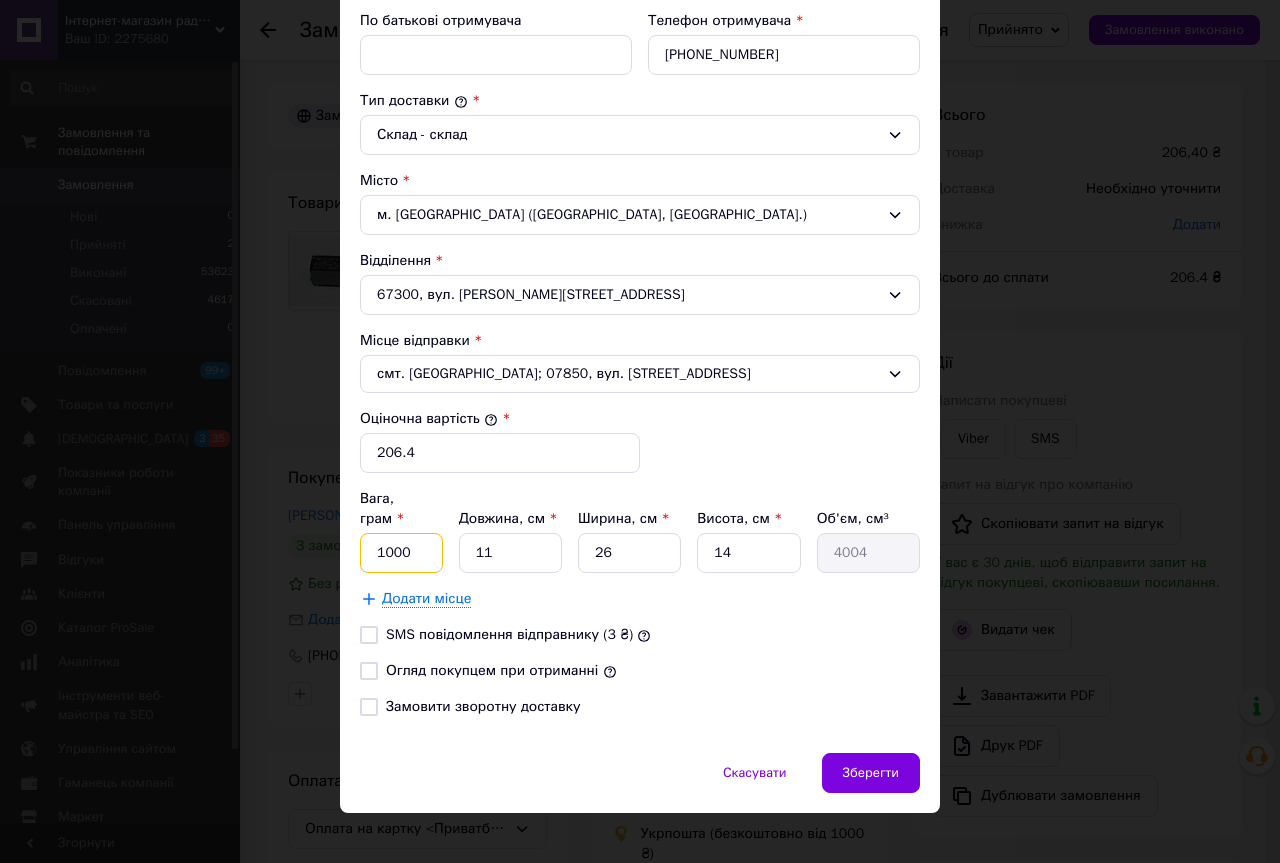 drag, startPoint x: 388, startPoint y: 532, endPoint x: 376, endPoint y: 539, distance: 13.892444 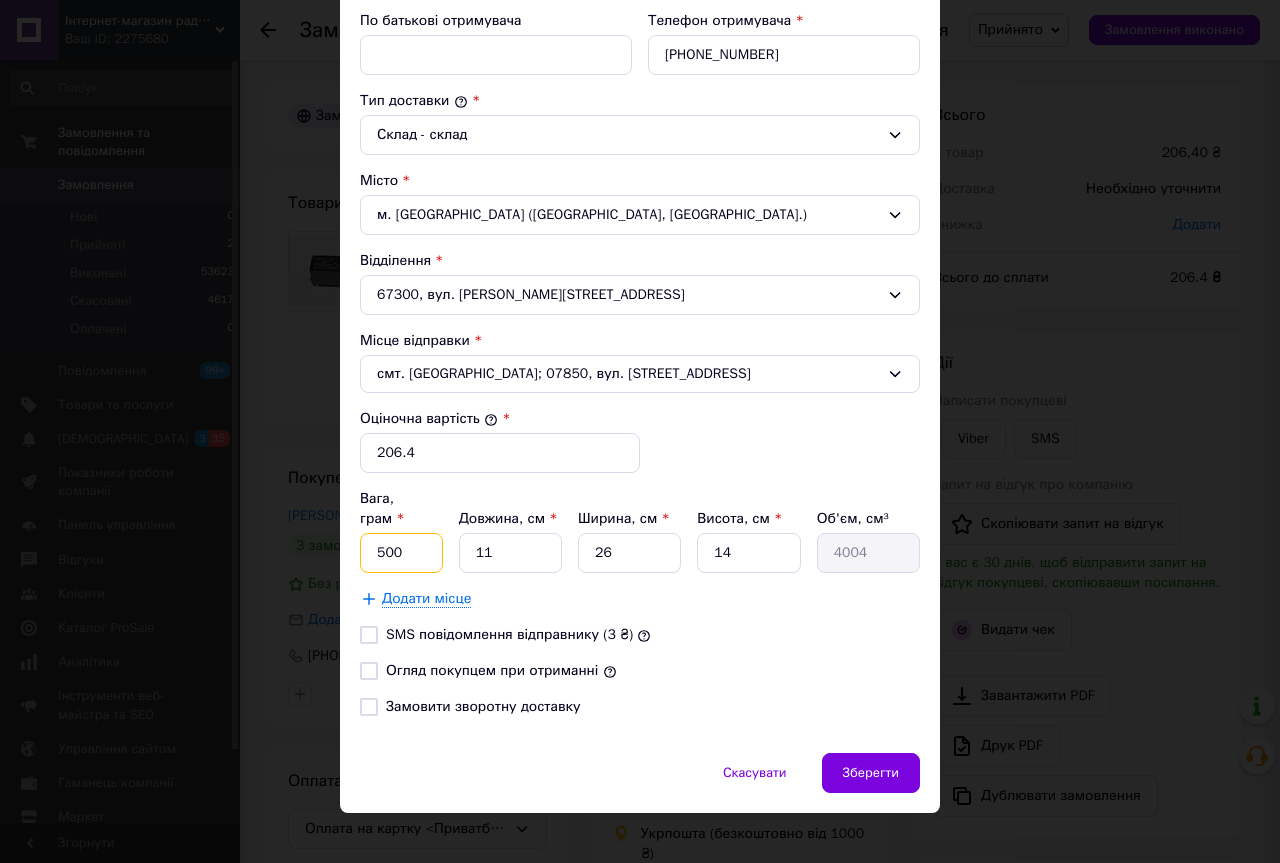 type on "500" 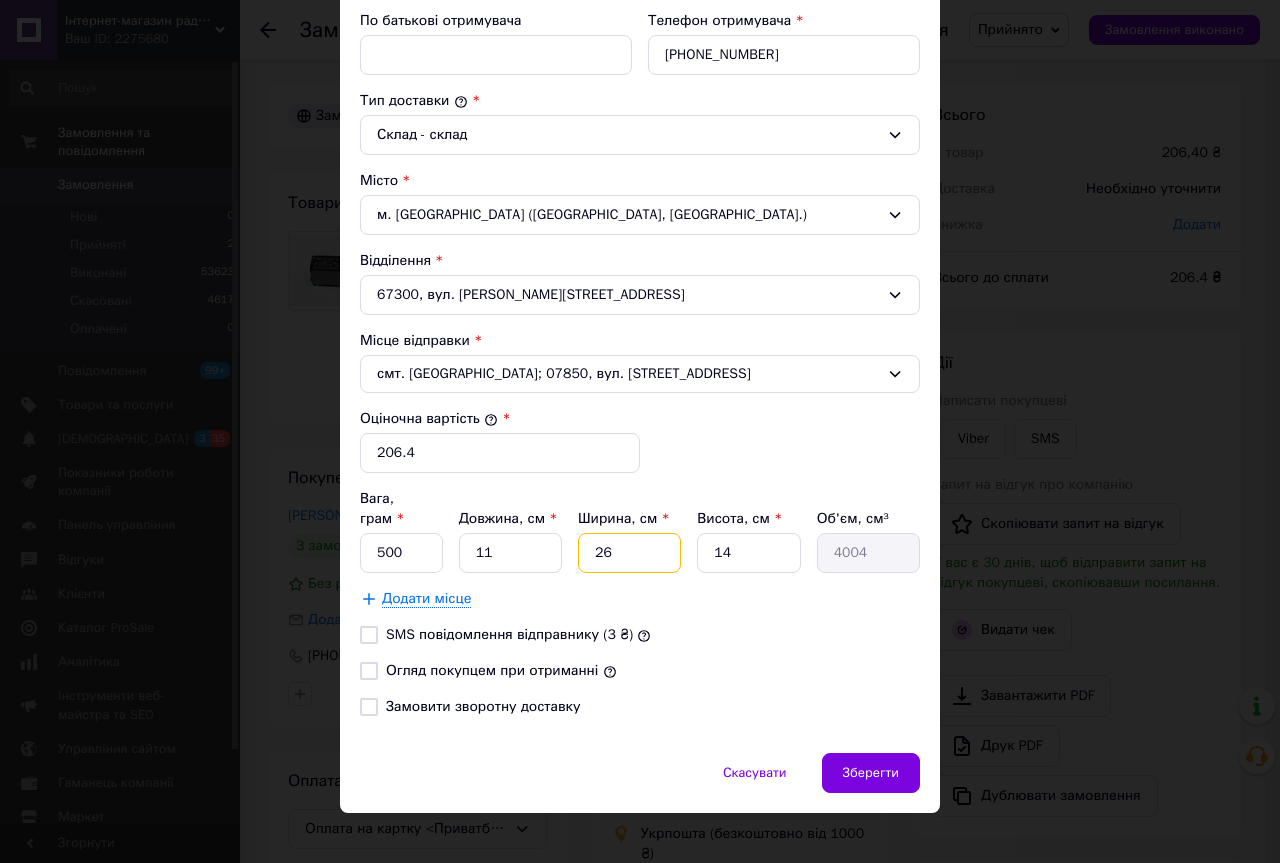 click on "26" at bounding box center [629, 553] 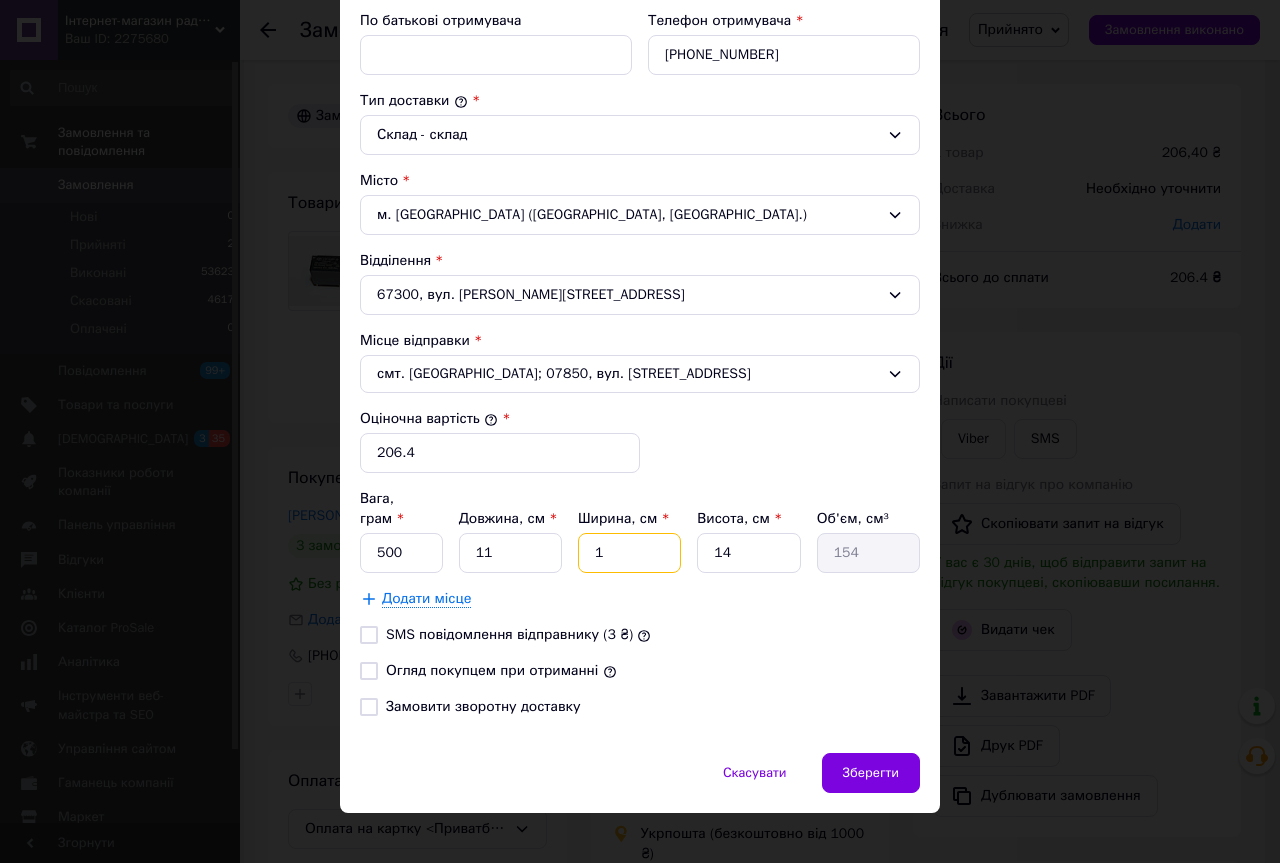 type on "13" 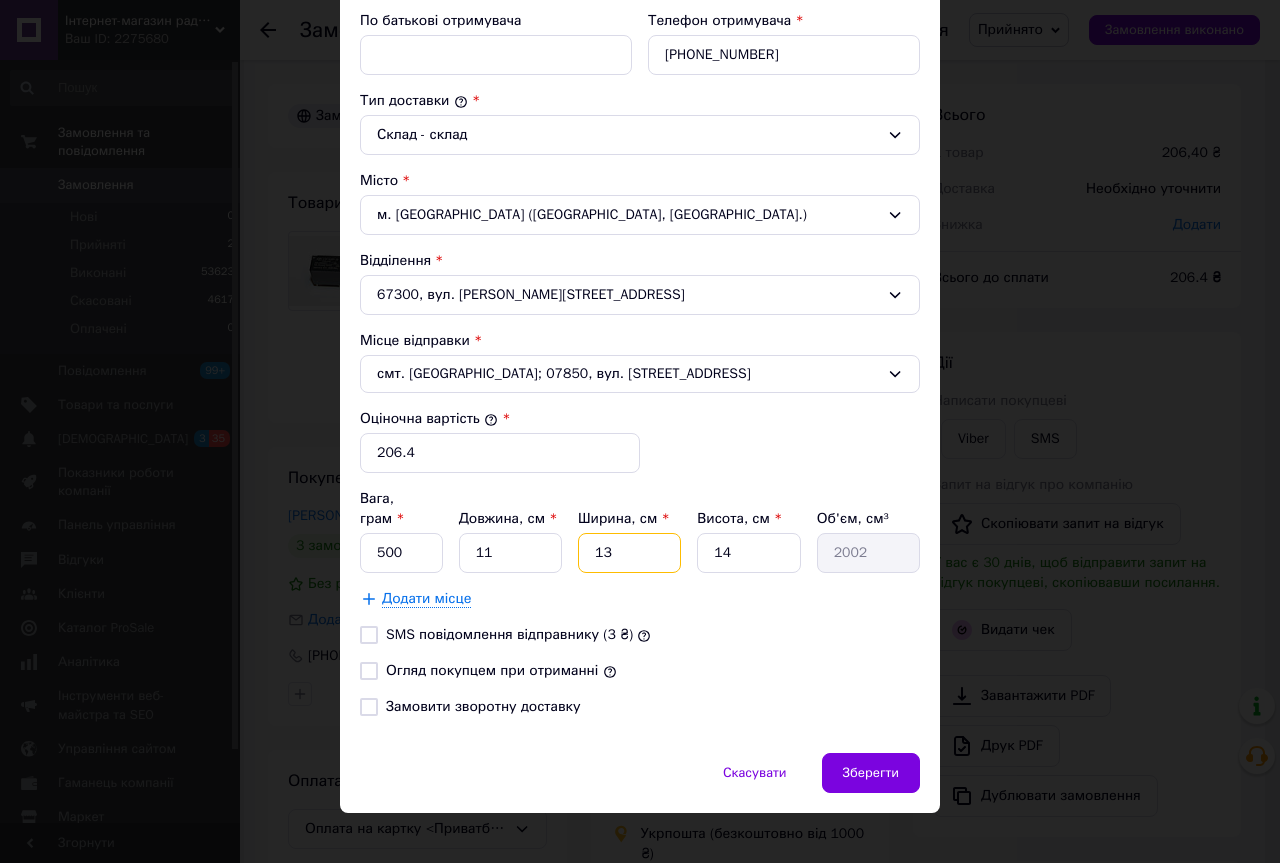 type on "13" 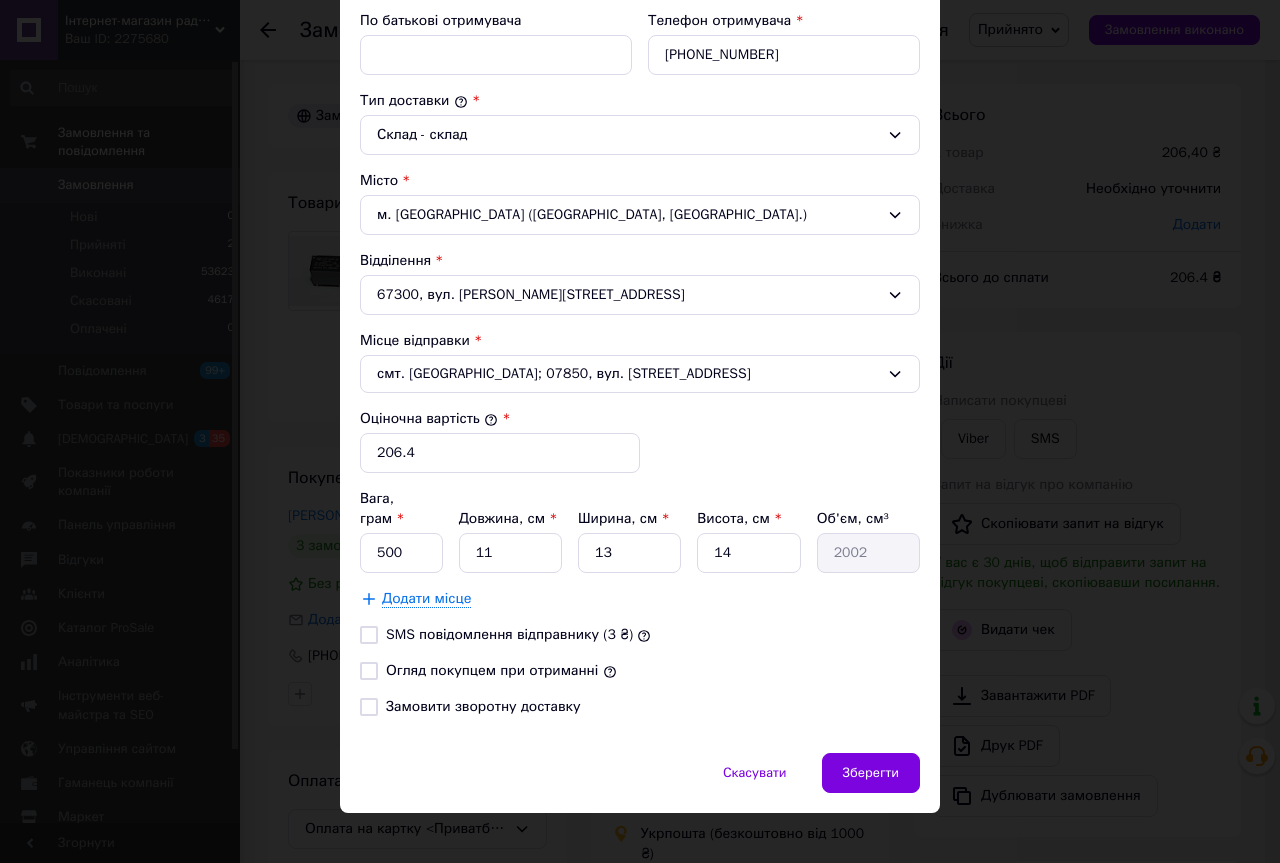 click on "Огляд покупцем при отриманні" at bounding box center (369, 671) 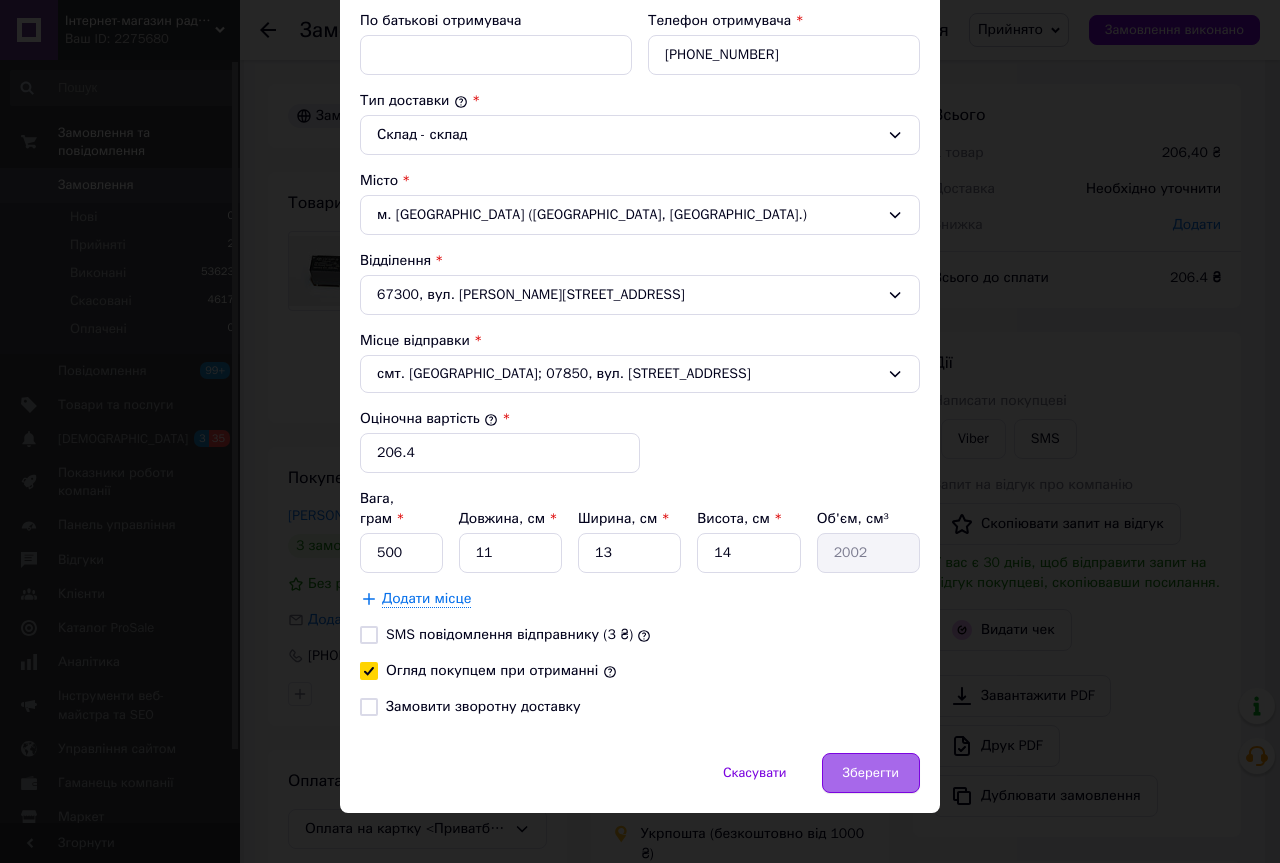 click on "Зберегти" at bounding box center [871, 773] 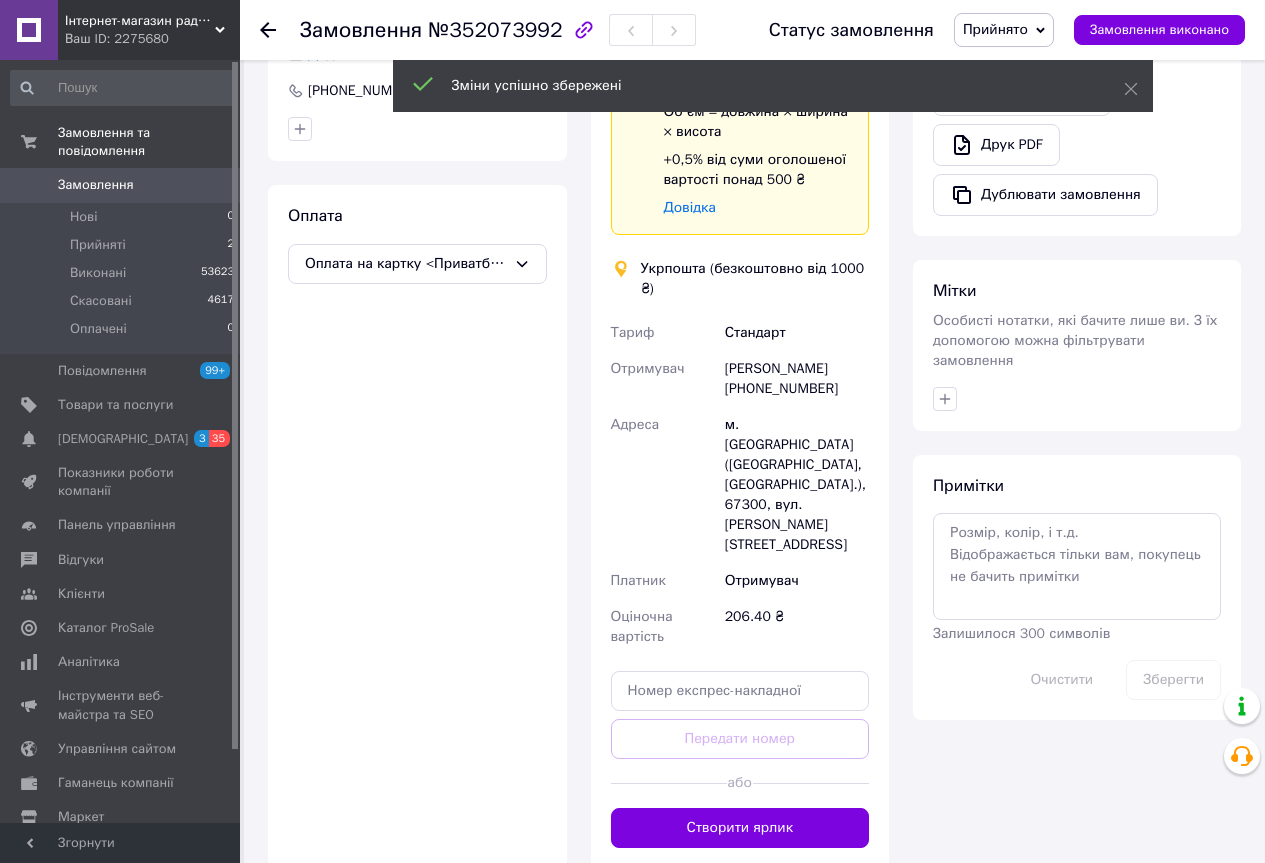 scroll, scrollTop: 600, scrollLeft: 0, axis: vertical 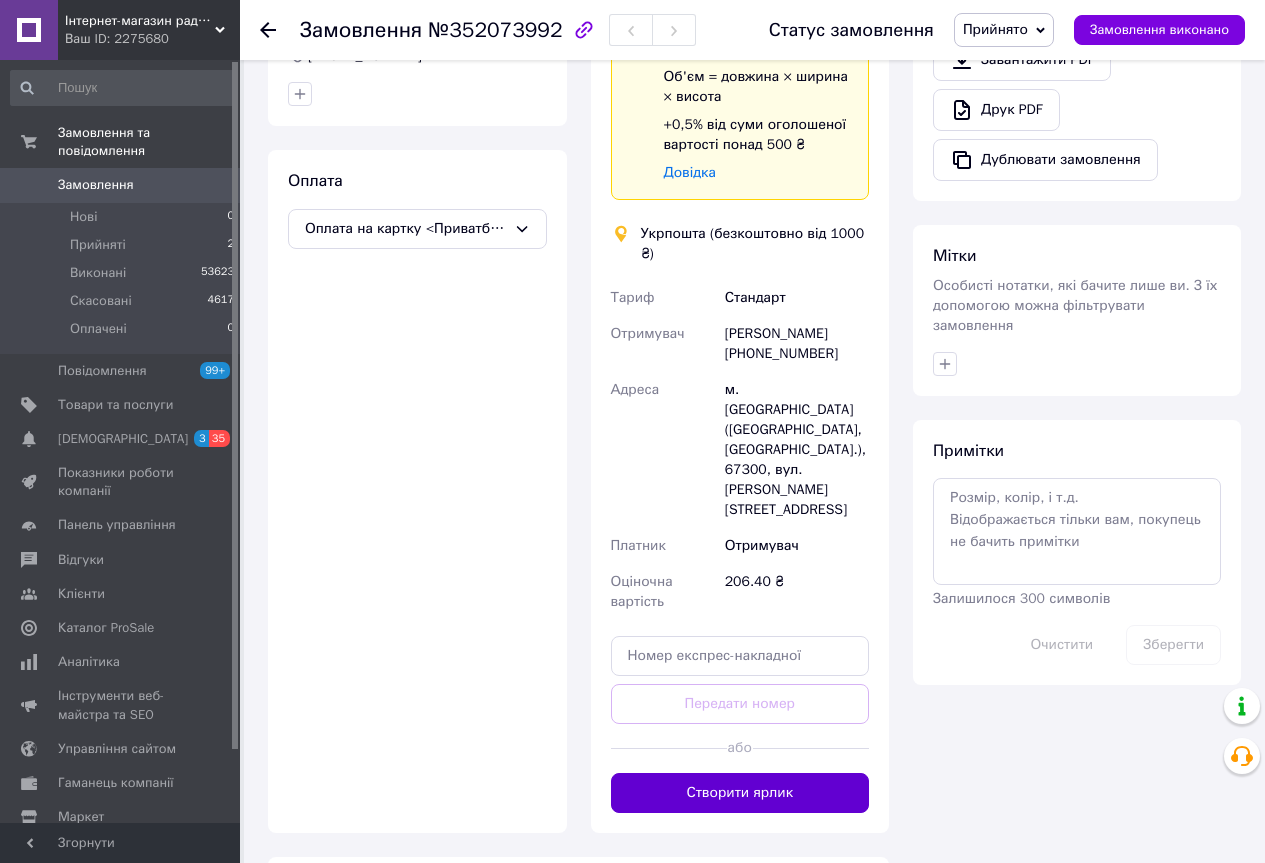 click on "Створити ярлик" at bounding box center (740, 793) 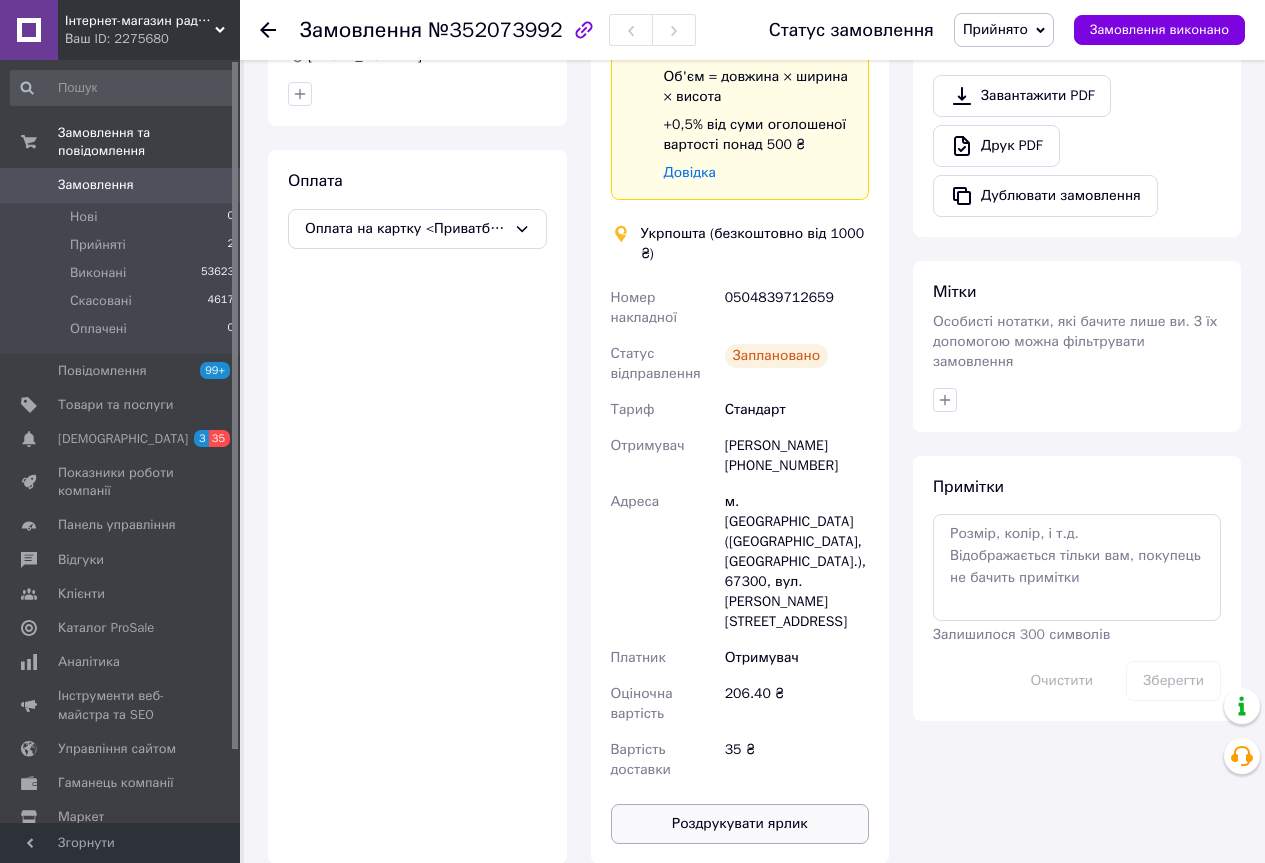 click on "Роздрукувати ярлик" at bounding box center (740, 824) 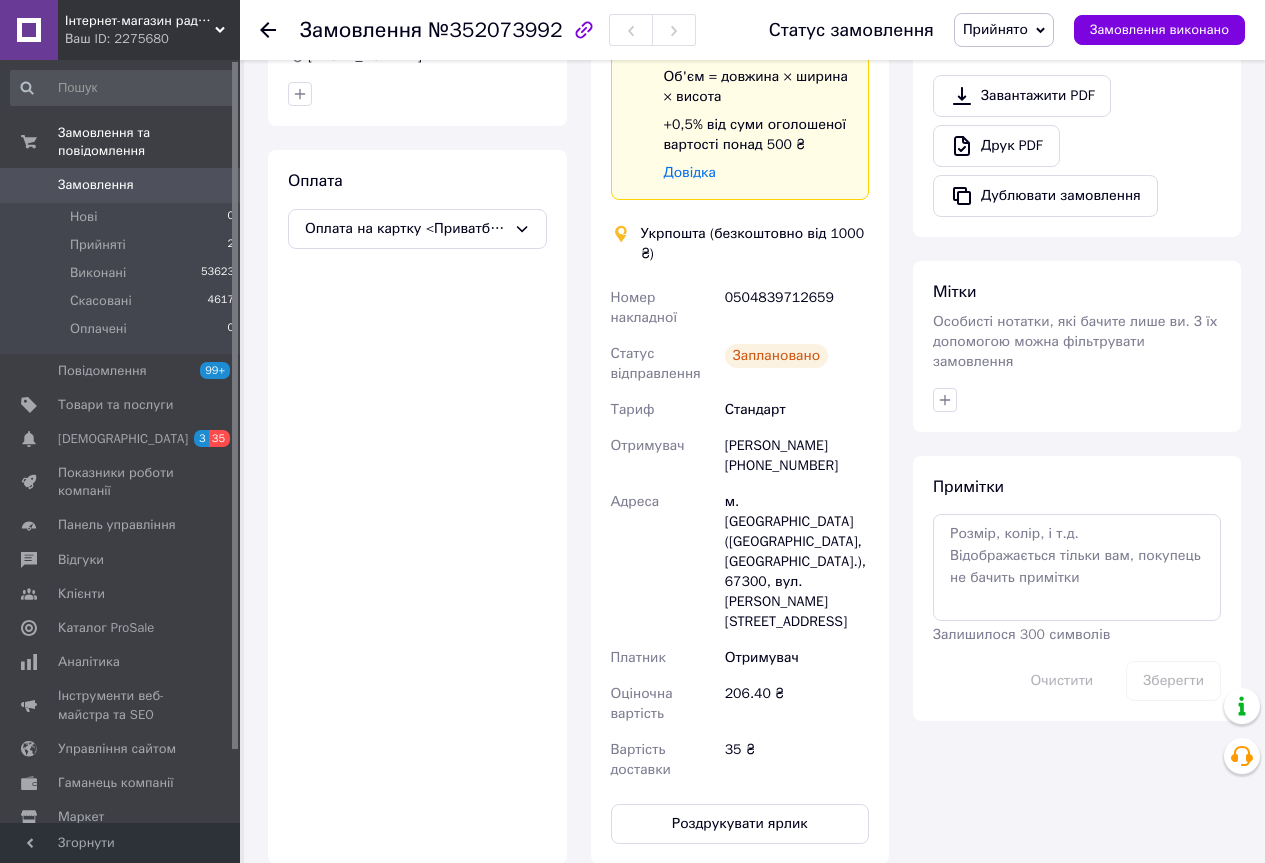 click on "0504839712659" at bounding box center [797, 308] 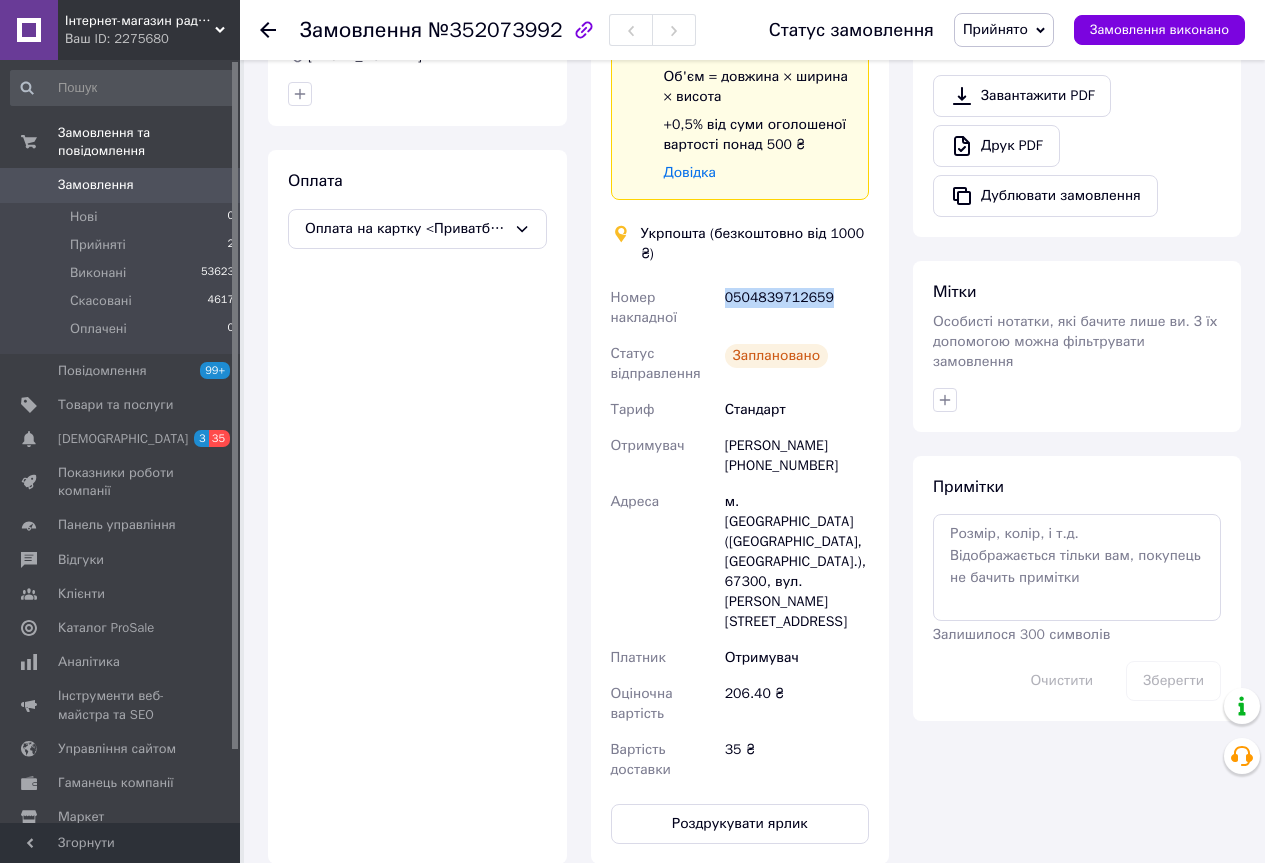 click on "0504839712659" at bounding box center (797, 308) 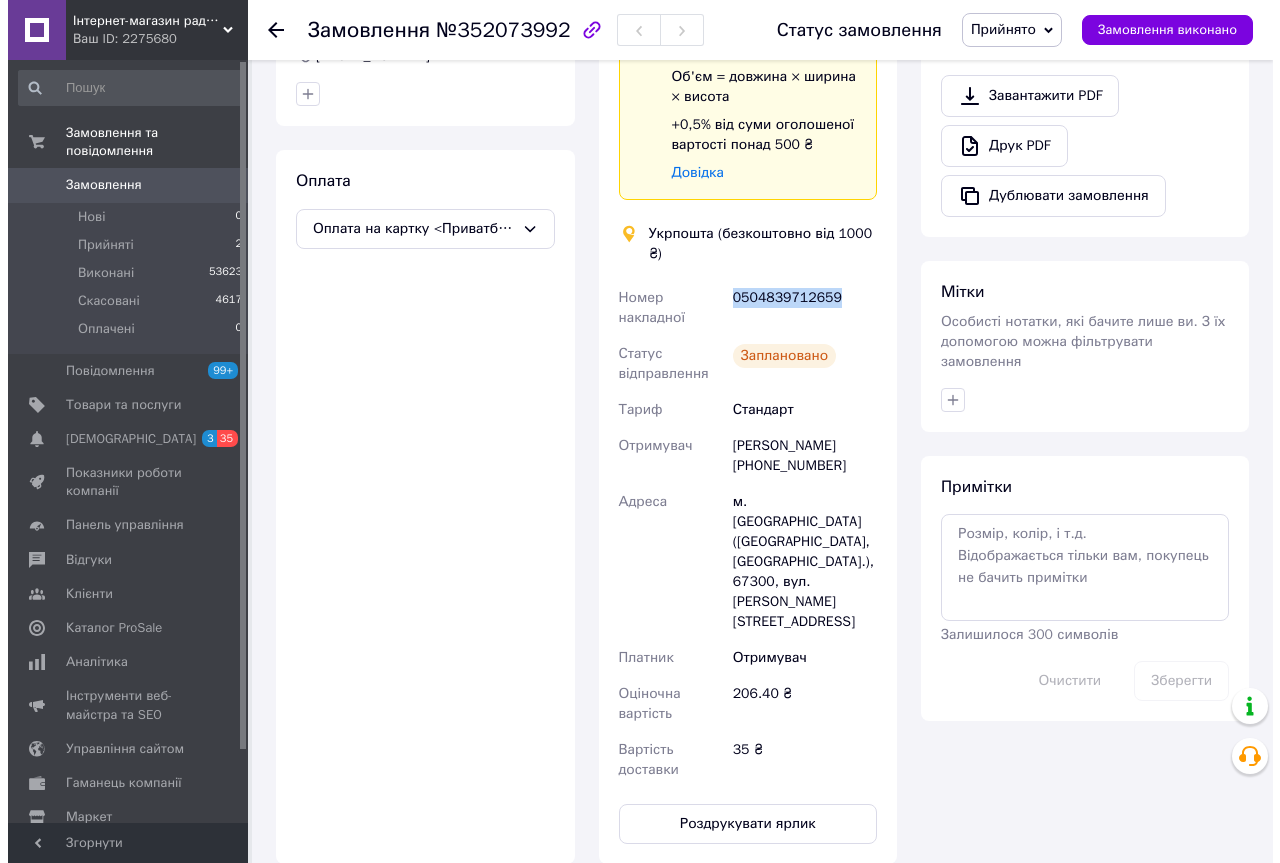scroll, scrollTop: 0, scrollLeft: 0, axis: both 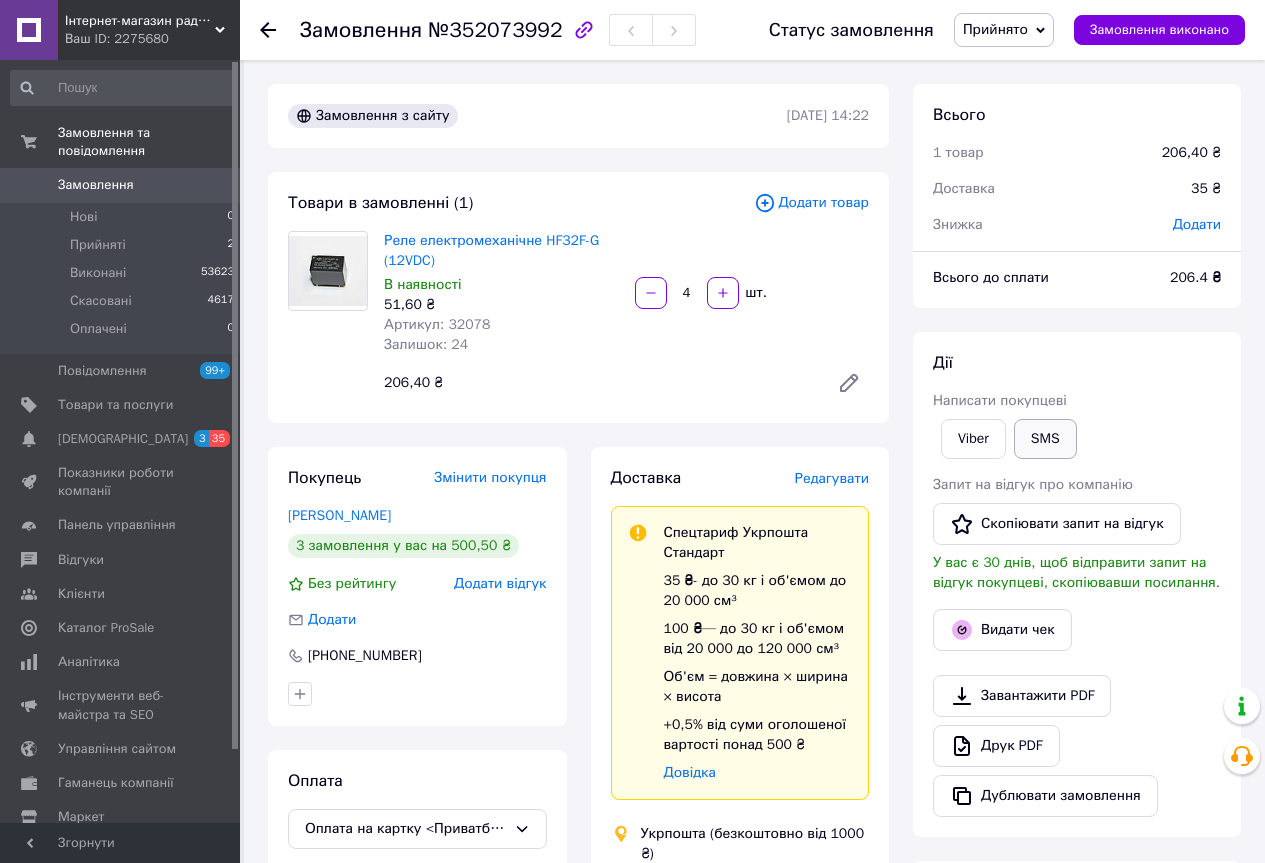 click on "SMS" at bounding box center (1045, 439) 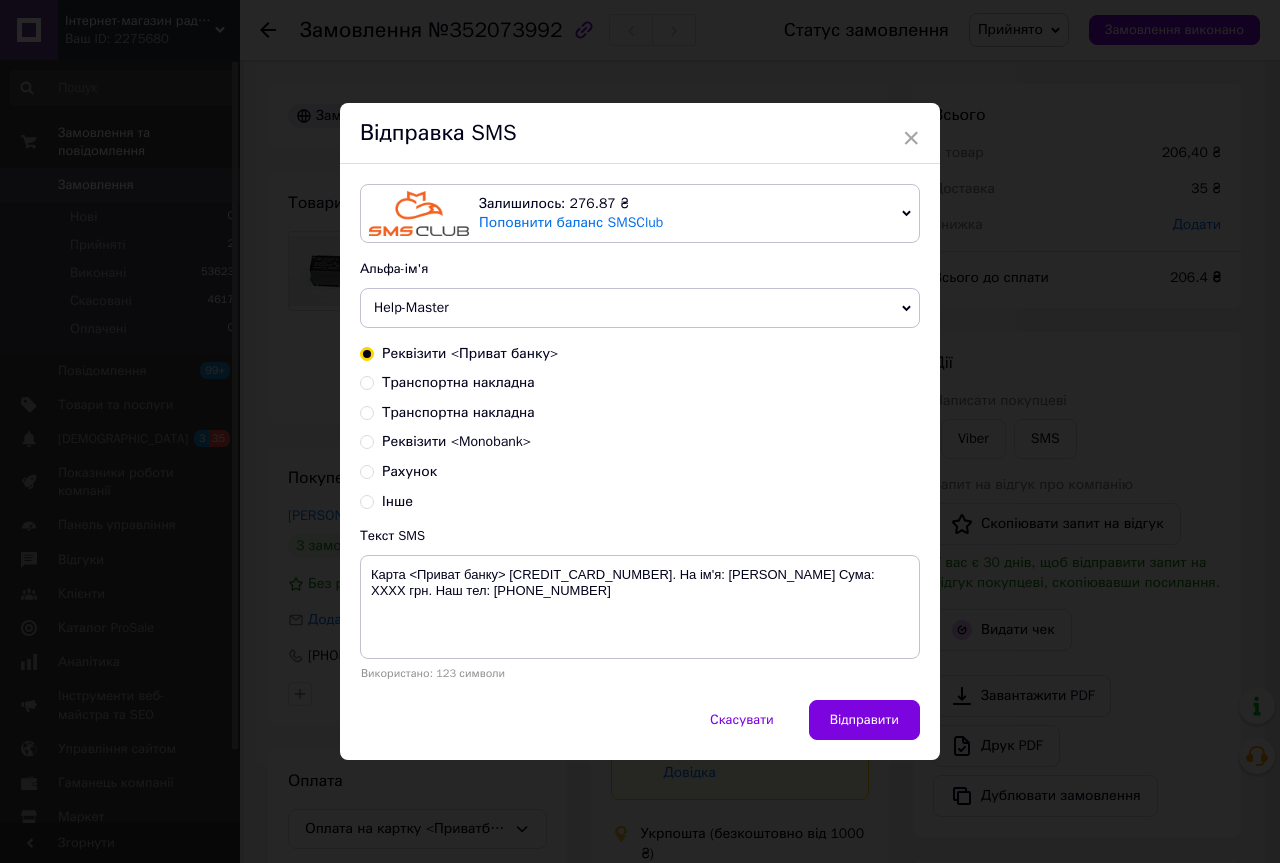 click on "Транспортна накладна" at bounding box center [458, 412] 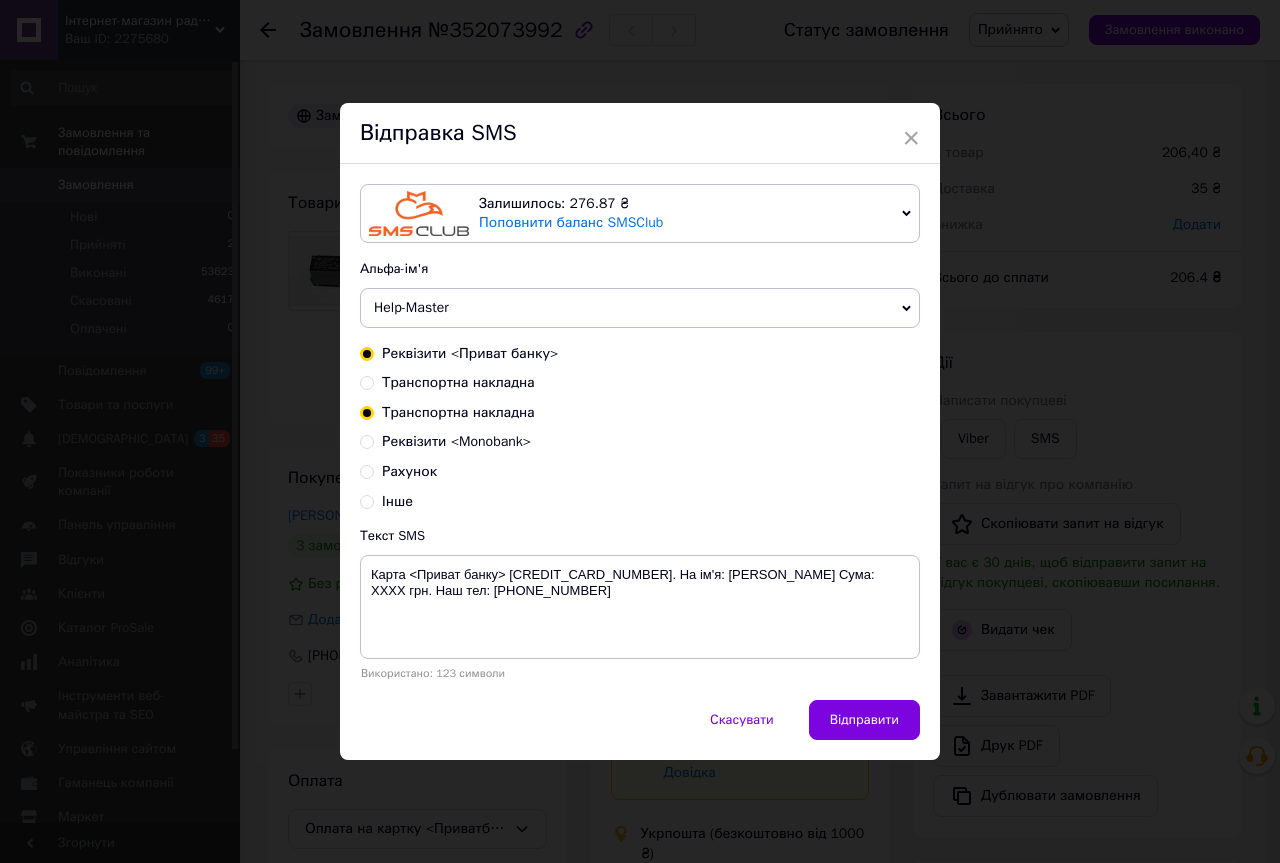 radio on "false" 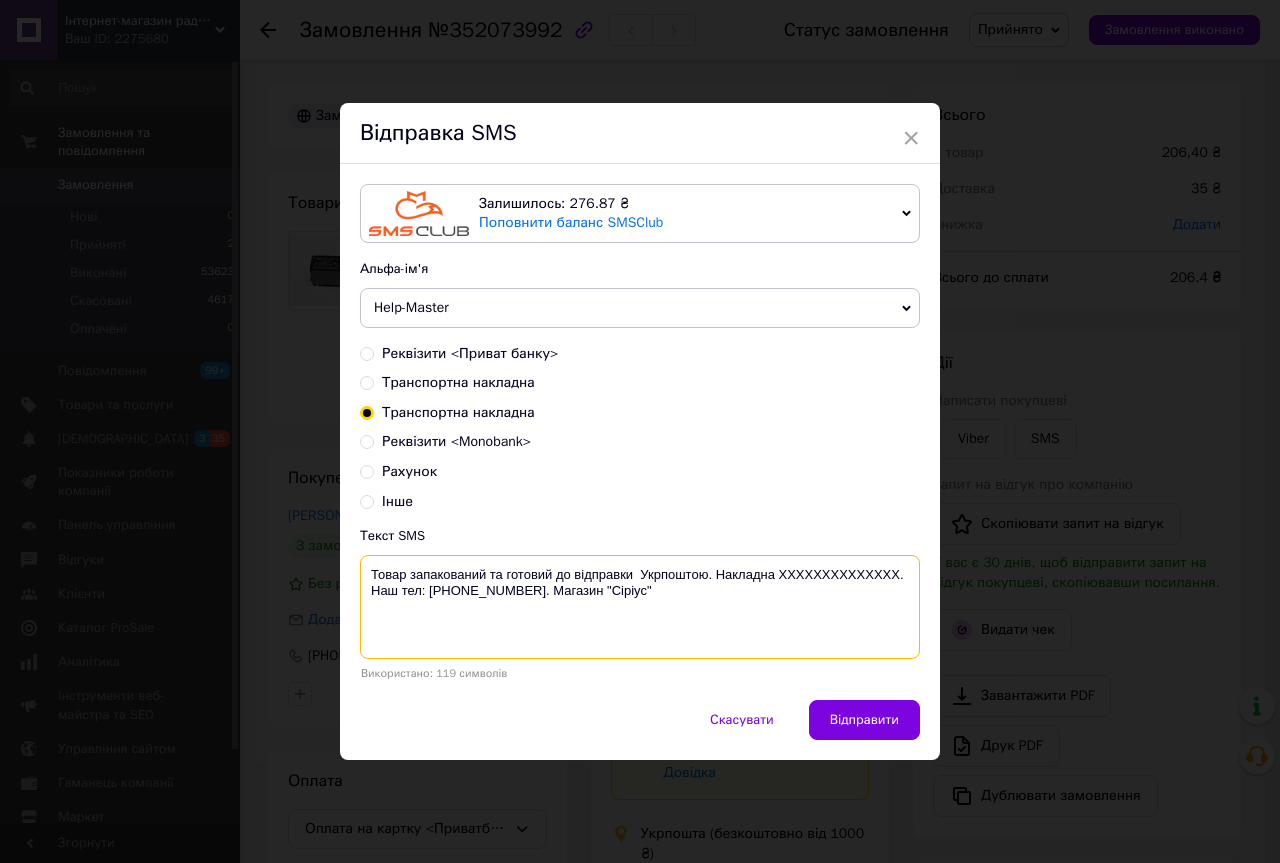 click on "Товар запакований та готовий до відправки  Укрпоштою. Накладна XXXXXXXXXXXXXX. Наш тел: [PHONE_NUMBER]. Магазин "Сіріус"" at bounding box center (640, 607) 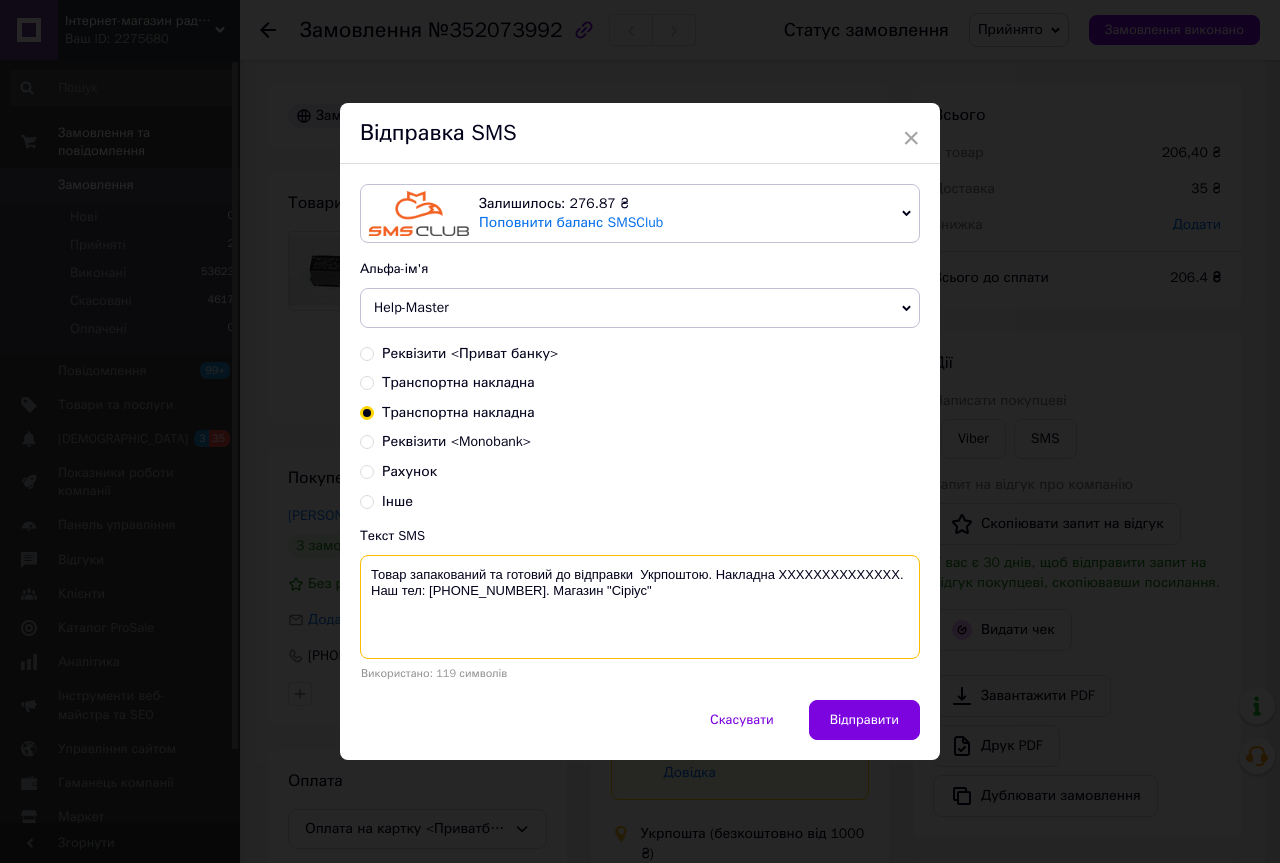 paste on "0504839712659" 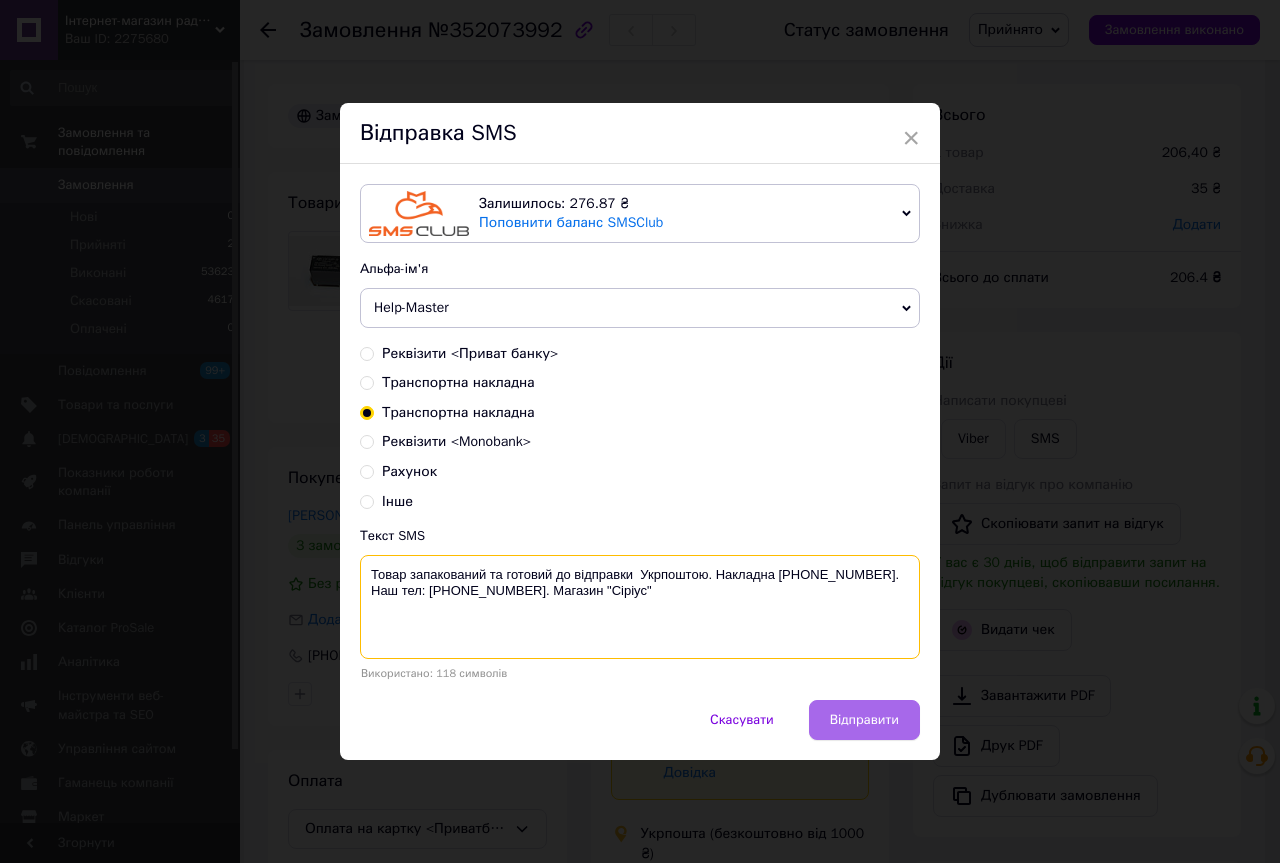 type on "Товар запакований та готовий до відправки  Укрпоштою. Накладна [PHONE_NUMBER]. Наш тел: [PHONE_NUMBER]. Магазин "Сіріус"" 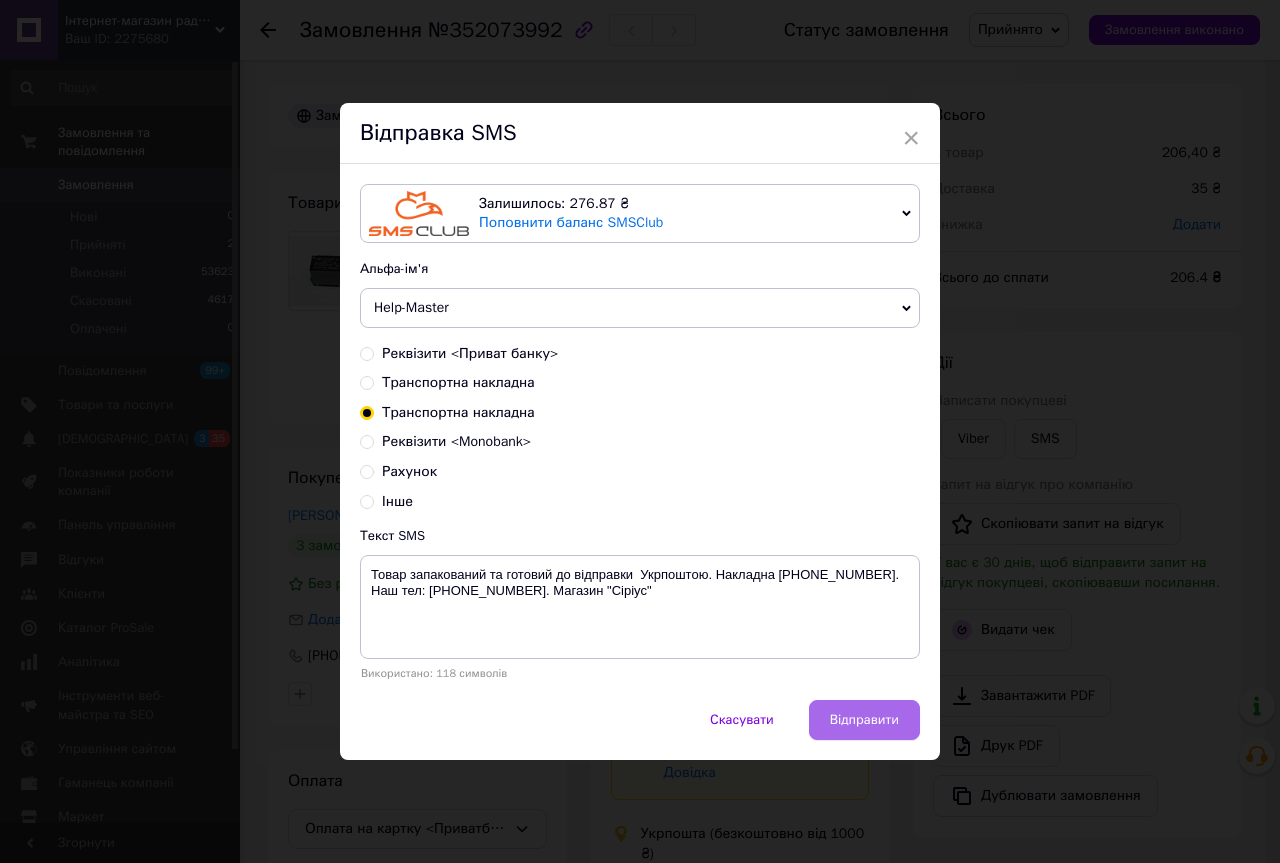click on "Відправити" at bounding box center [864, 720] 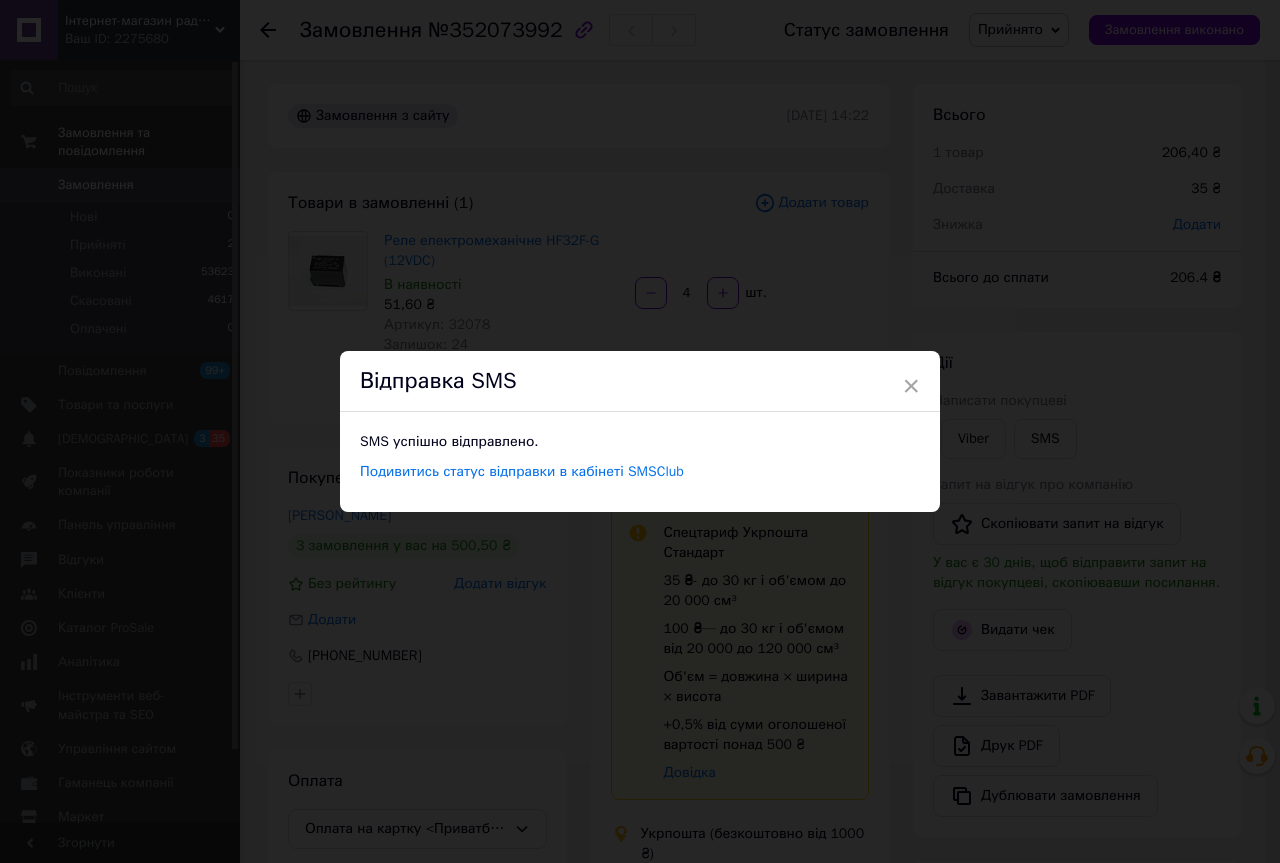 click on "× Відправка SMS SMS успішно відправлено. Подивитись статус відправки в кабінеті SMSClub" at bounding box center [640, 431] 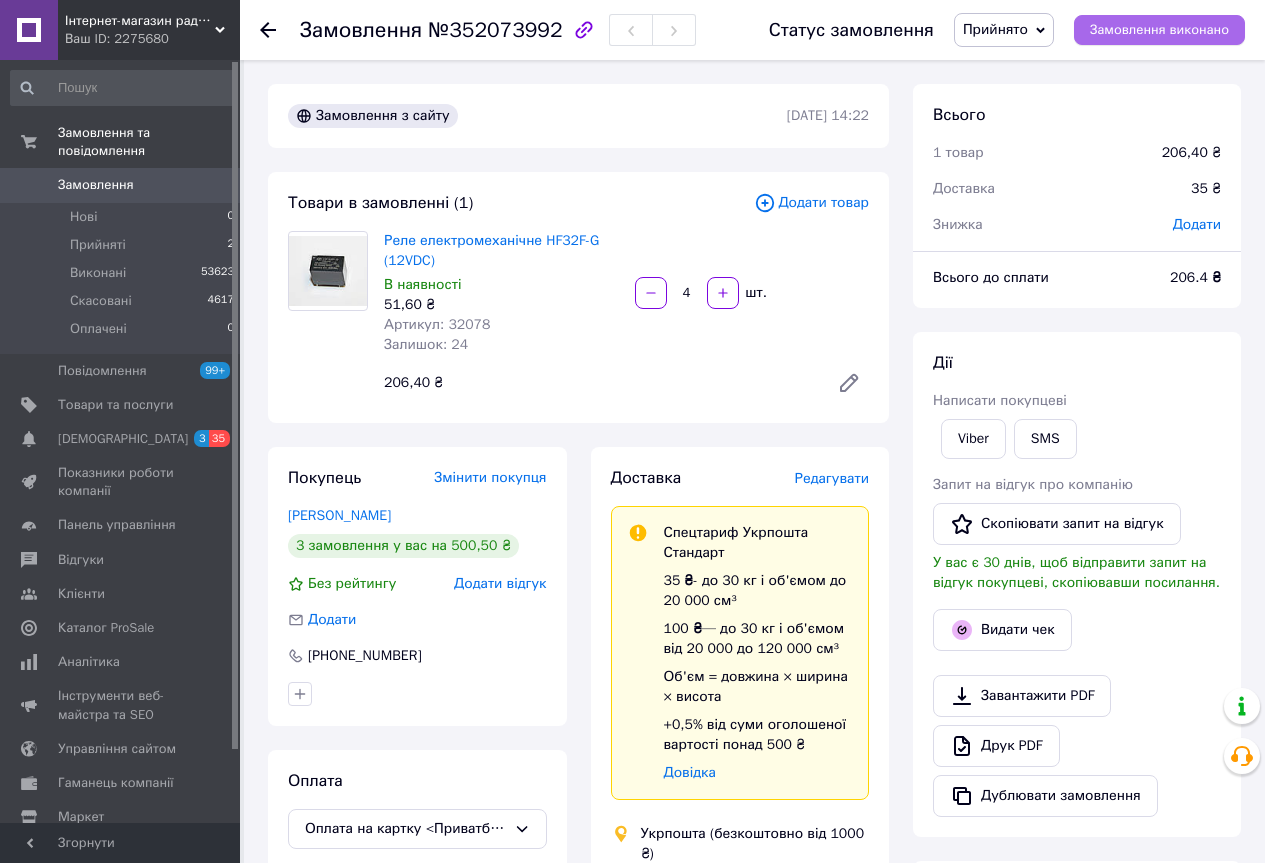 click on "Замовлення виконано" at bounding box center [1159, 30] 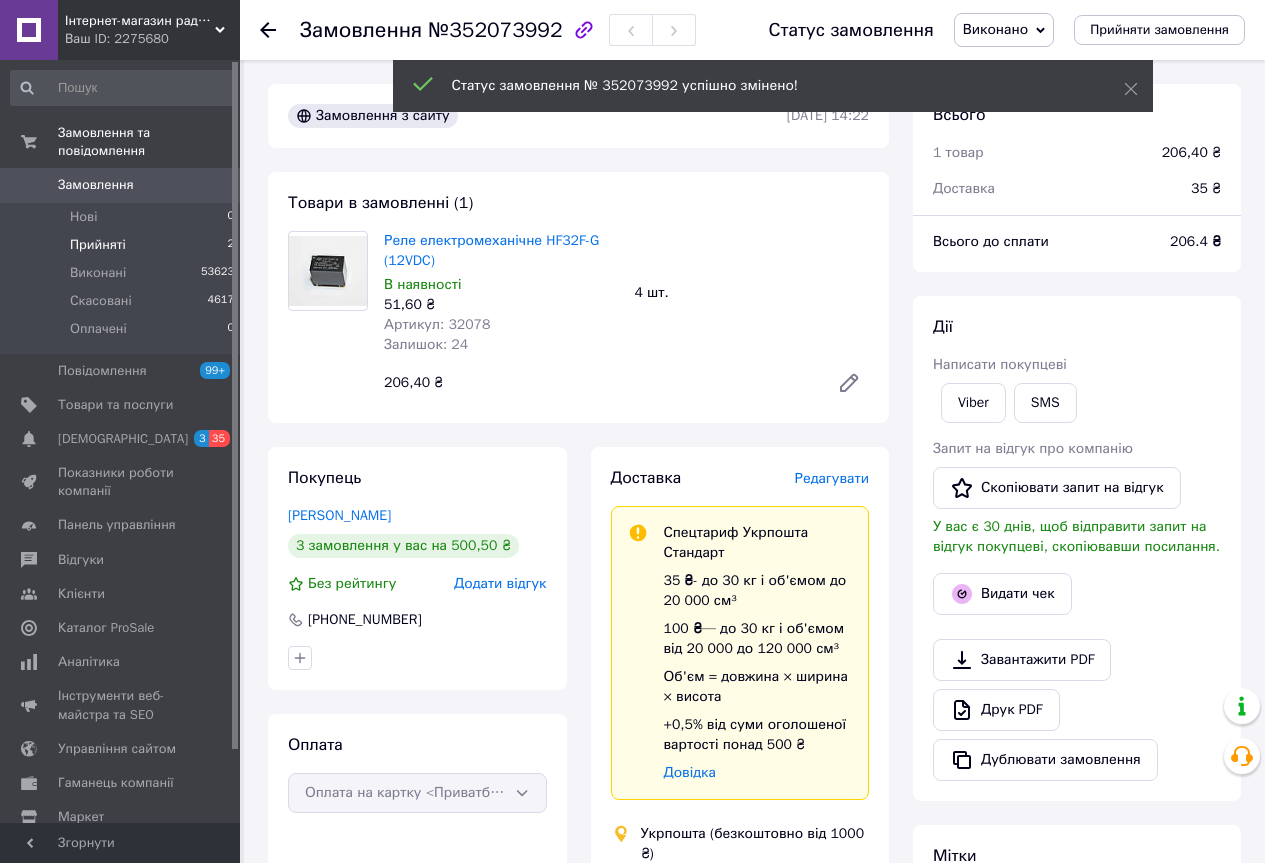 click on "Прийняті" at bounding box center [98, 245] 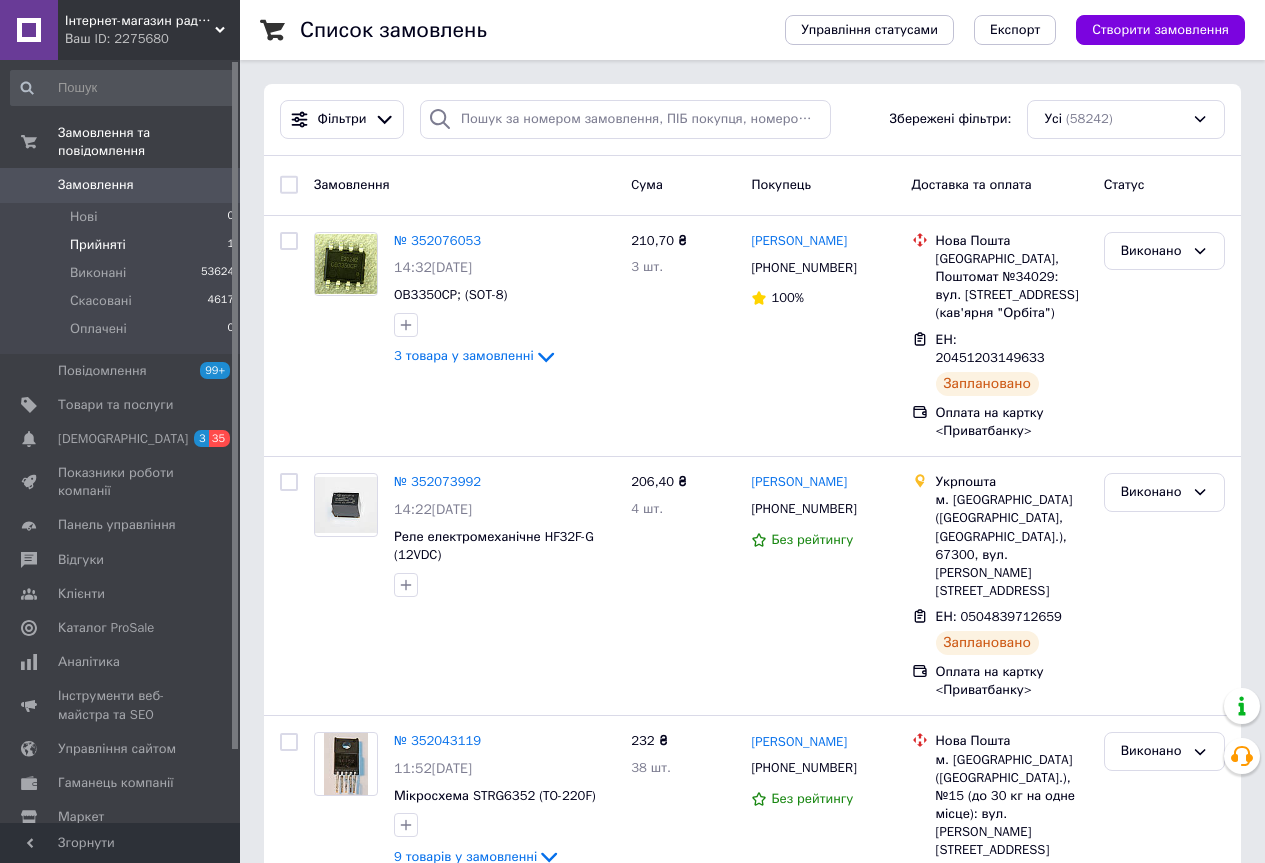 click on "Прийняті" at bounding box center (98, 245) 